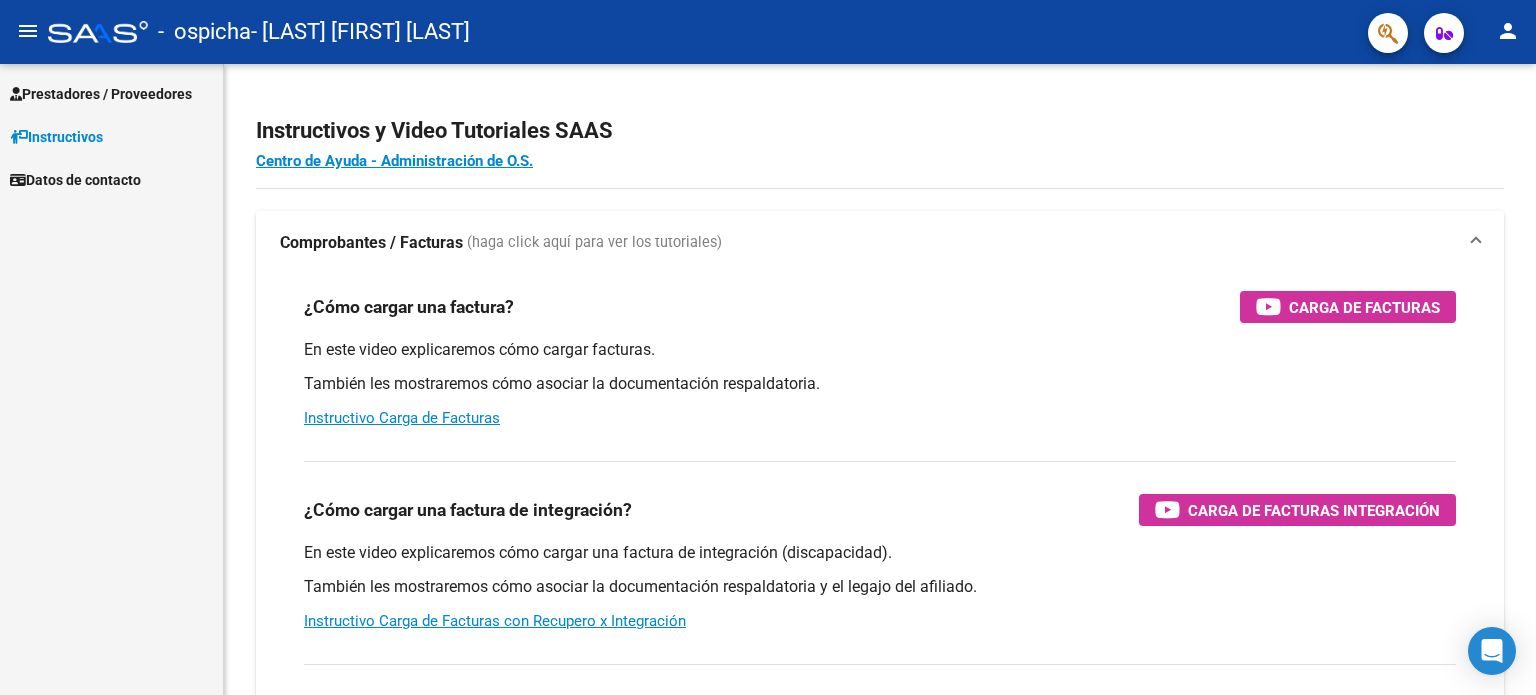 scroll, scrollTop: 0, scrollLeft: 0, axis: both 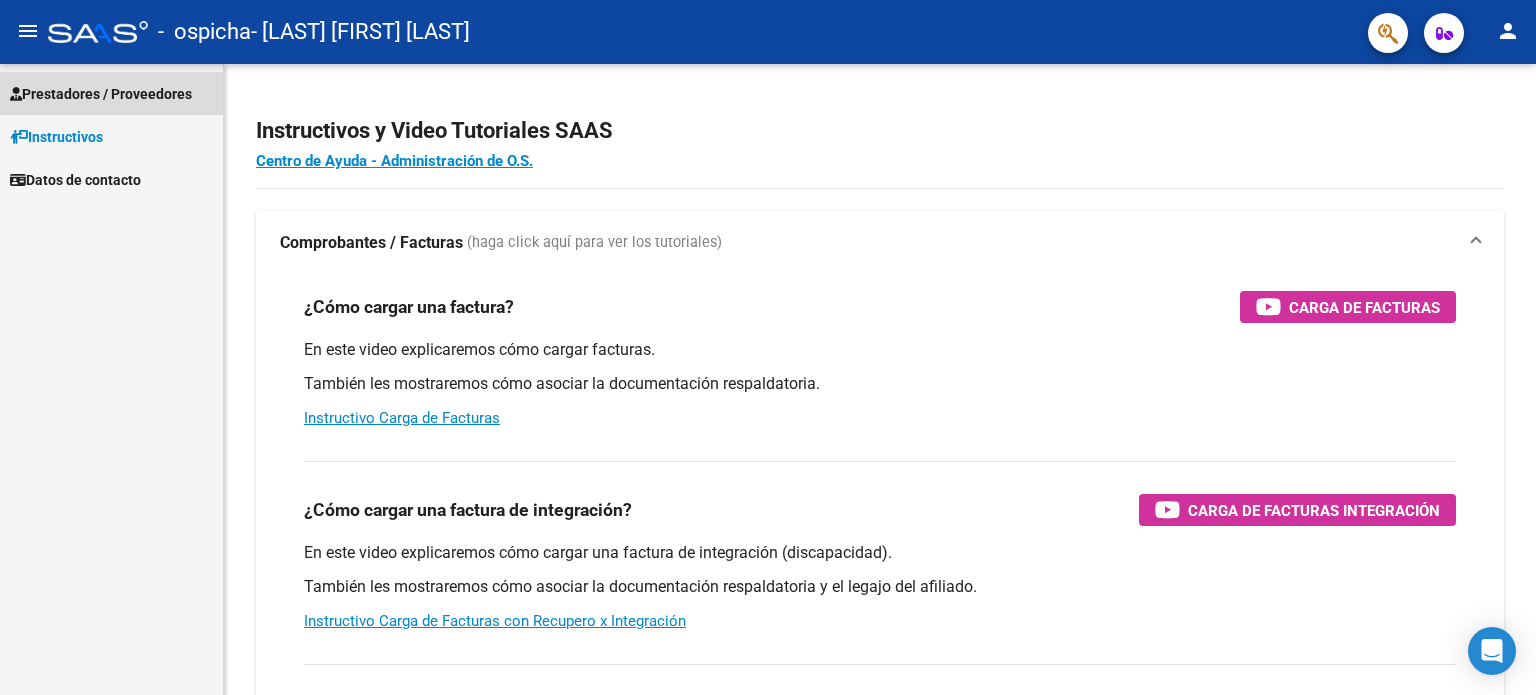 click on "Prestadores / Proveedores" at bounding box center [101, 94] 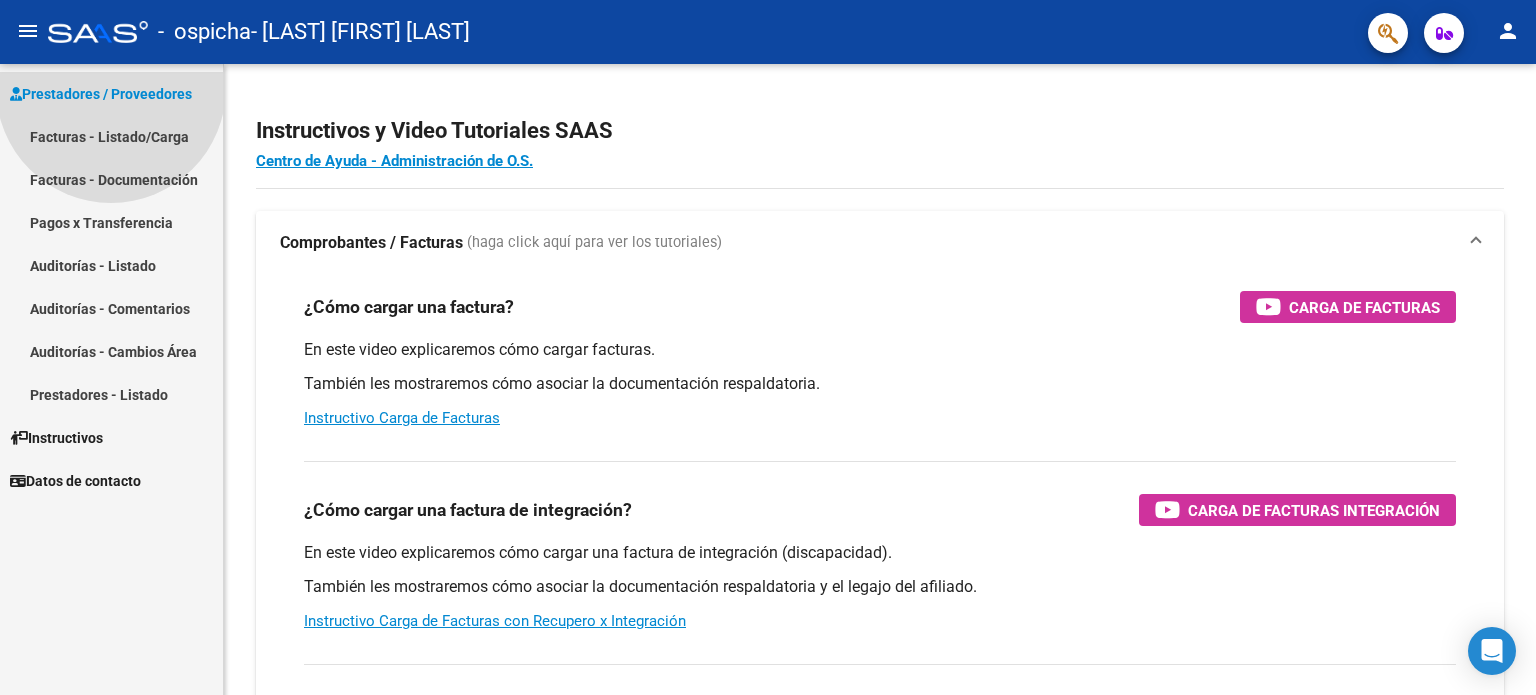 click on "Prestadores / Proveedores" at bounding box center (101, 94) 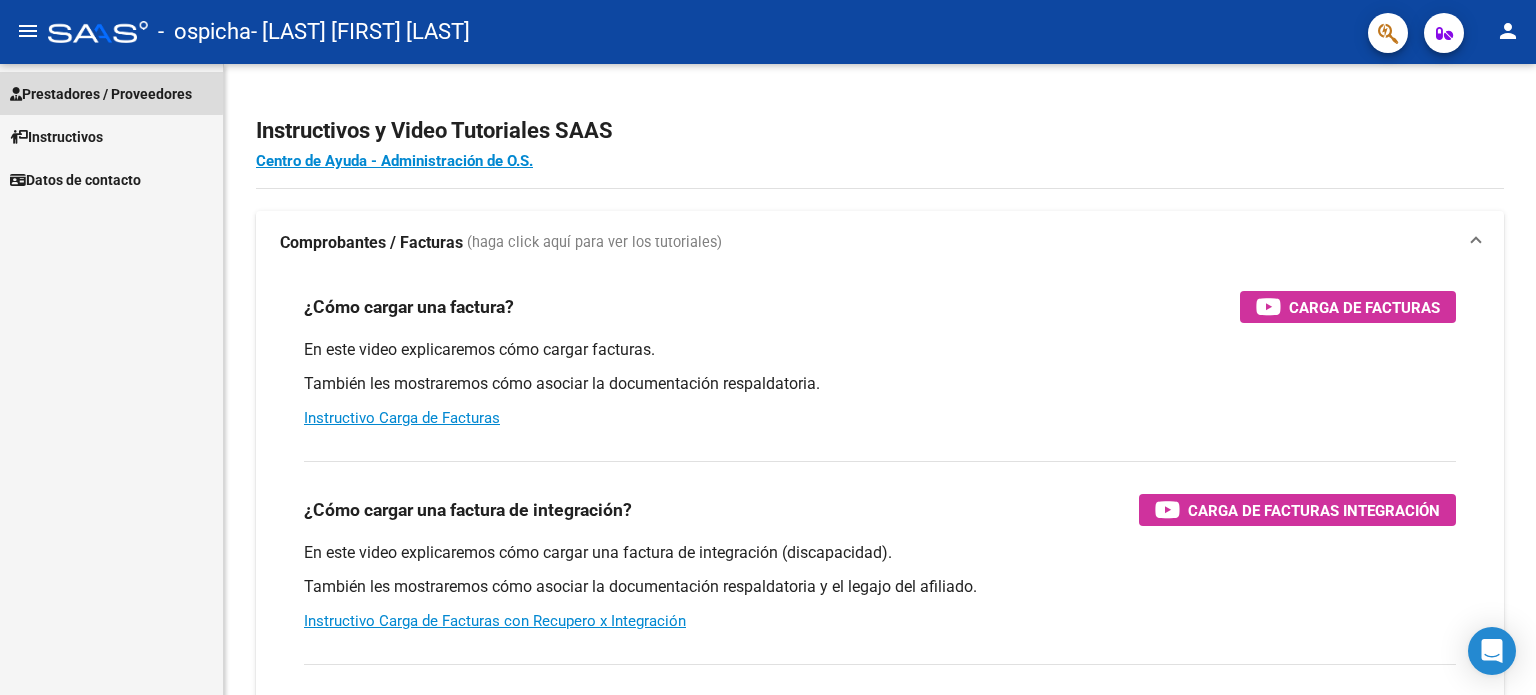click on "Prestadores / Proveedores" at bounding box center (101, 94) 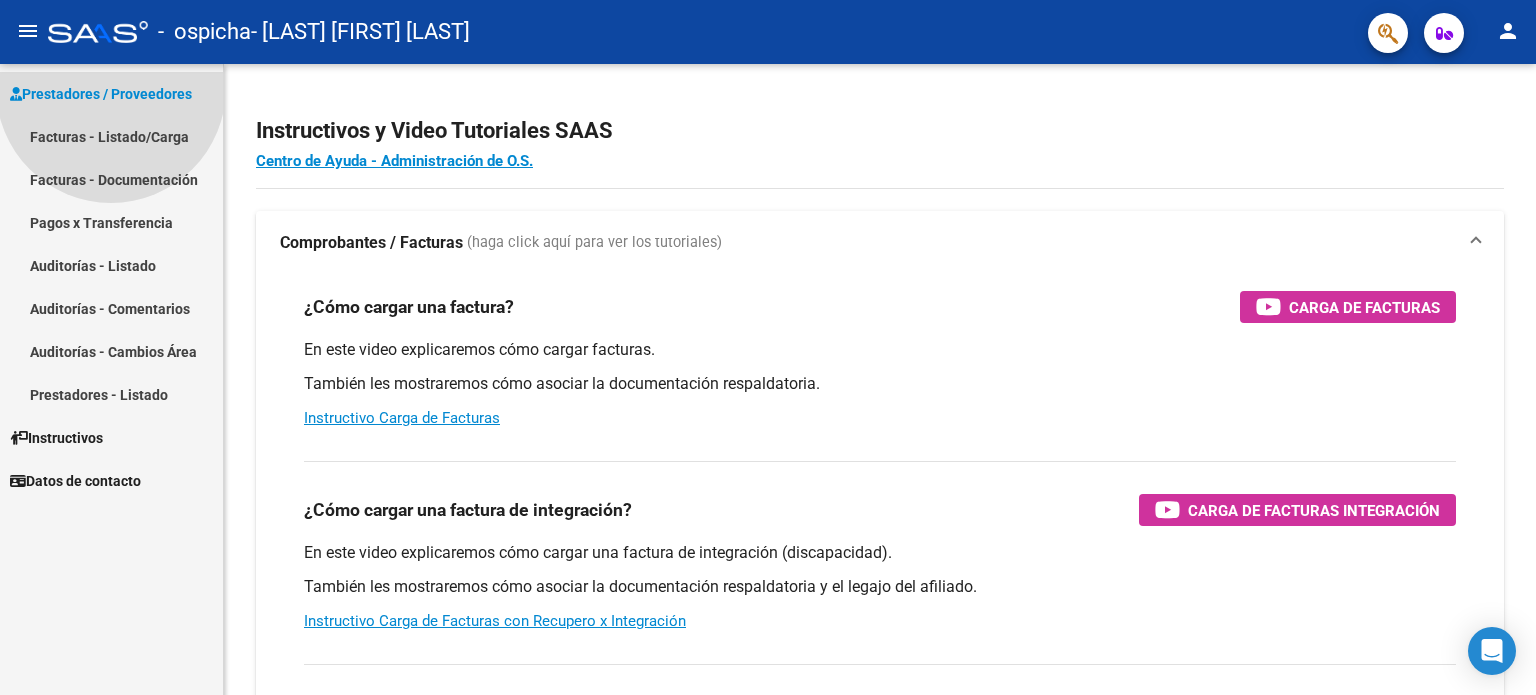 click on "Prestadores / Proveedores" at bounding box center (101, 94) 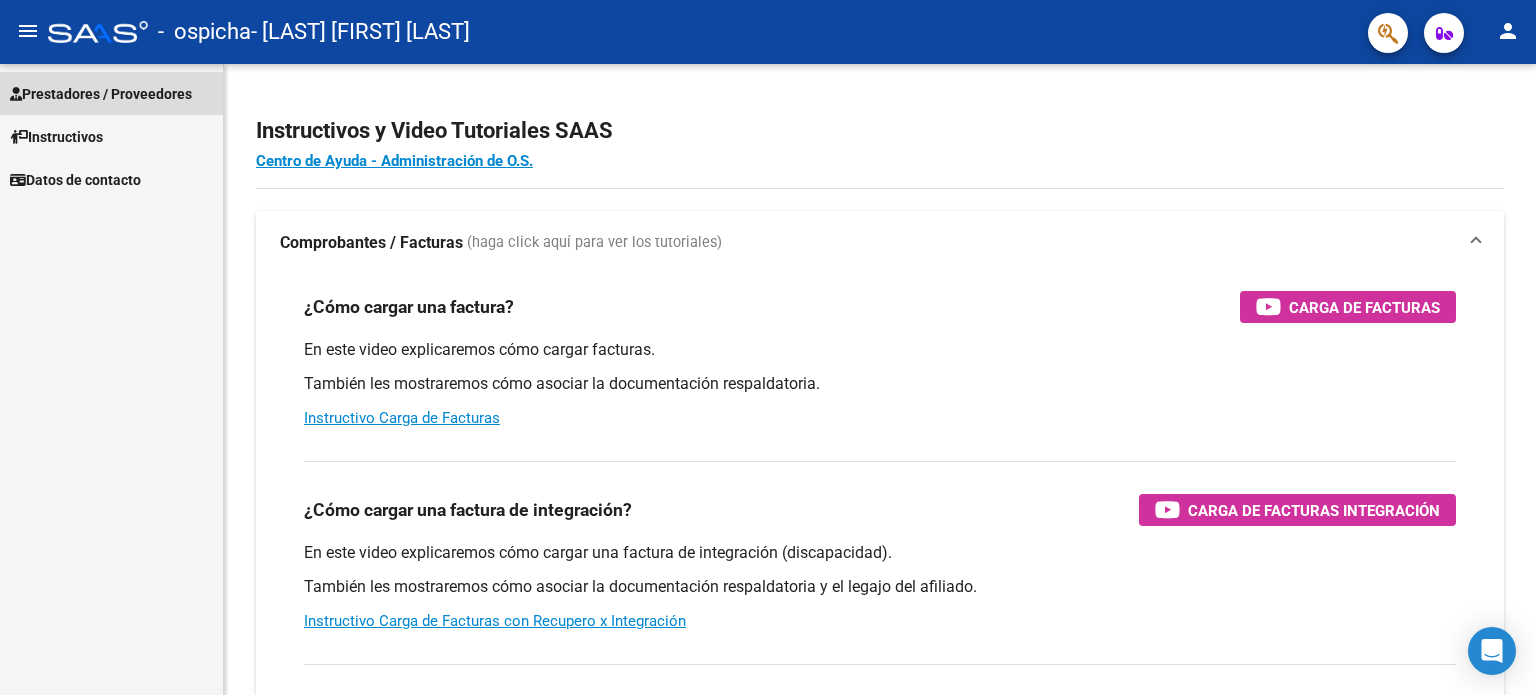 click on "Prestadores / Proveedores" at bounding box center (101, 94) 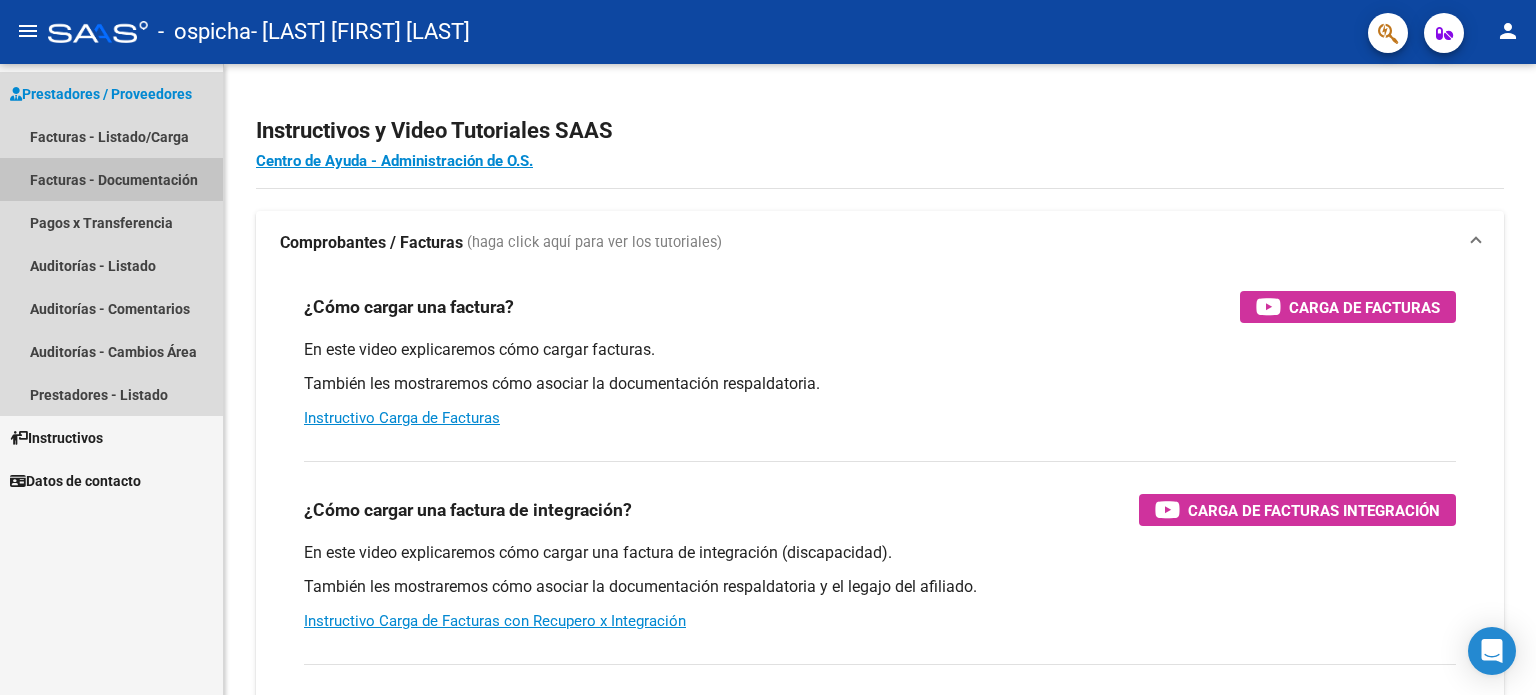 click on "Facturas - Documentación" at bounding box center [111, 179] 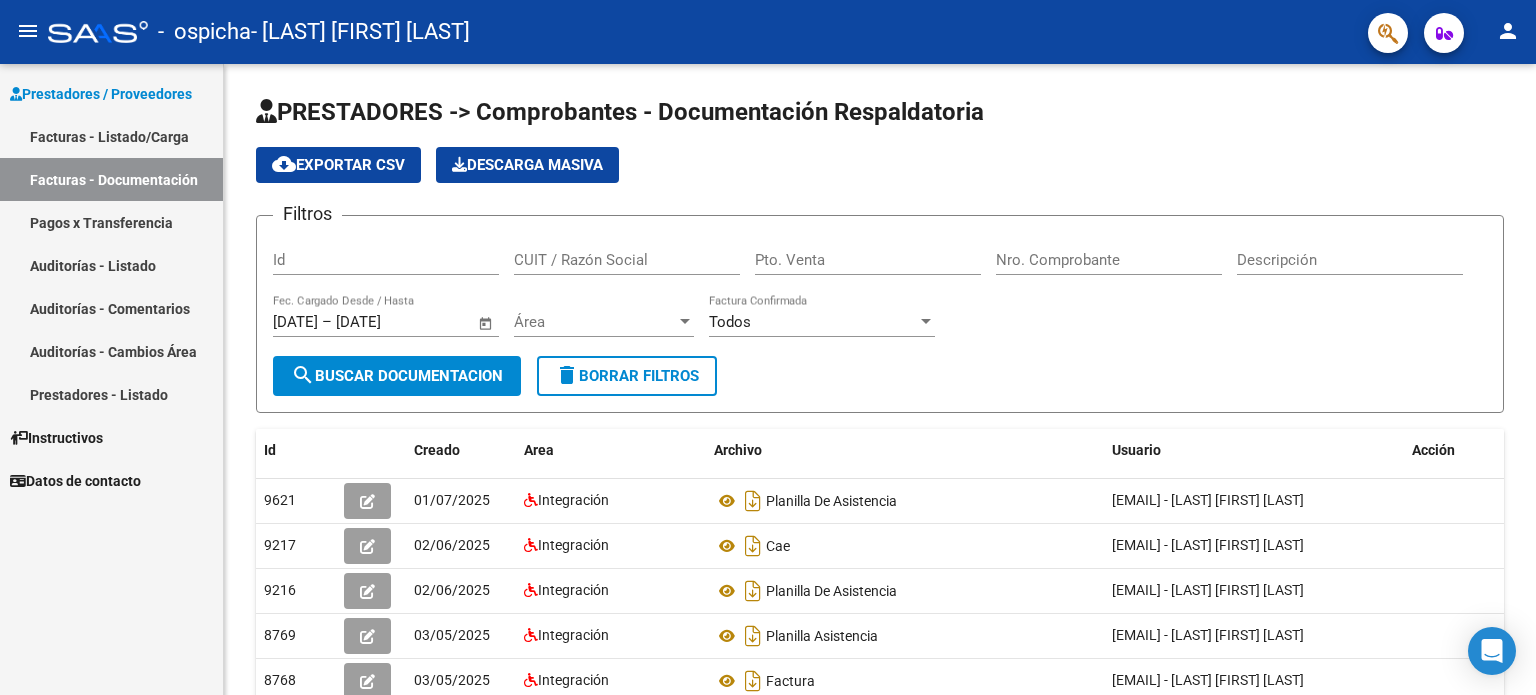 click on "Facturas - Listado/Carga" at bounding box center (111, 136) 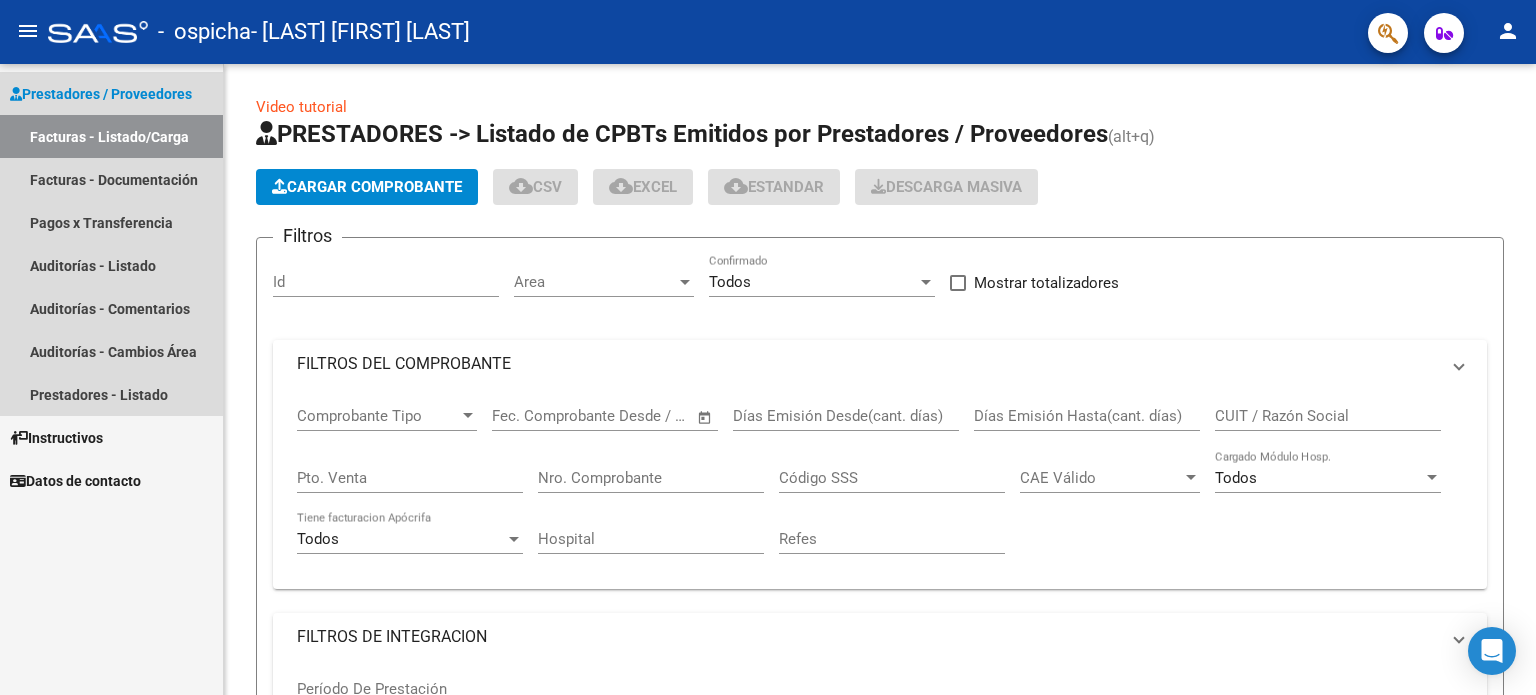 click on "Facturas - Listado/Carga" at bounding box center [111, 136] 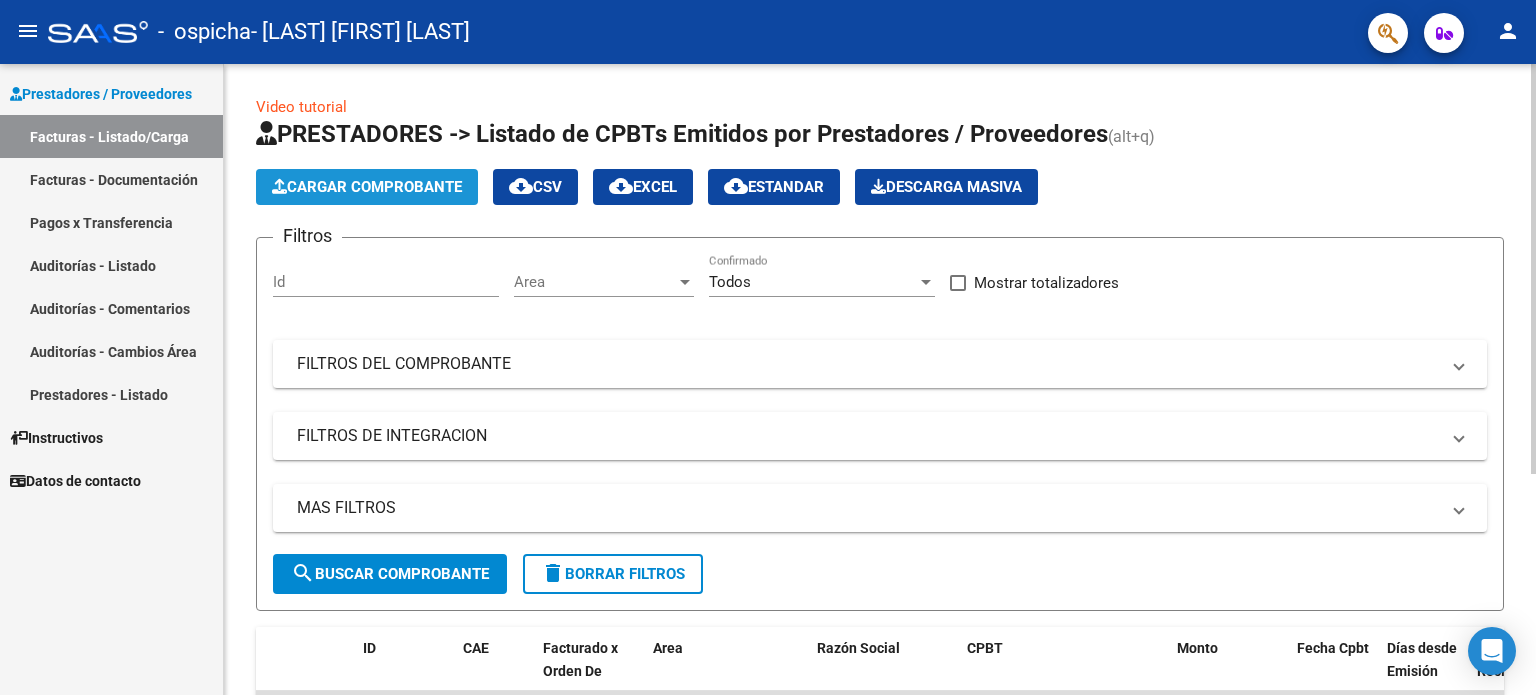 click on "Cargar Comprobante" 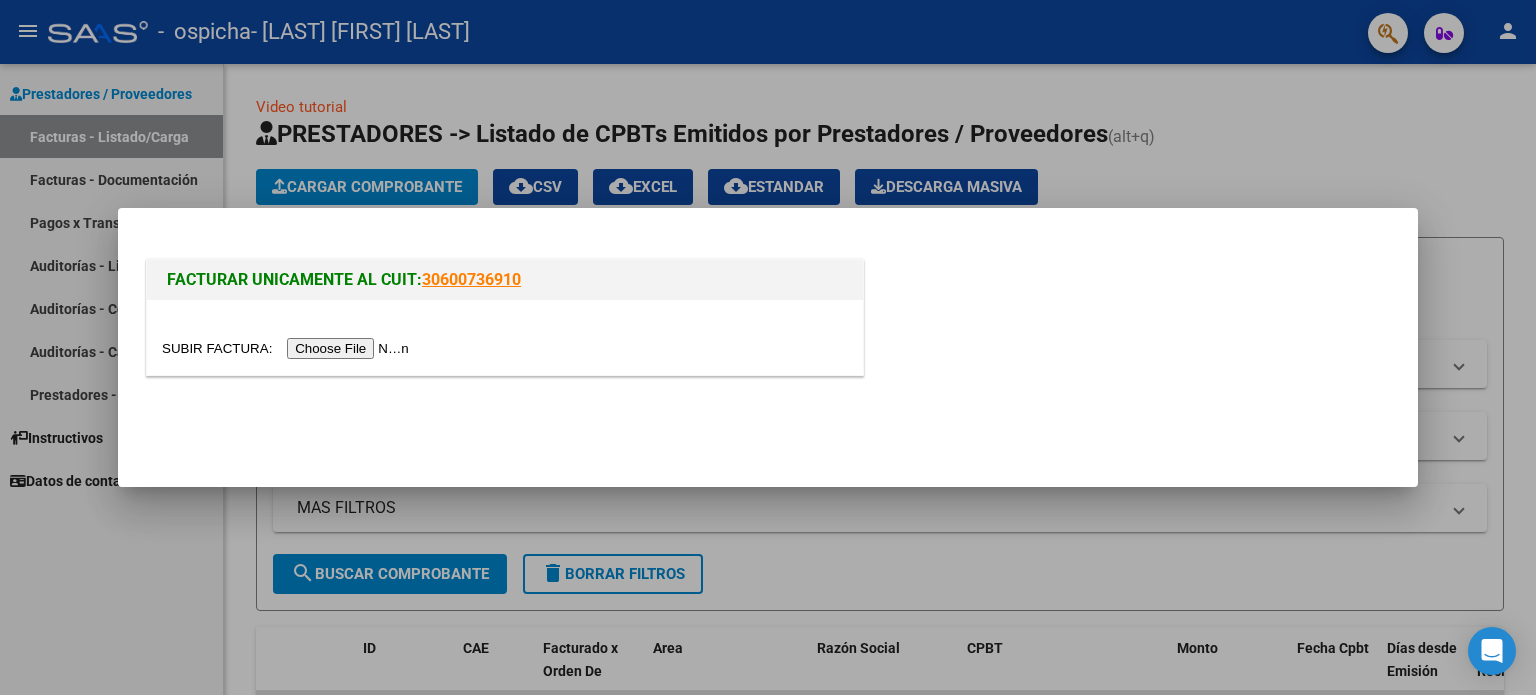 click at bounding box center (768, 347) 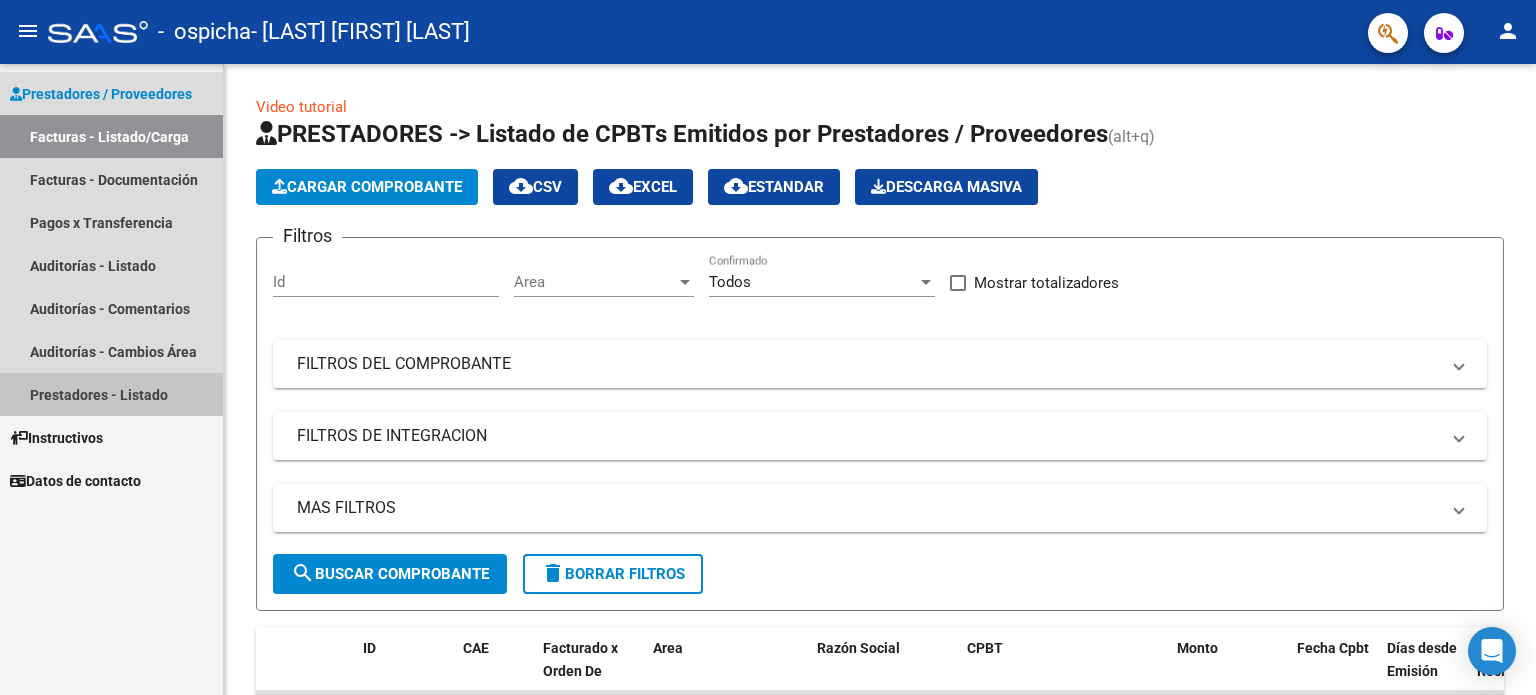 click on "Prestadores - Listado" at bounding box center (111, 394) 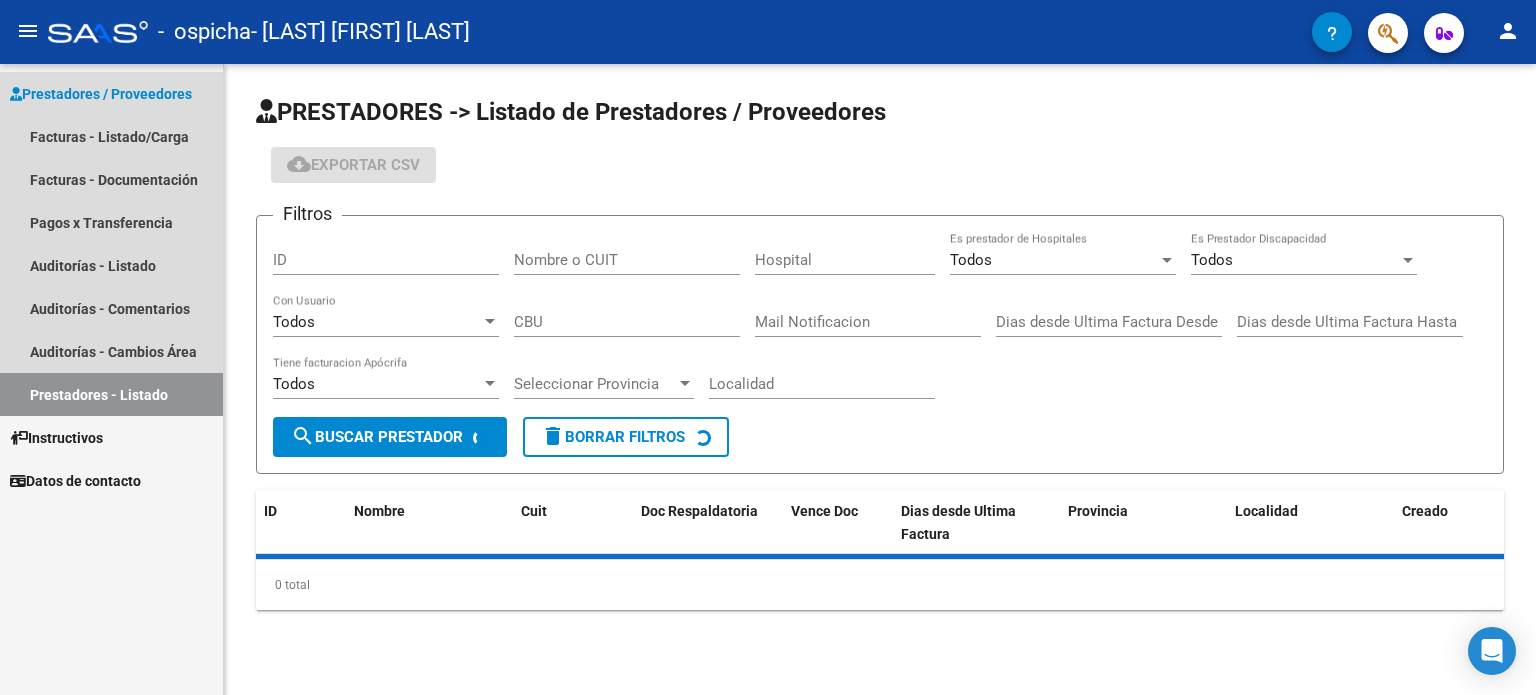 click on "Prestadores - Listado" at bounding box center [111, 394] 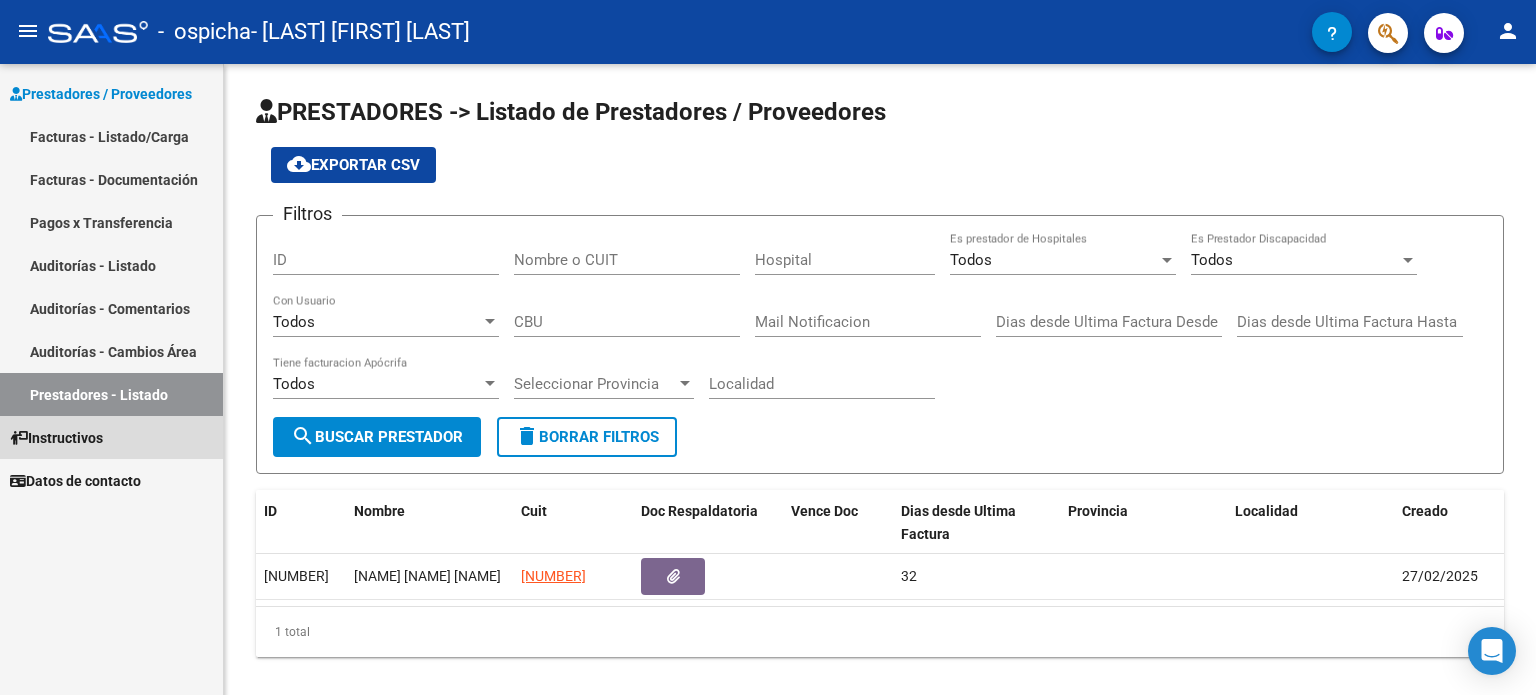 click on "Instructivos" at bounding box center [56, 438] 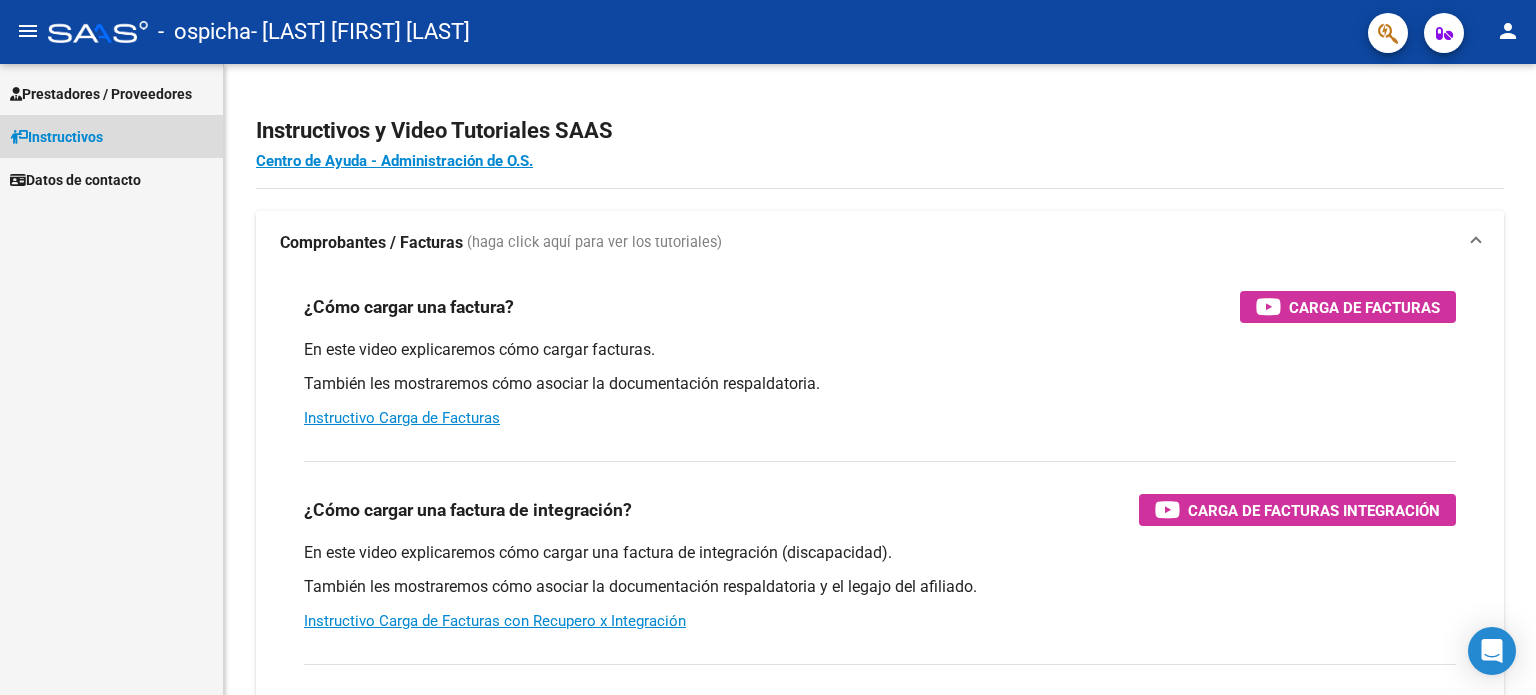 click on "Instructivos" at bounding box center [111, 136] 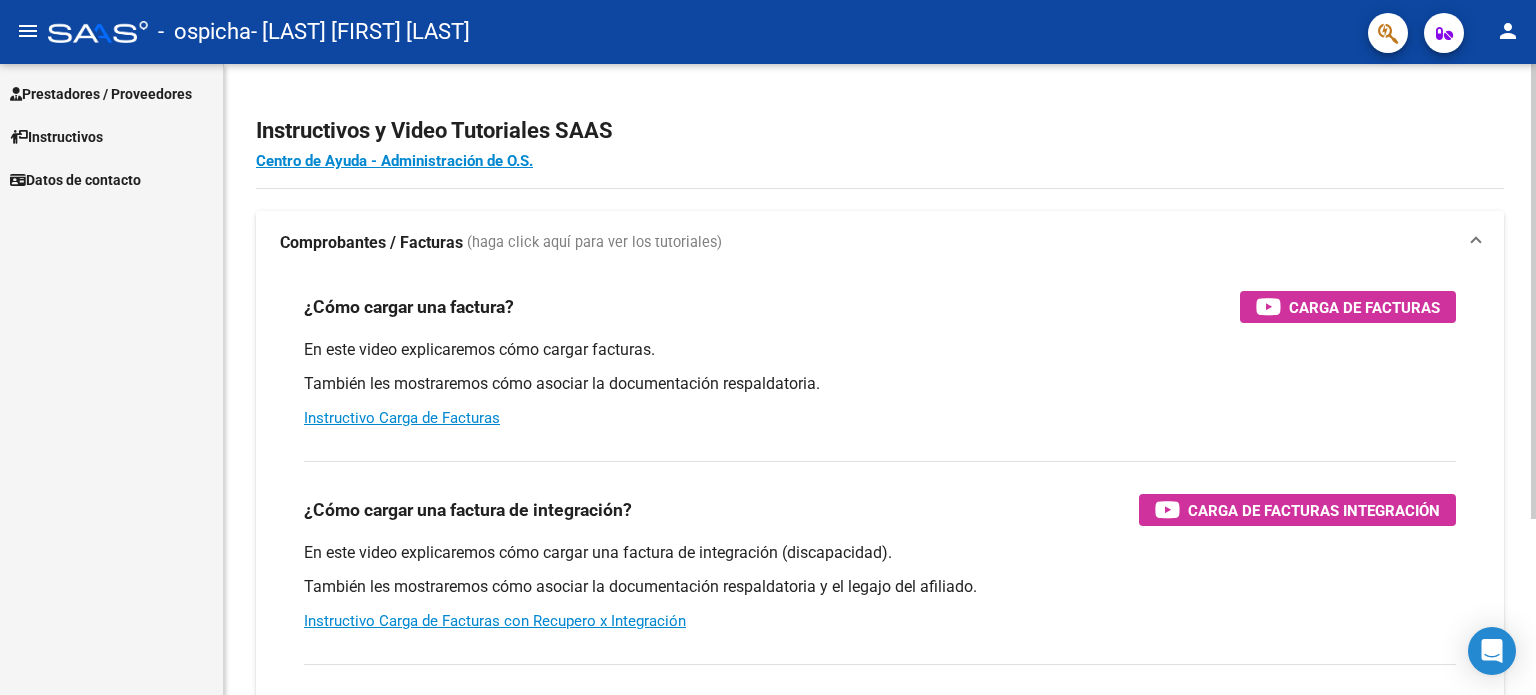 click on "¿Cómo cargar una factura de integración?    Carga de Facturas Integración" at bounding box center [880, 510] 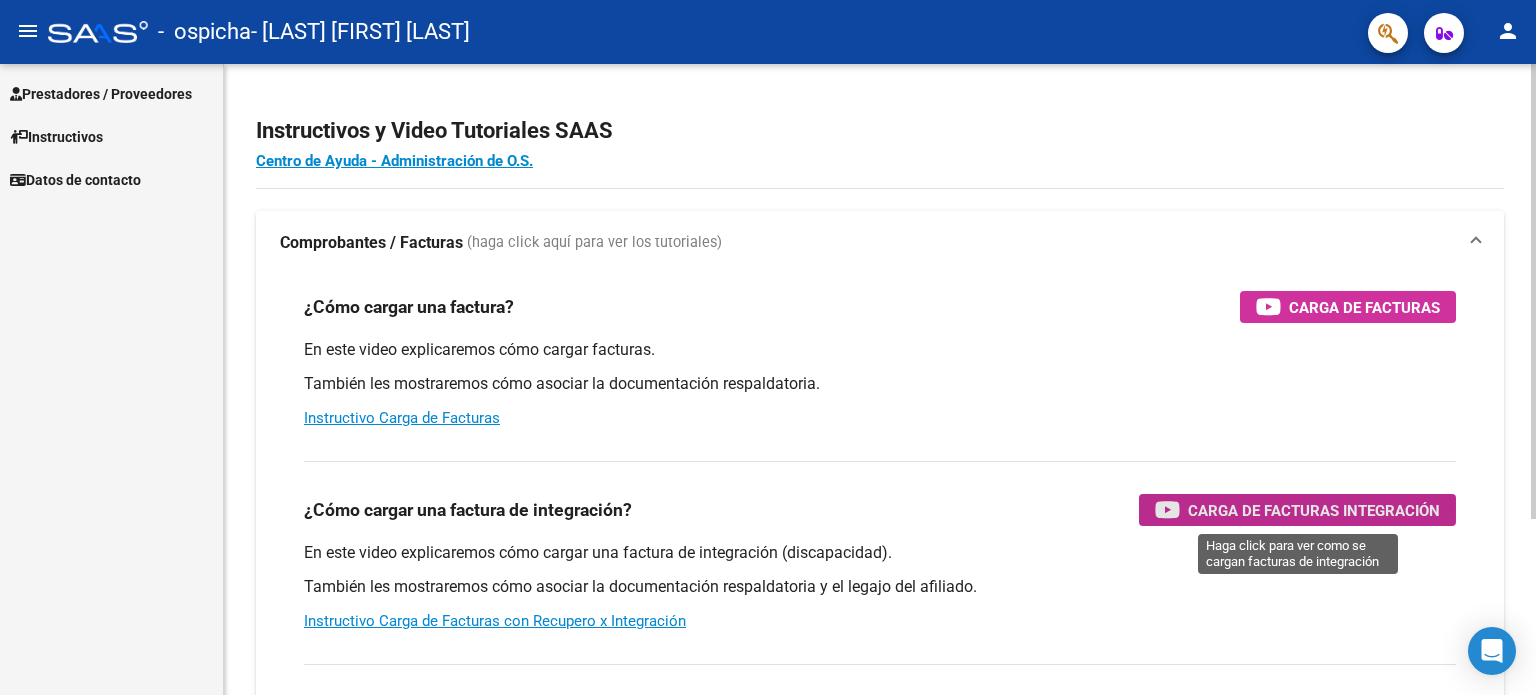 click at bounding box center (1167, 509) 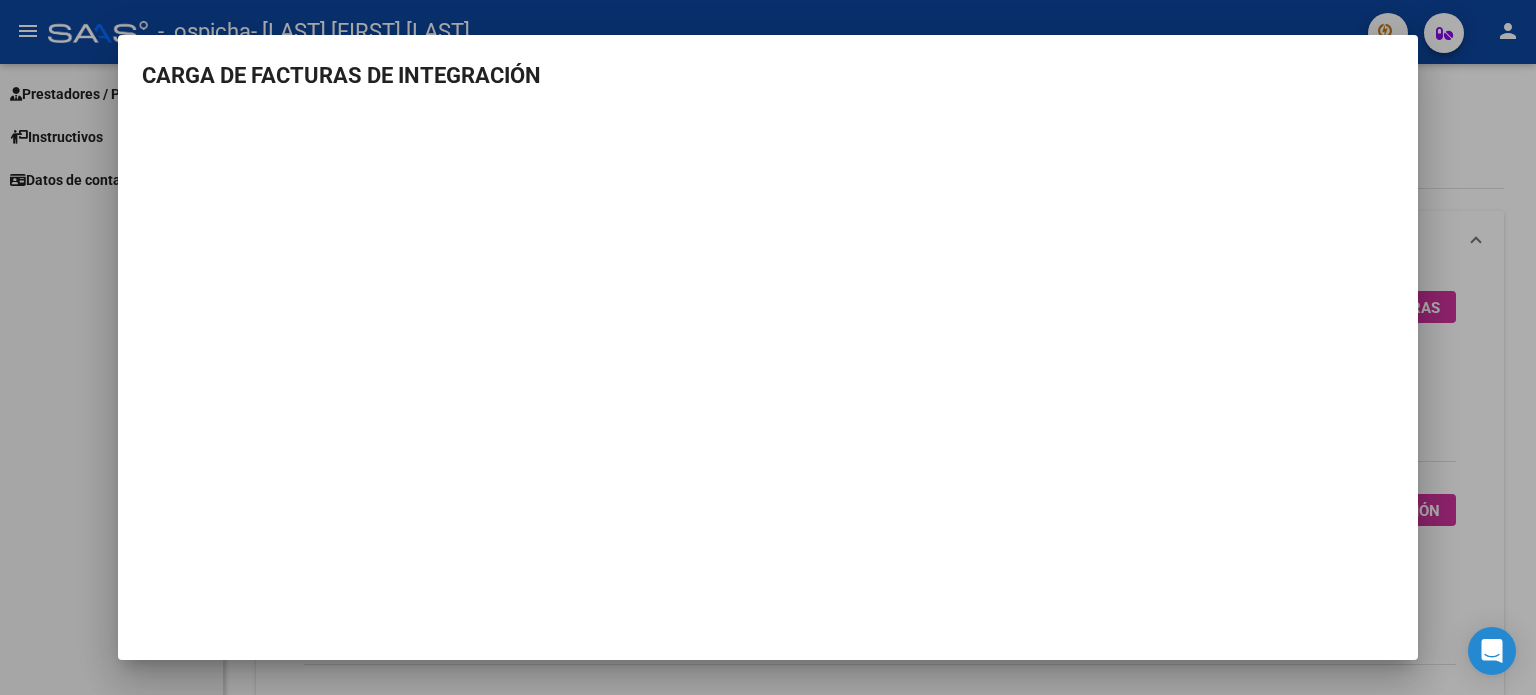 click at bounding box center [768, 347] 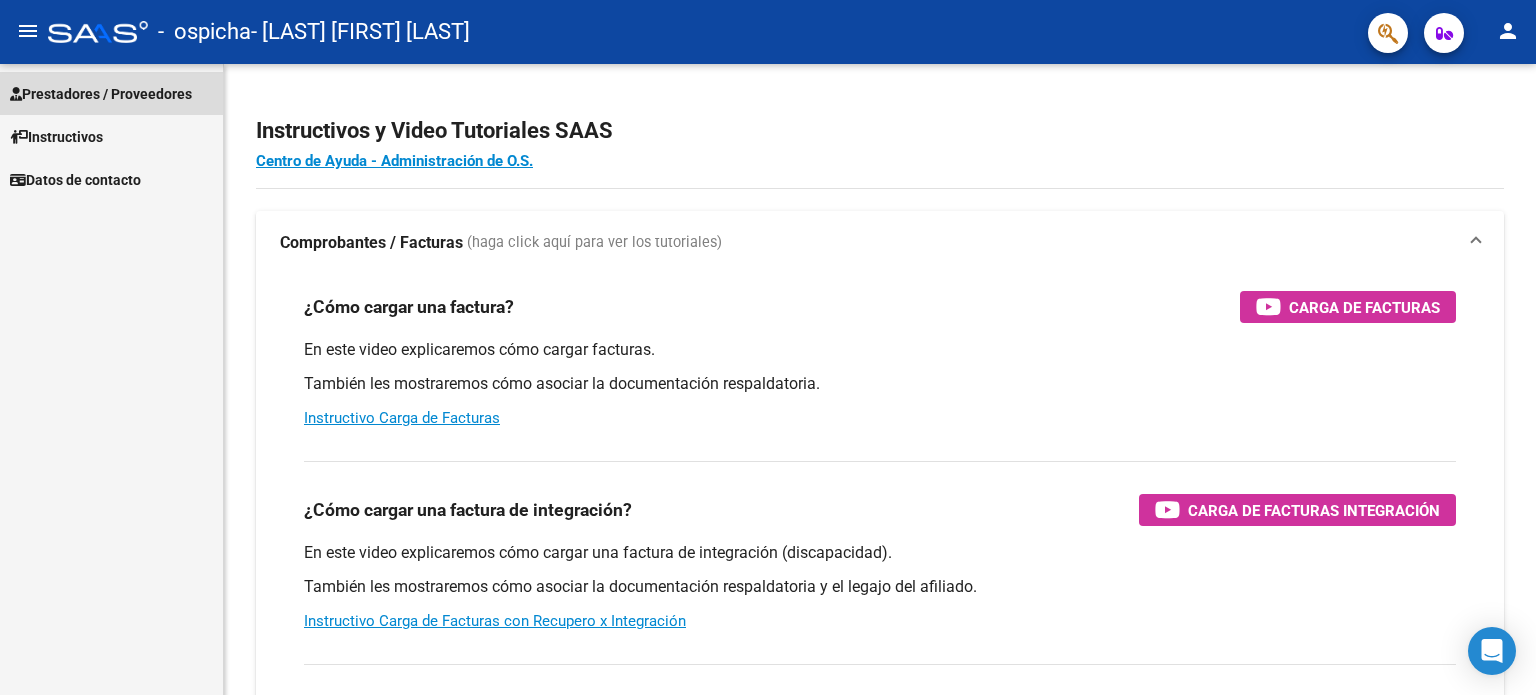 click on "Prestadores / Proveedores" at bounding box center (101, 94) 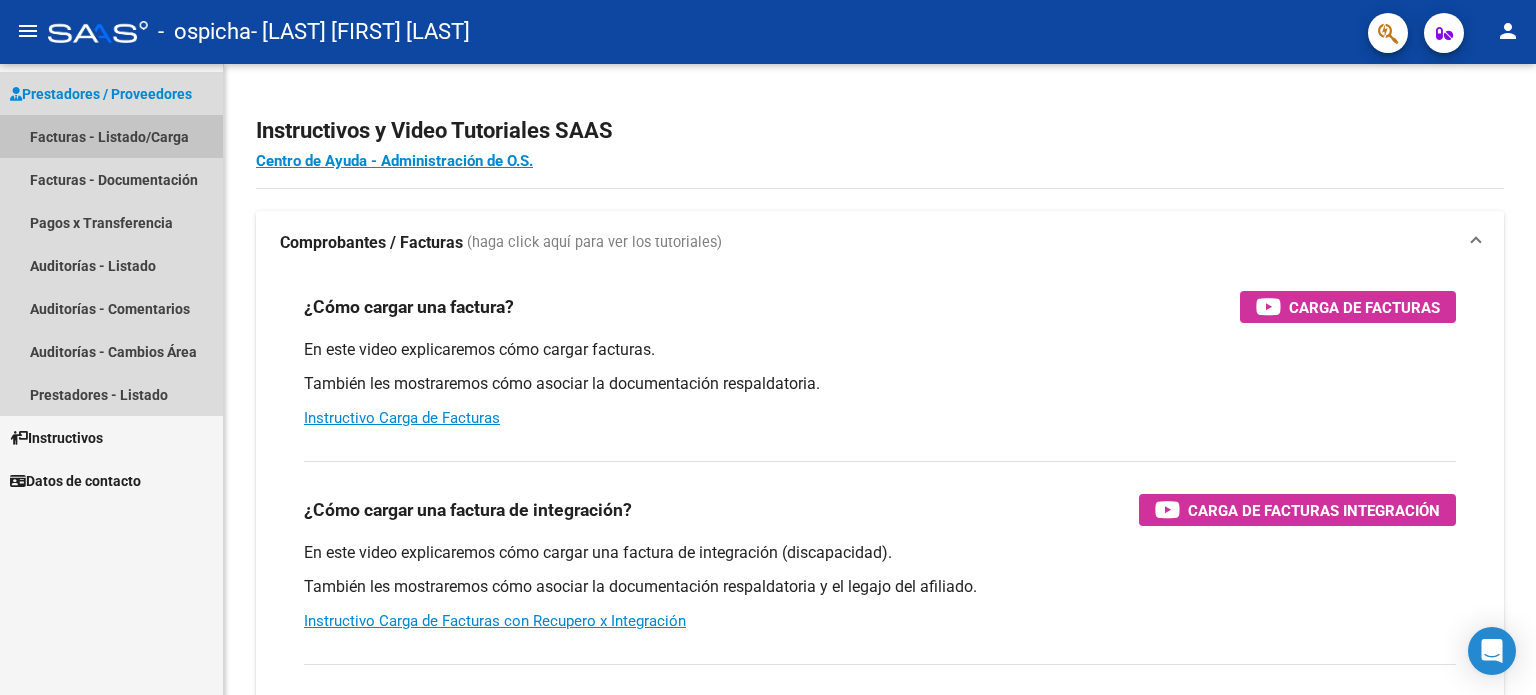 click on "Facturas - Listado/Carga" at bounding box center (111, 136) 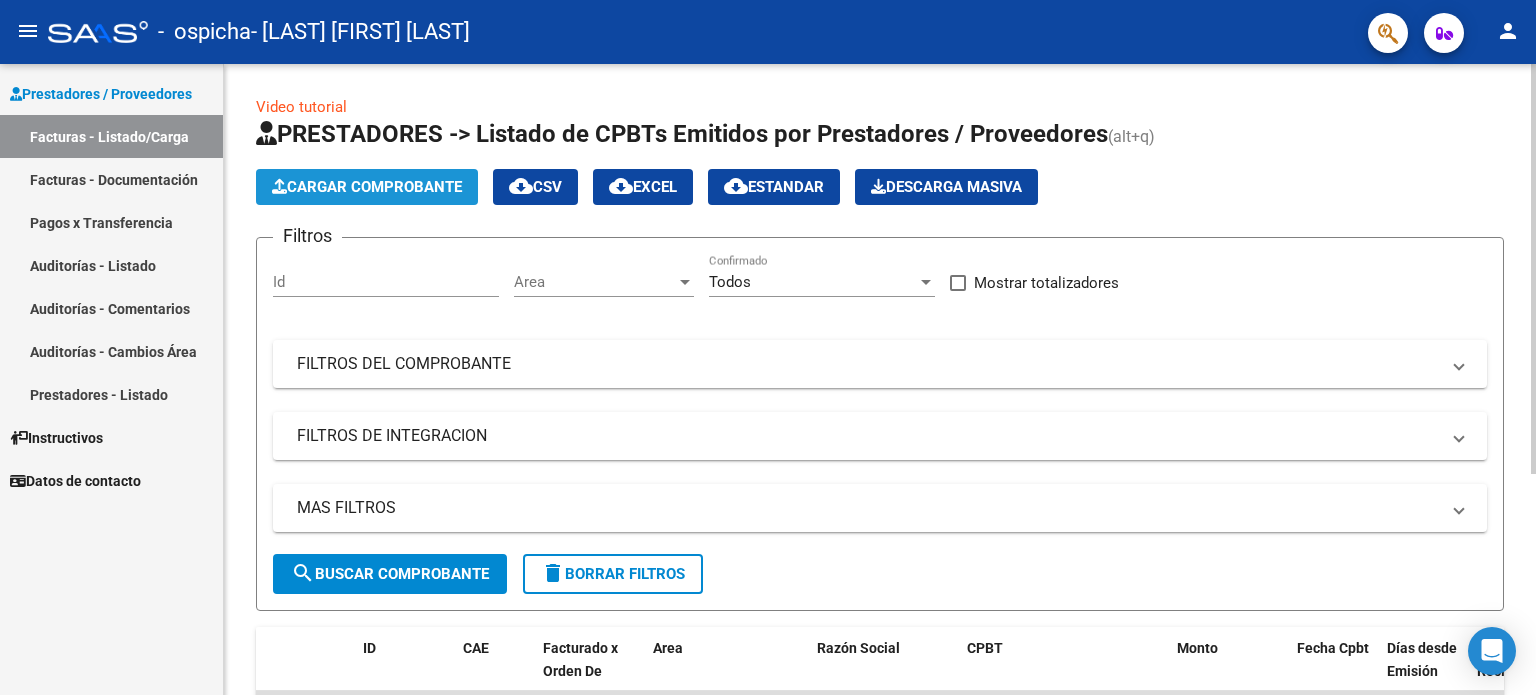 click on "Cargar Comprobante" 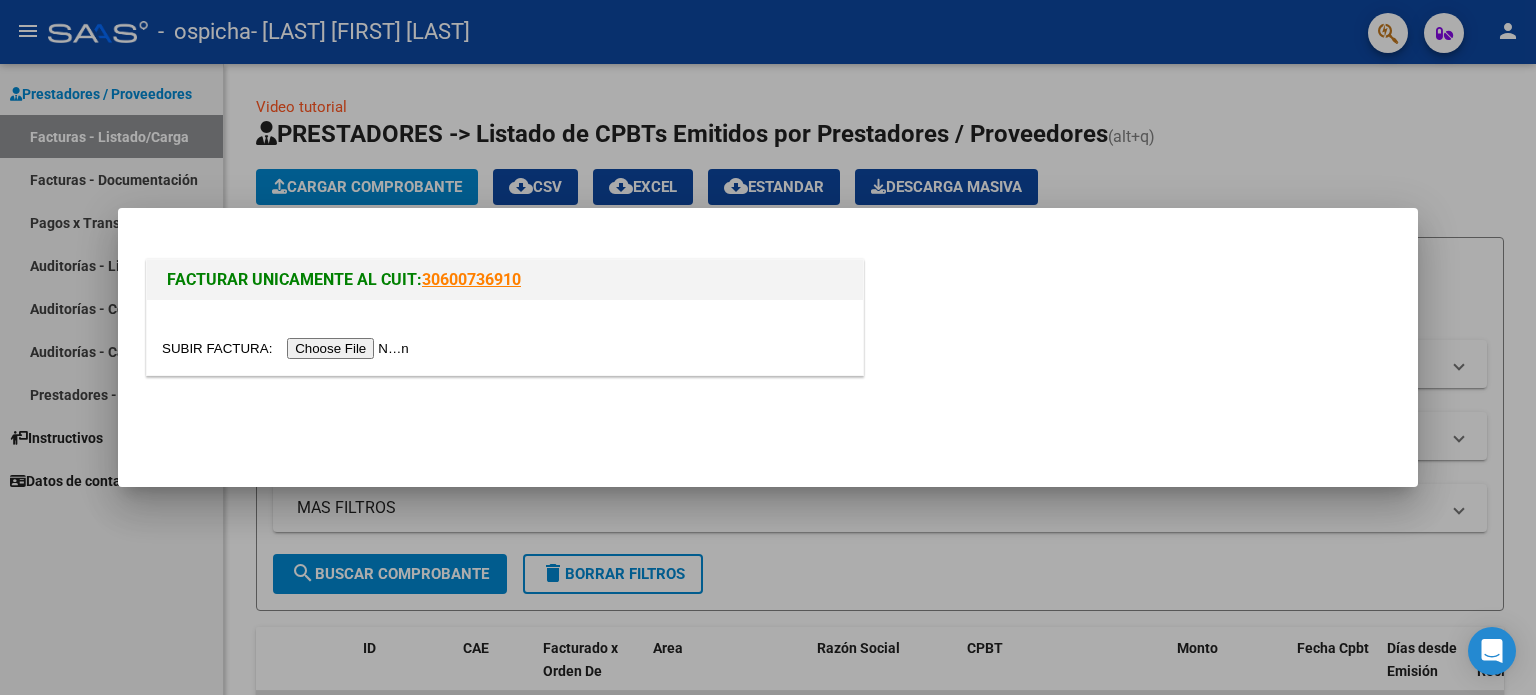 click at bounding box center [288, 348] 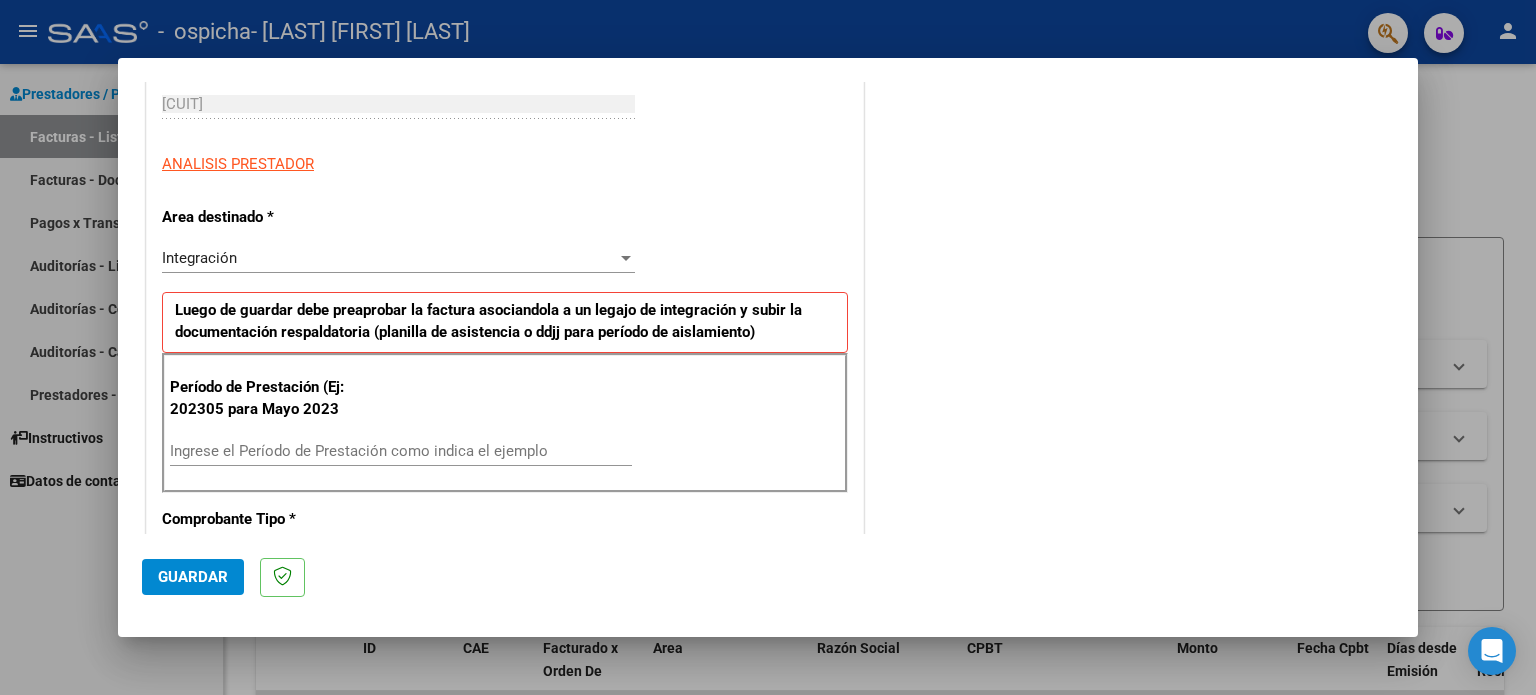 scroll, scrollTop: 320, scrollLeft: 0, axis: vertical 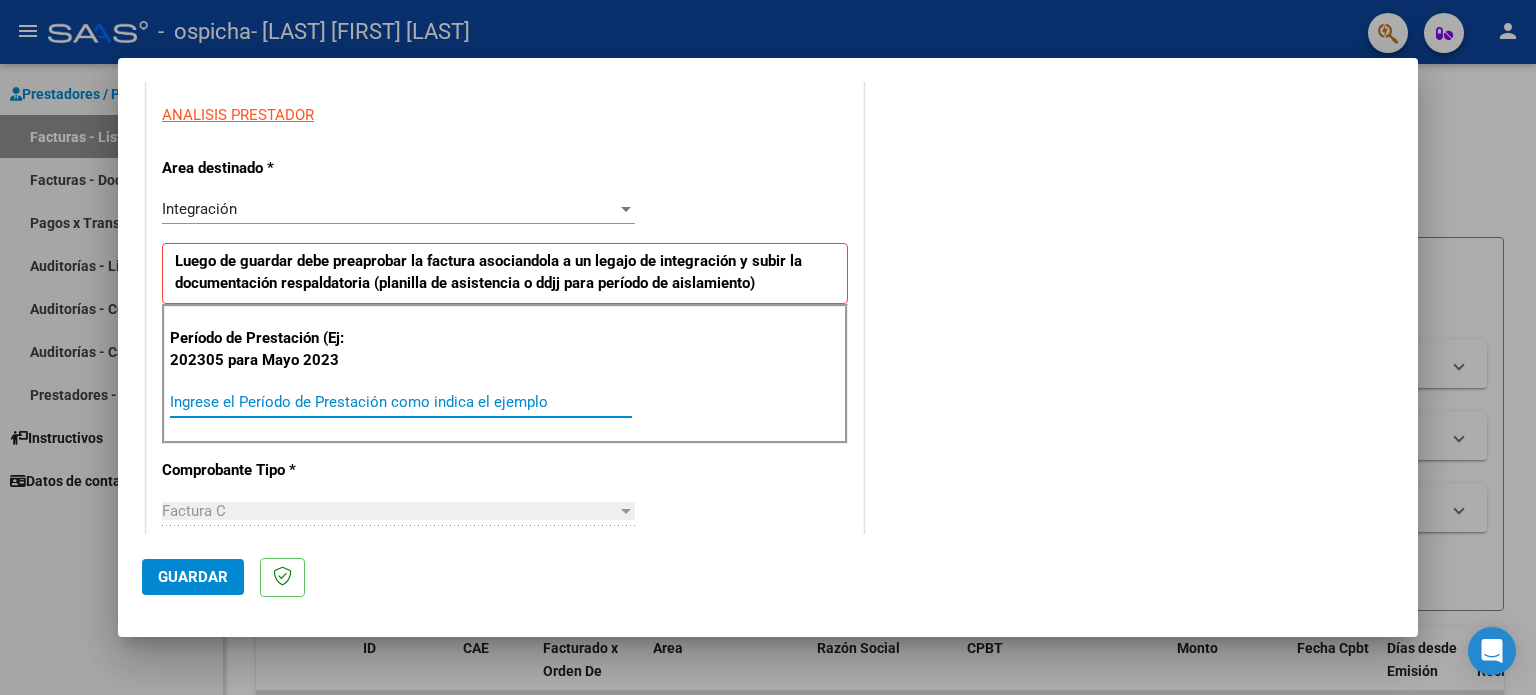 click on "Ingrese el Período de Prestación como indica el ejemplo" at bounding box center [401, 402] 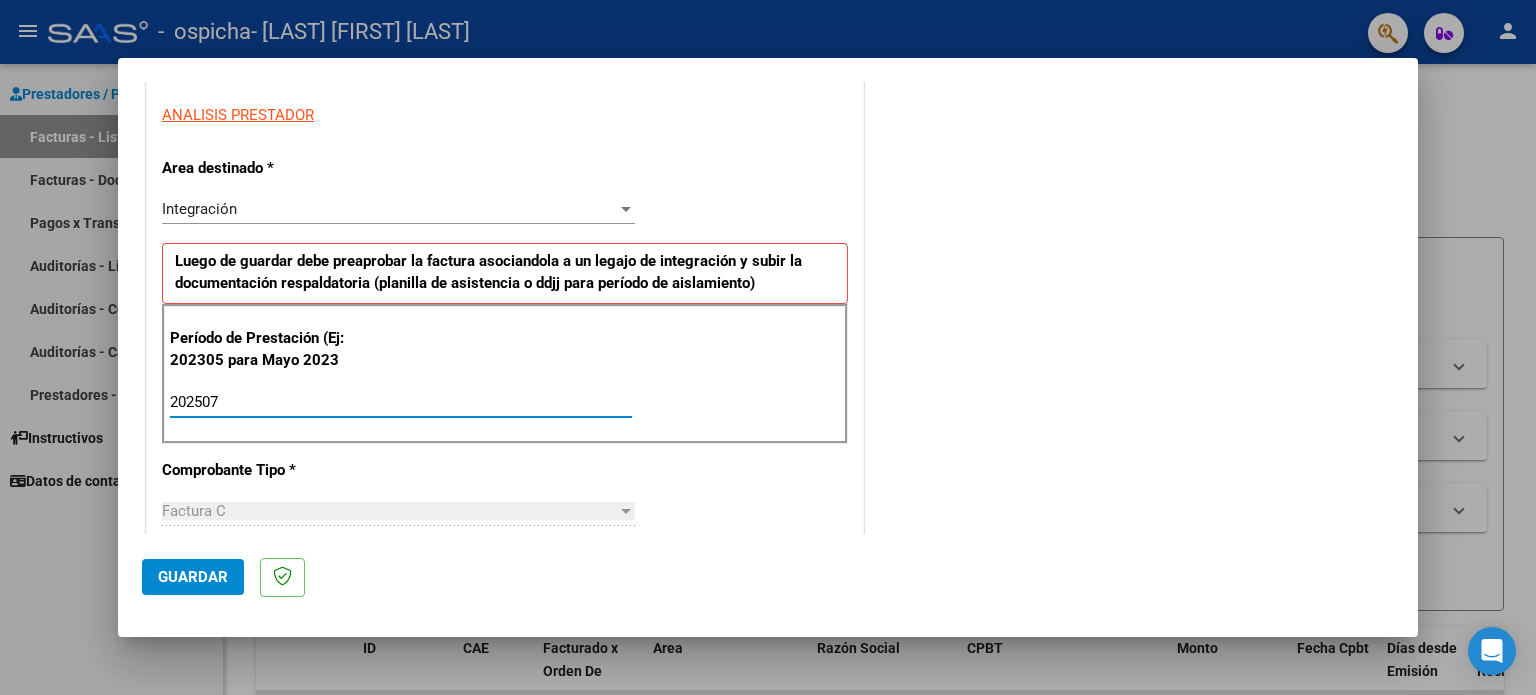 type on "202507" 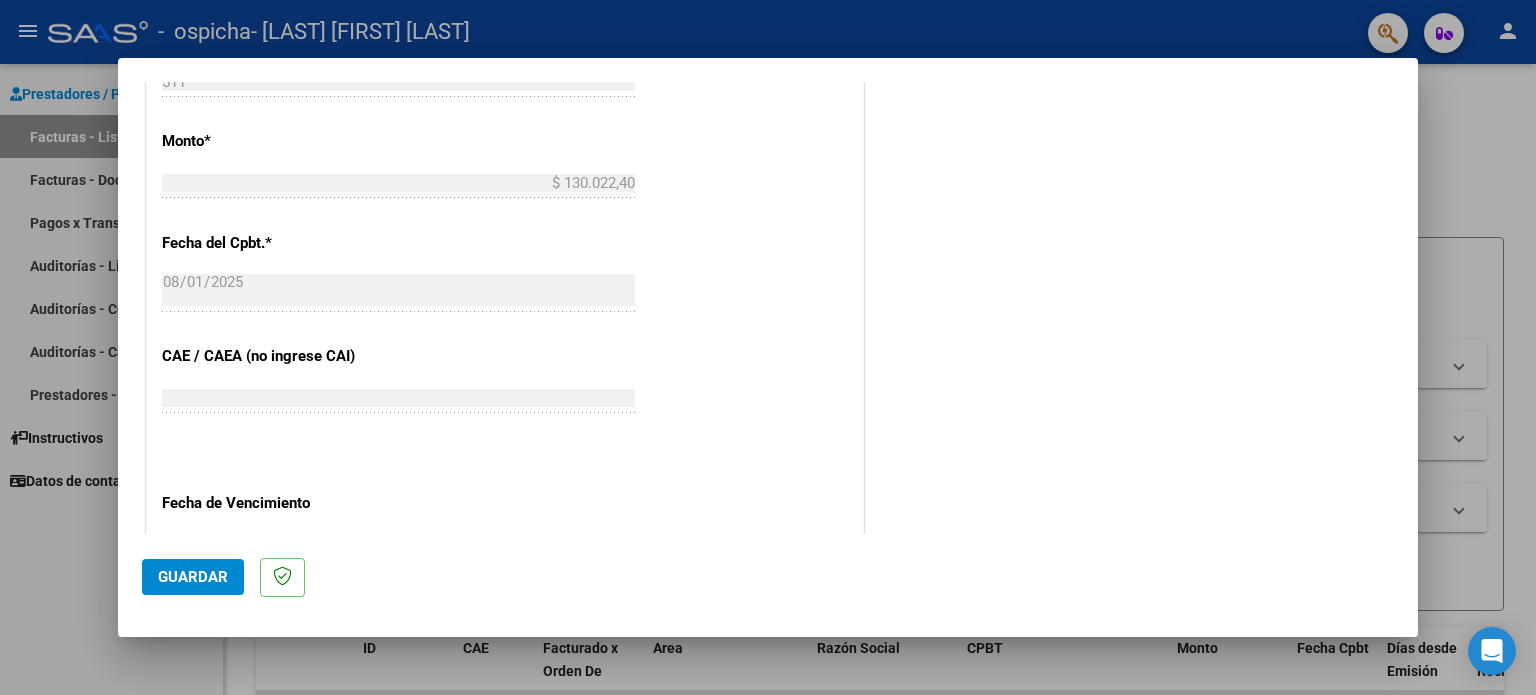 scroll, scrollTop: 1012, scrollLeft: 0, axis: vertical 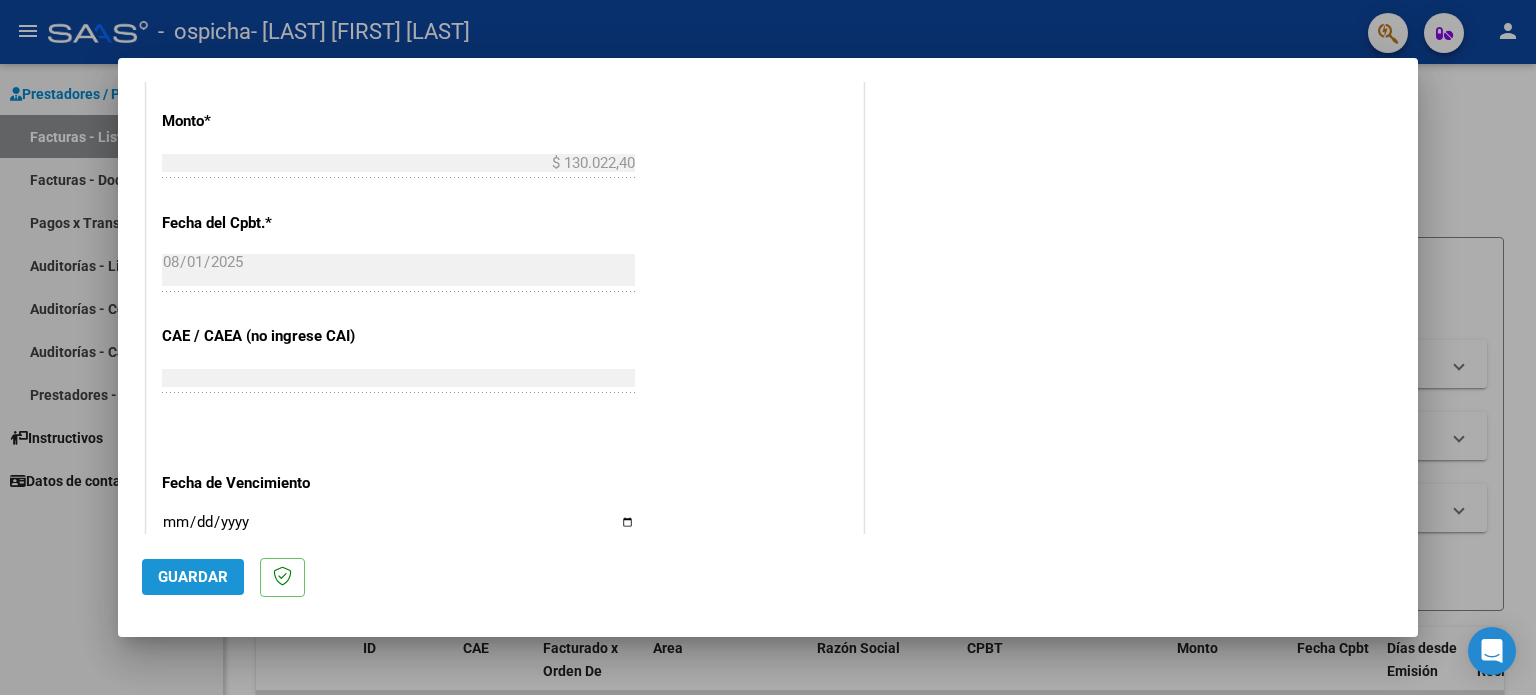 click on "Guardar" 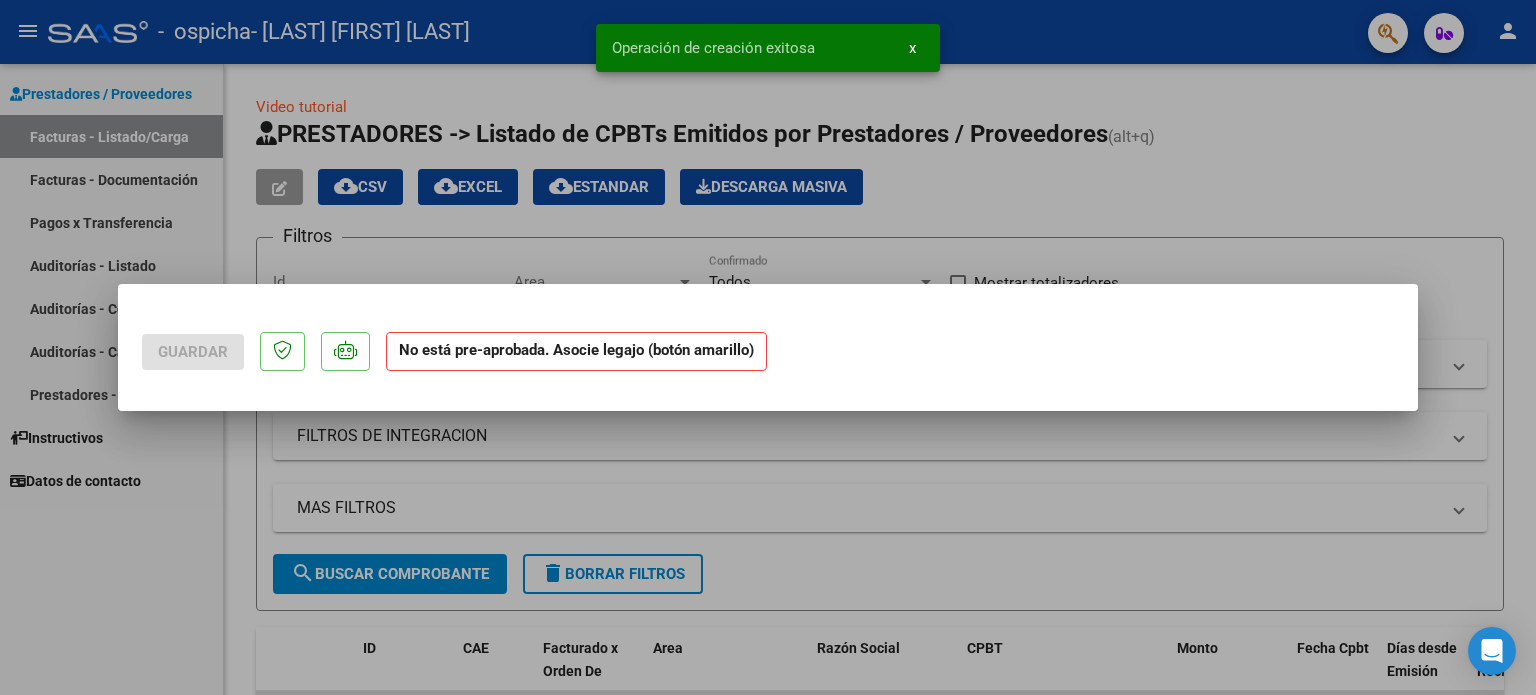 scroll, scrollTop: 0, scrollLeft: 0, axis: both 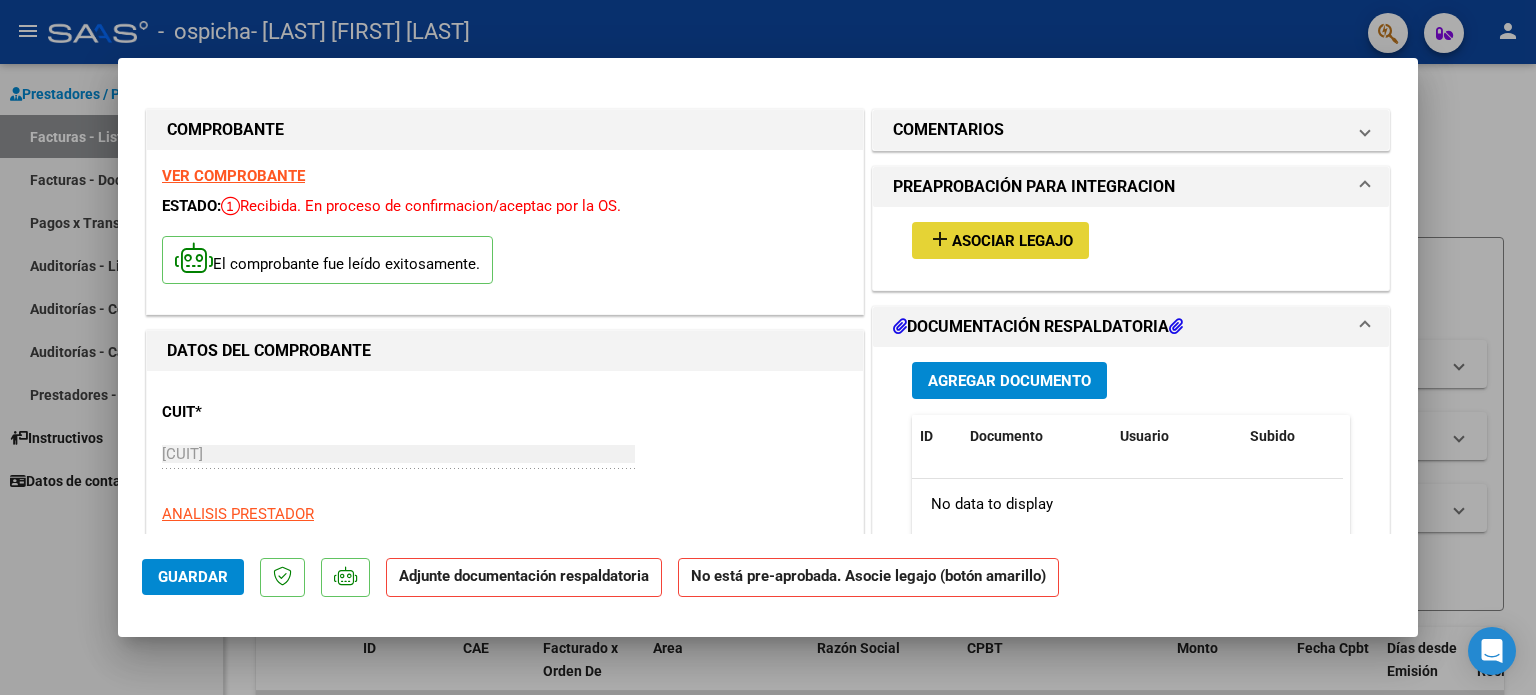 click on "add" at bounding box center [940, 239] 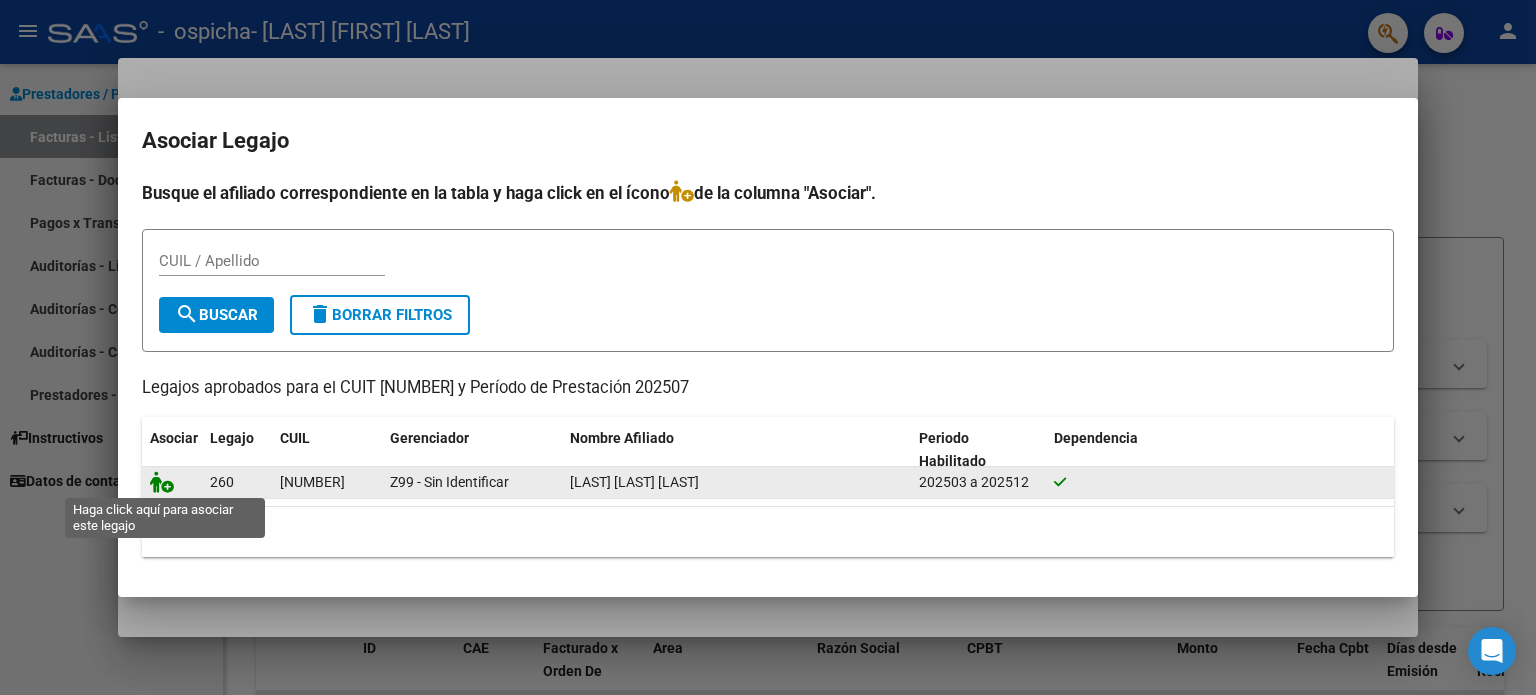 click 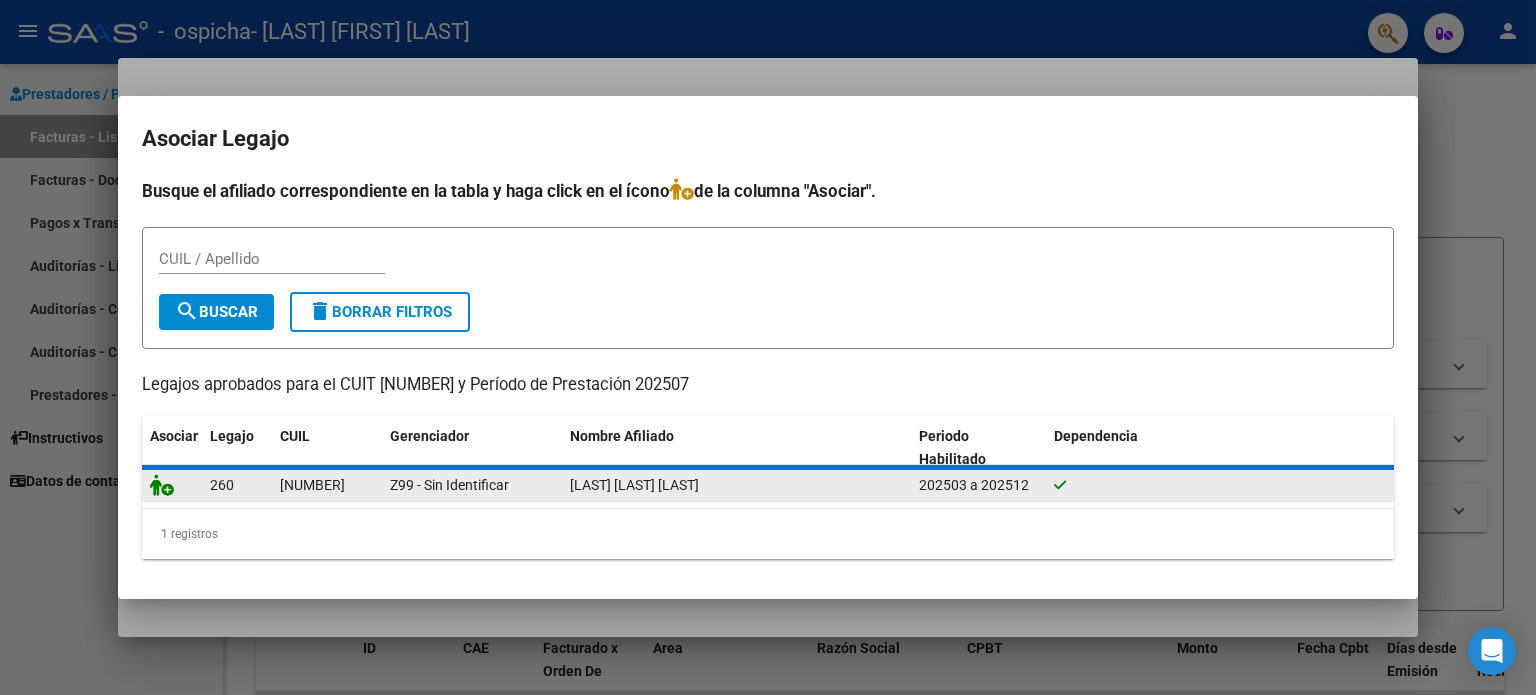 click 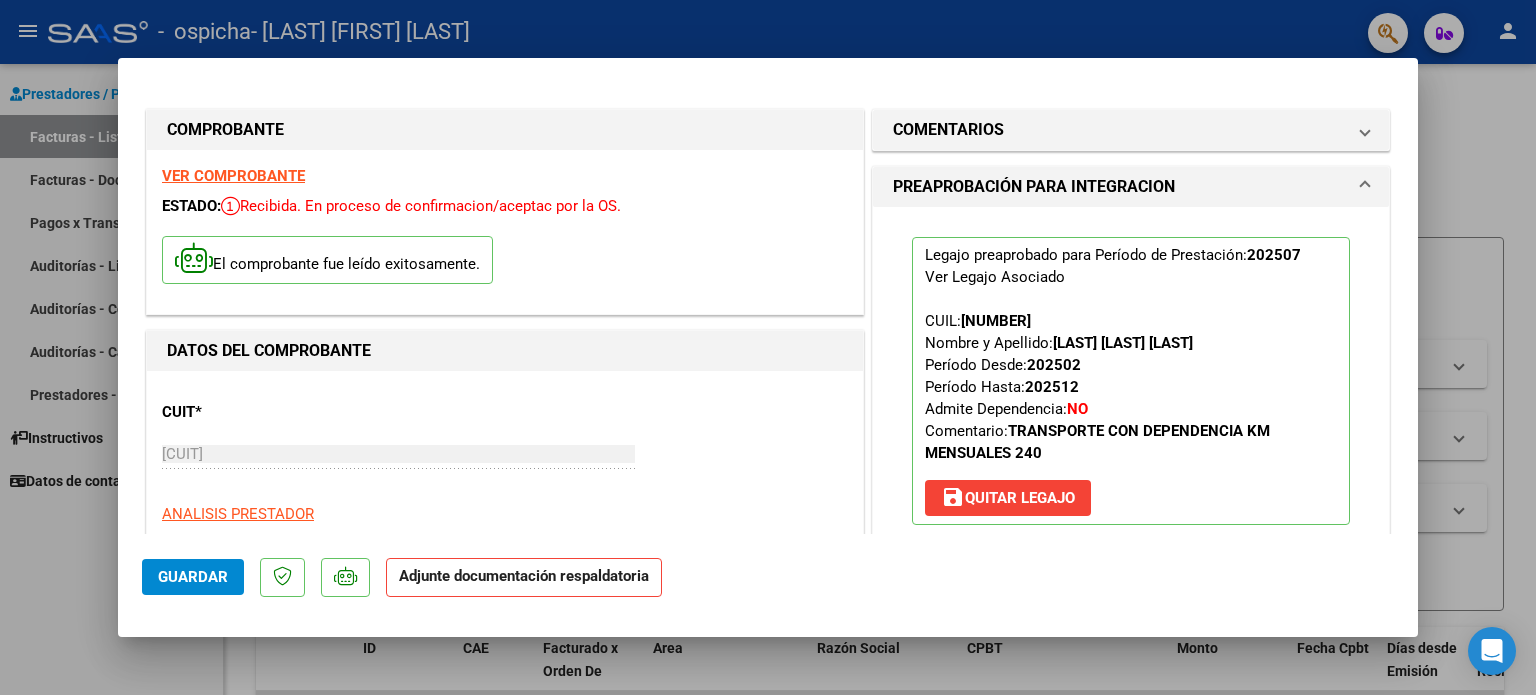 click on "Guardar" 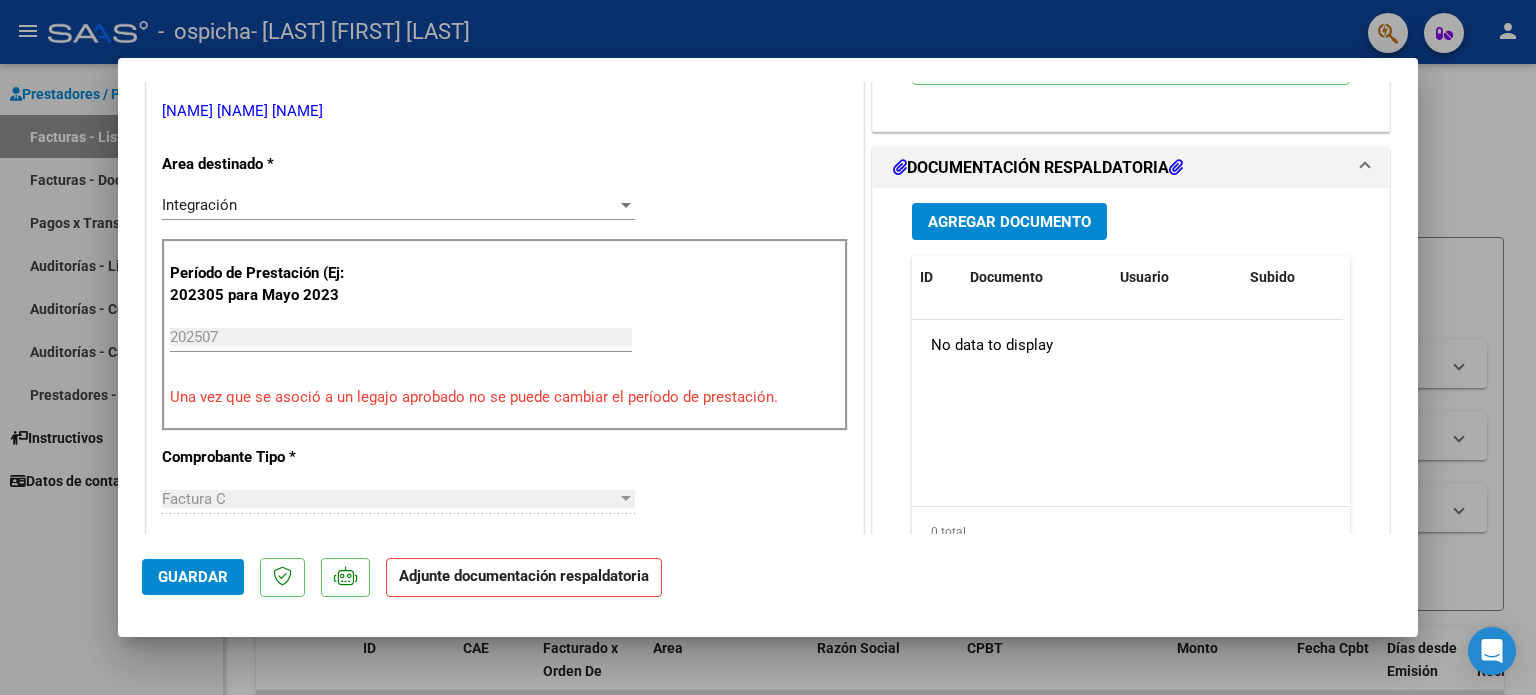 scroll, scrollTop: 507, scrollLeft: 0, axis: vertical 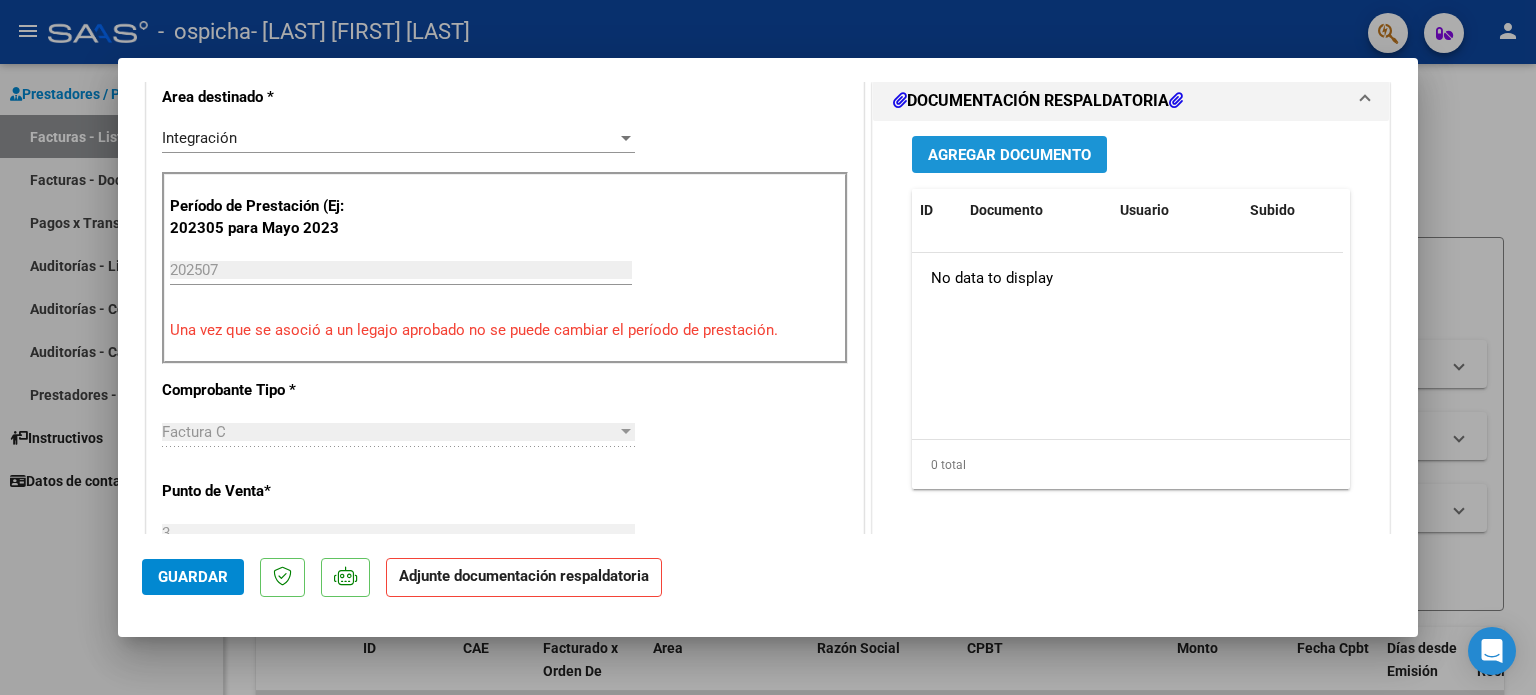 click on "Agregar Documento" at bounding box center (1009, 155) 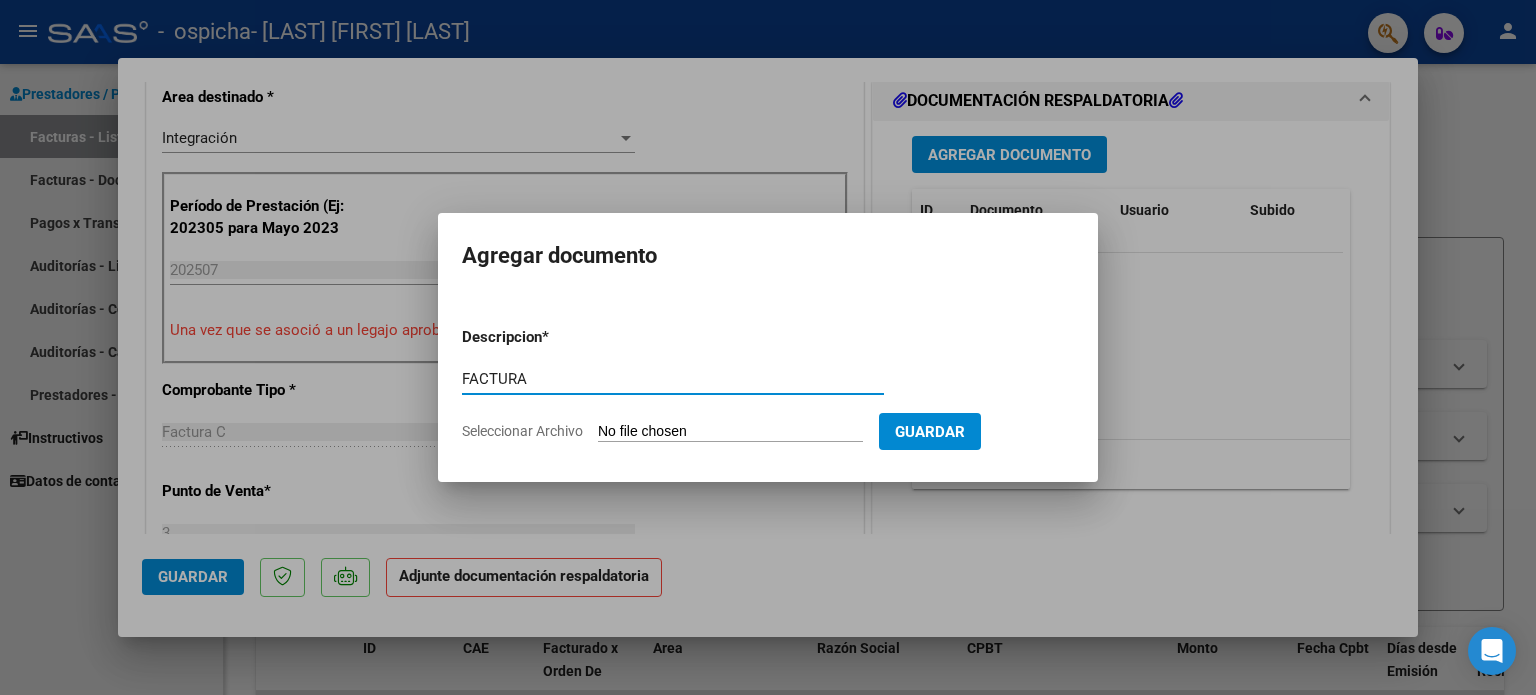 type on "FACTURA" 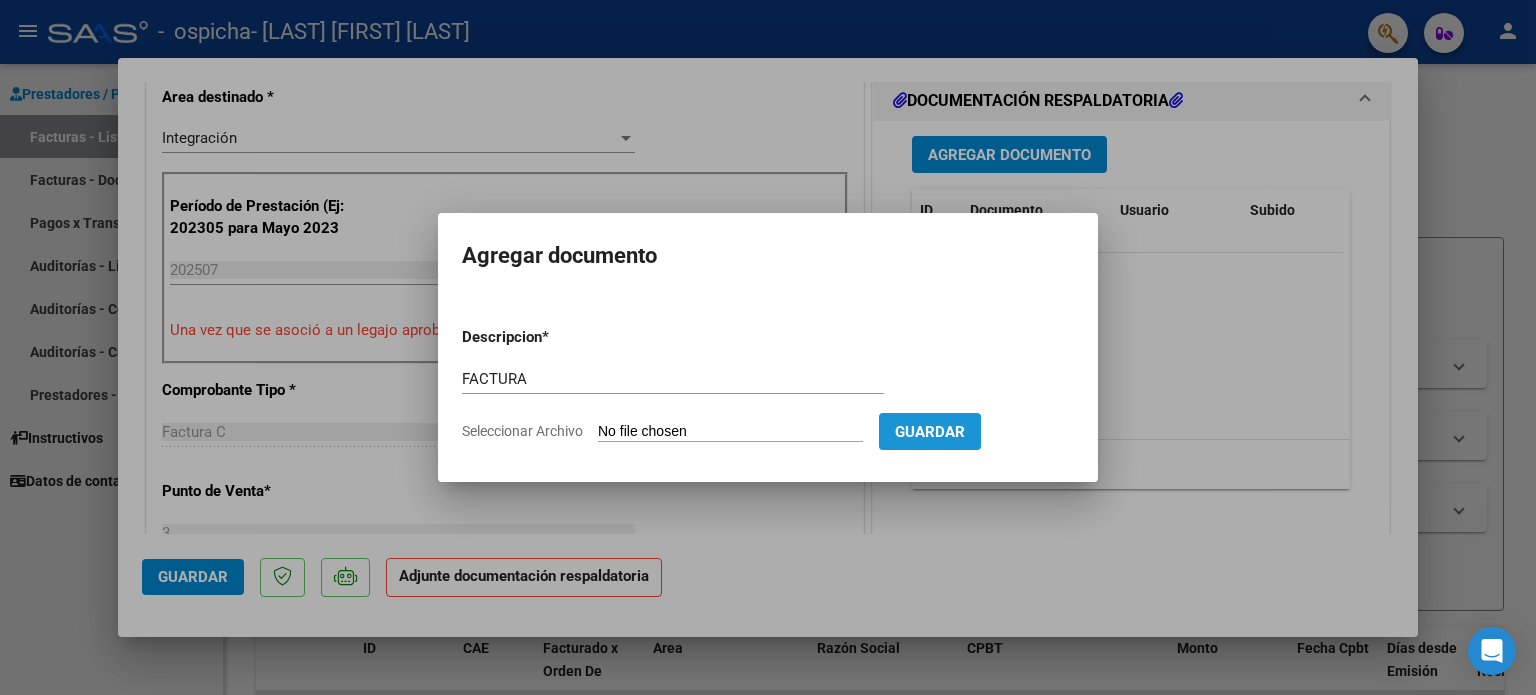 click on "Guardar" at bounding box center (930, 431) 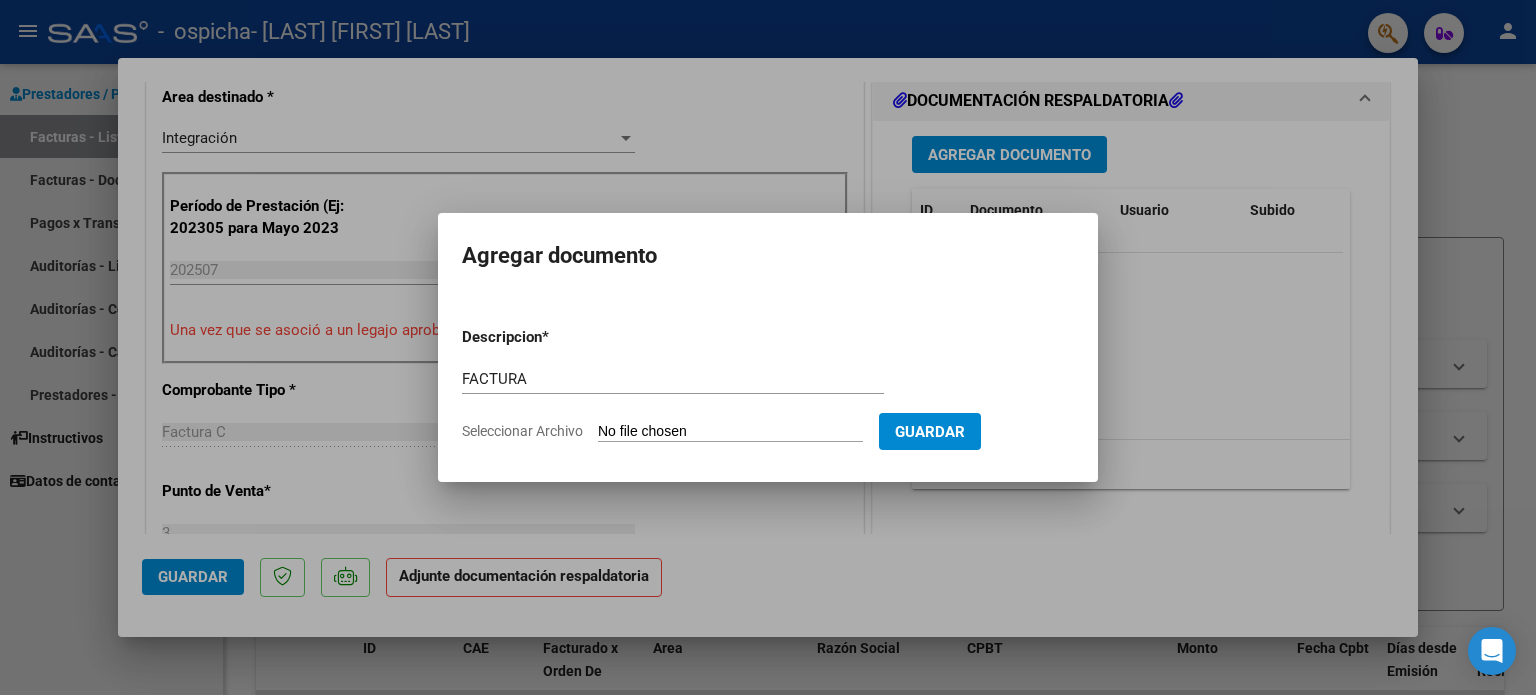 click on "Guardar" at bounding box center (930, 432) 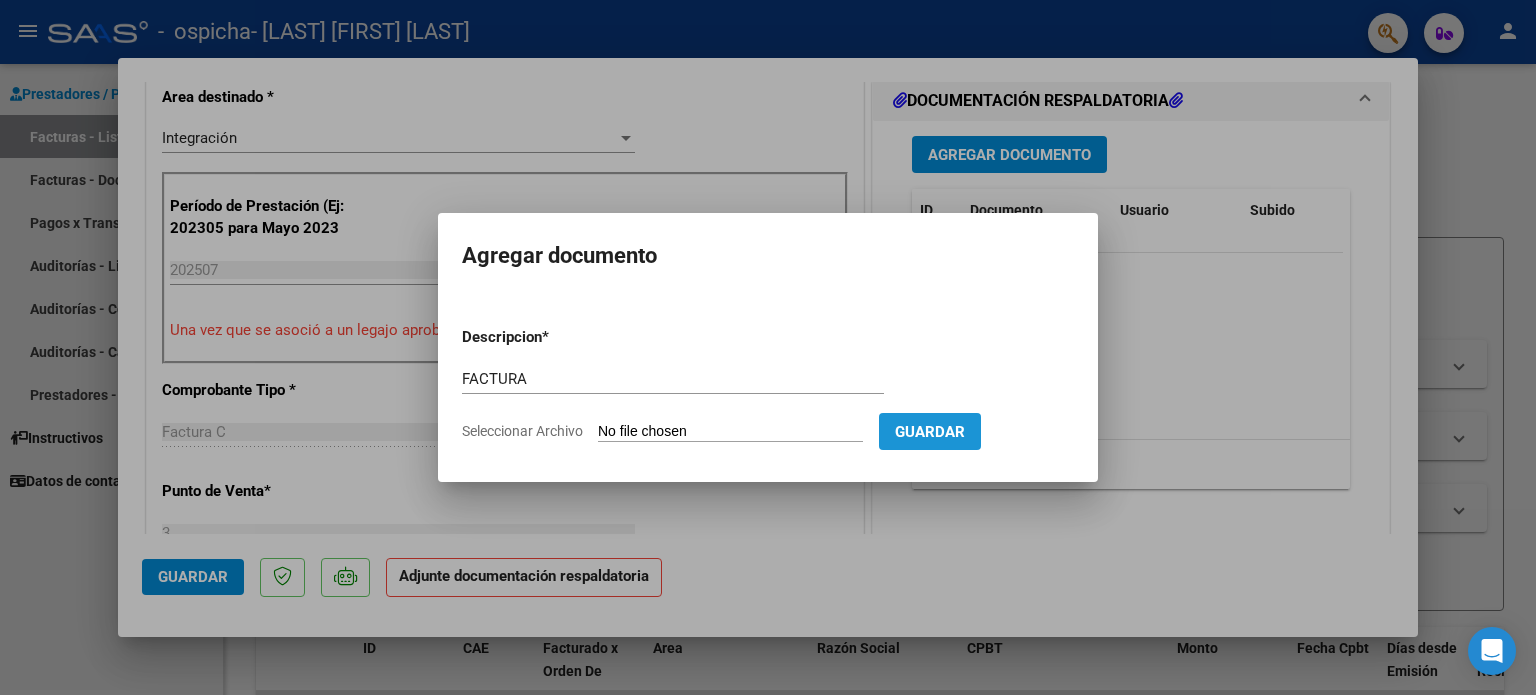 click on "Guardar" at bounding box center (930, 432) 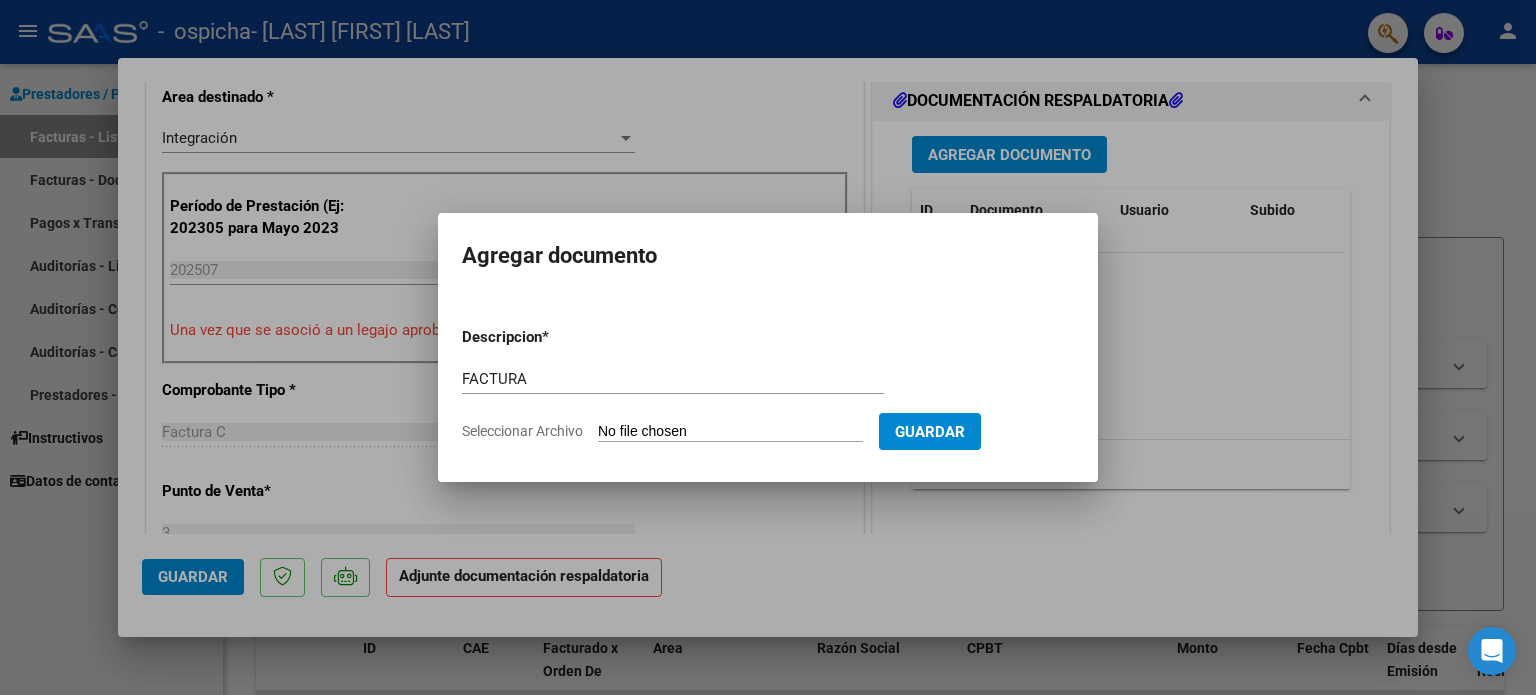 click at bounding box center [768, 347] 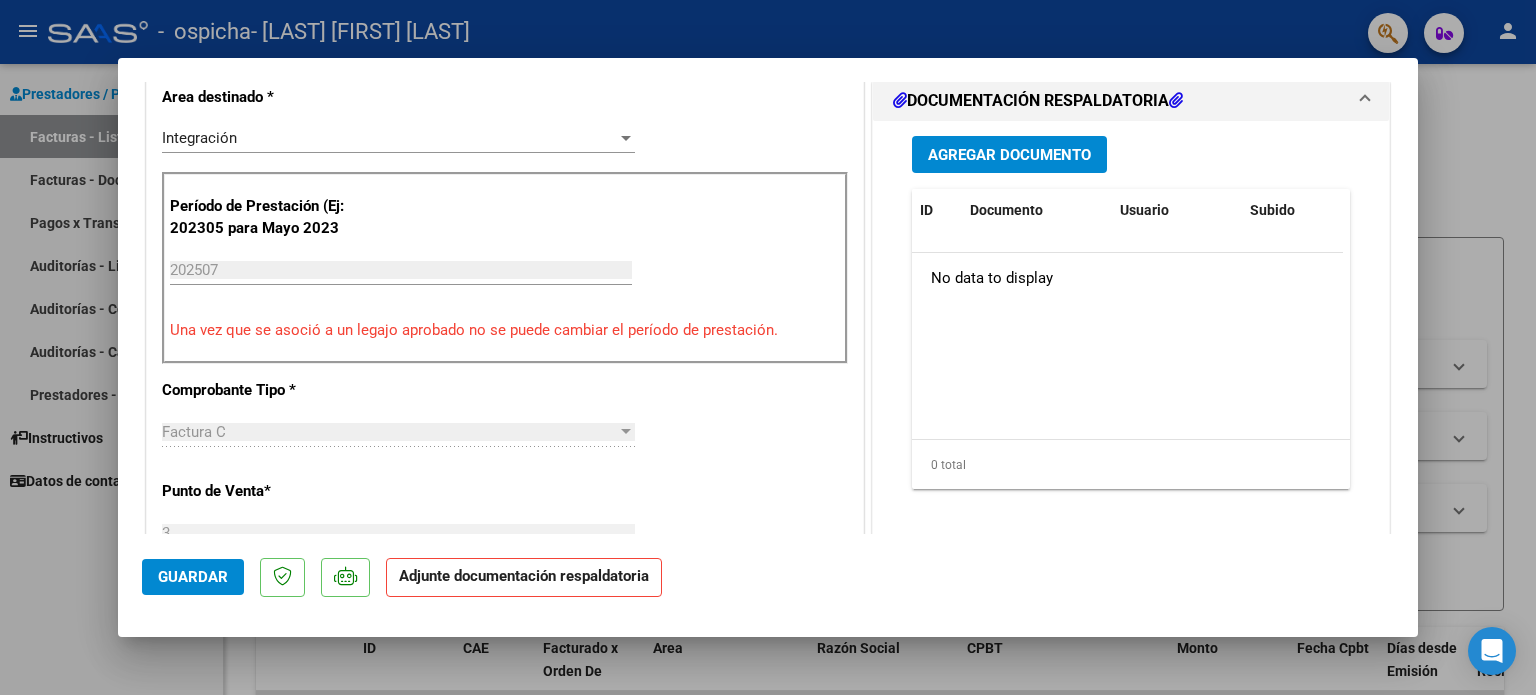 click on "DOCUMENTACIÓN RESPALDATORIA" at bounding box center (1038, 101) 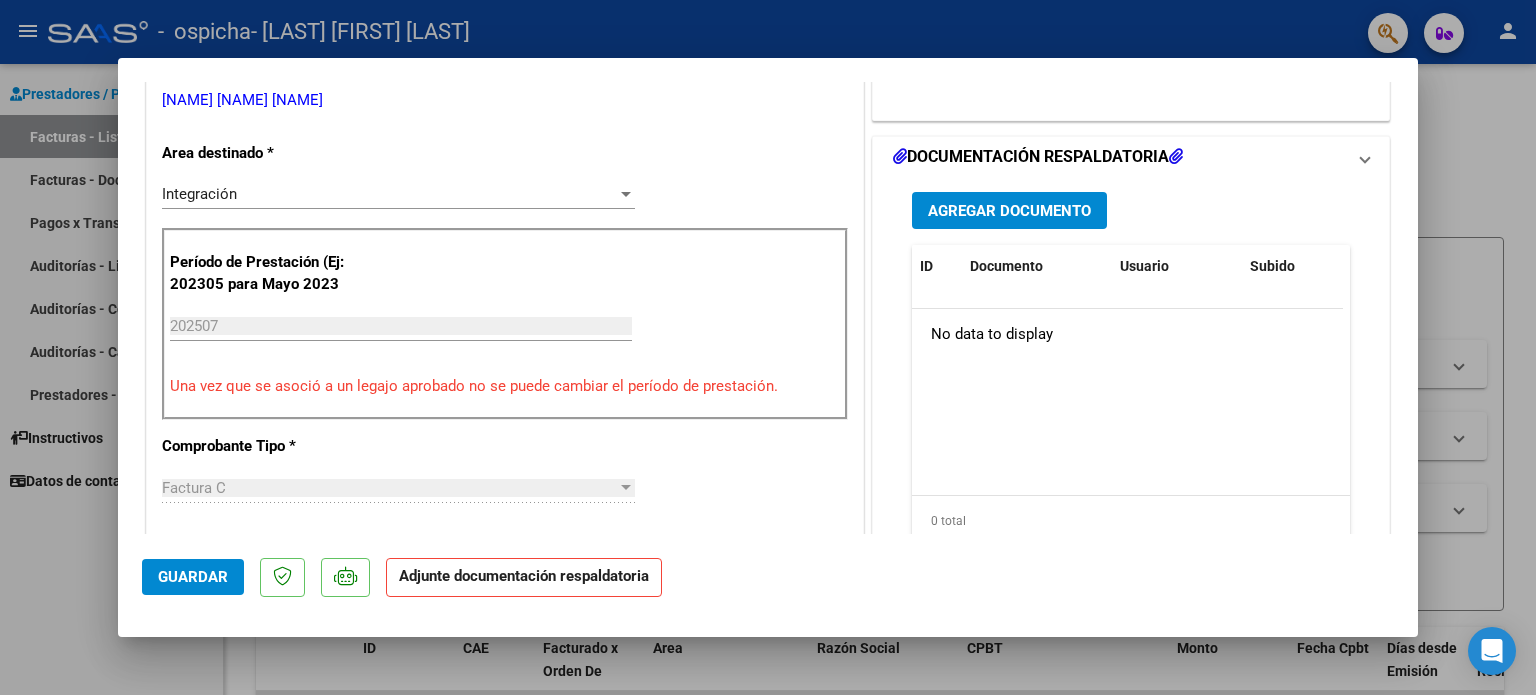 click on "COMENTARIOS Comentarios del Prestador / Gerenciador:  PREAPROBACIÓN PARA INTEGRACION  Legajo preaprobado para Período de Prestación:  202507 Ver Legajo Asociado  CUIL:  [NUMBER]  Nombre y Apellido:  [LAST] [LAST] [LAST]  Período Desde:  202502  Período Hasta:  202512  Admite Dependencia:   NO  Comentario:  TRANSPORTE CON DEPENDENCIA KM MENSUALES 240 save  Quitar Legajo   DOCUMENTACIÓN RESPALDATORIA  Agregar Documento ID Documento Usuario Subido Acción No data to display  0 total   1" at bounding box center [1131, 538] 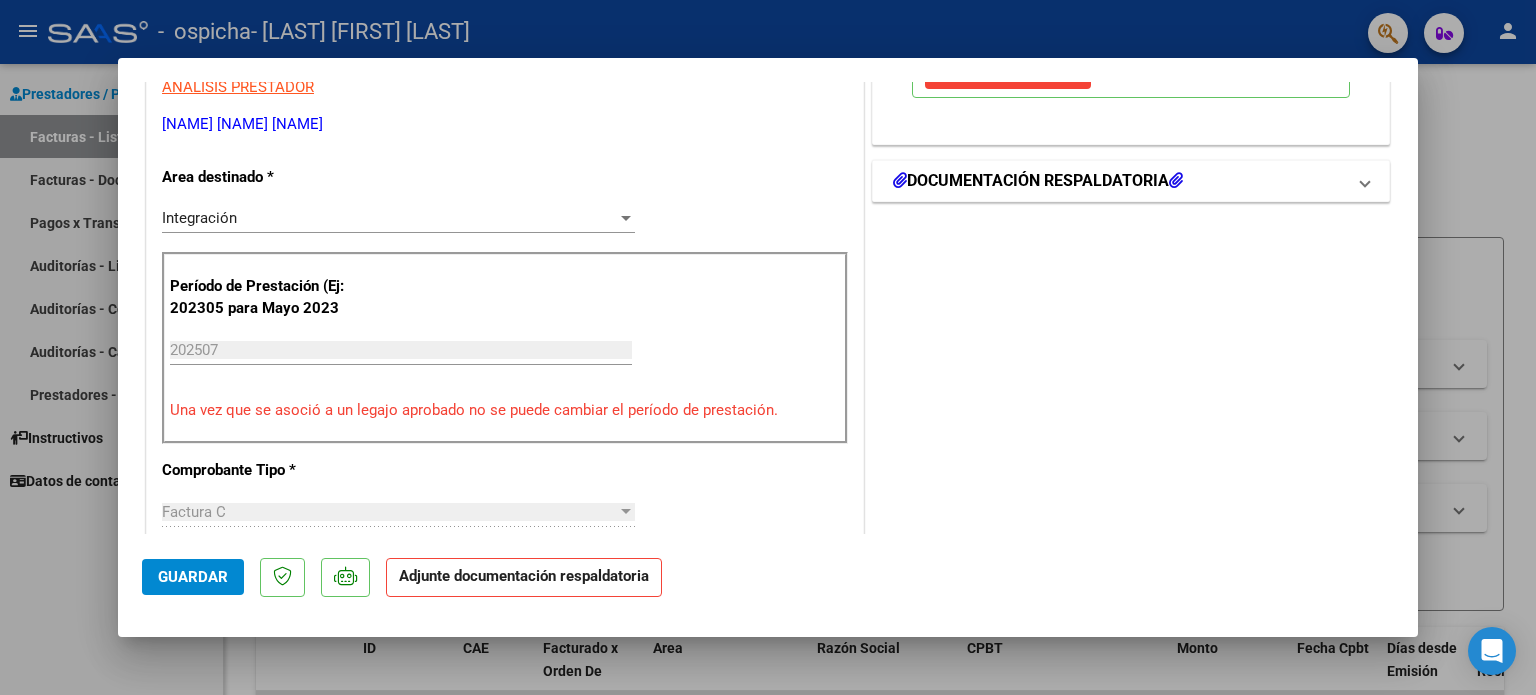 click at bounding box center (1365, 181) 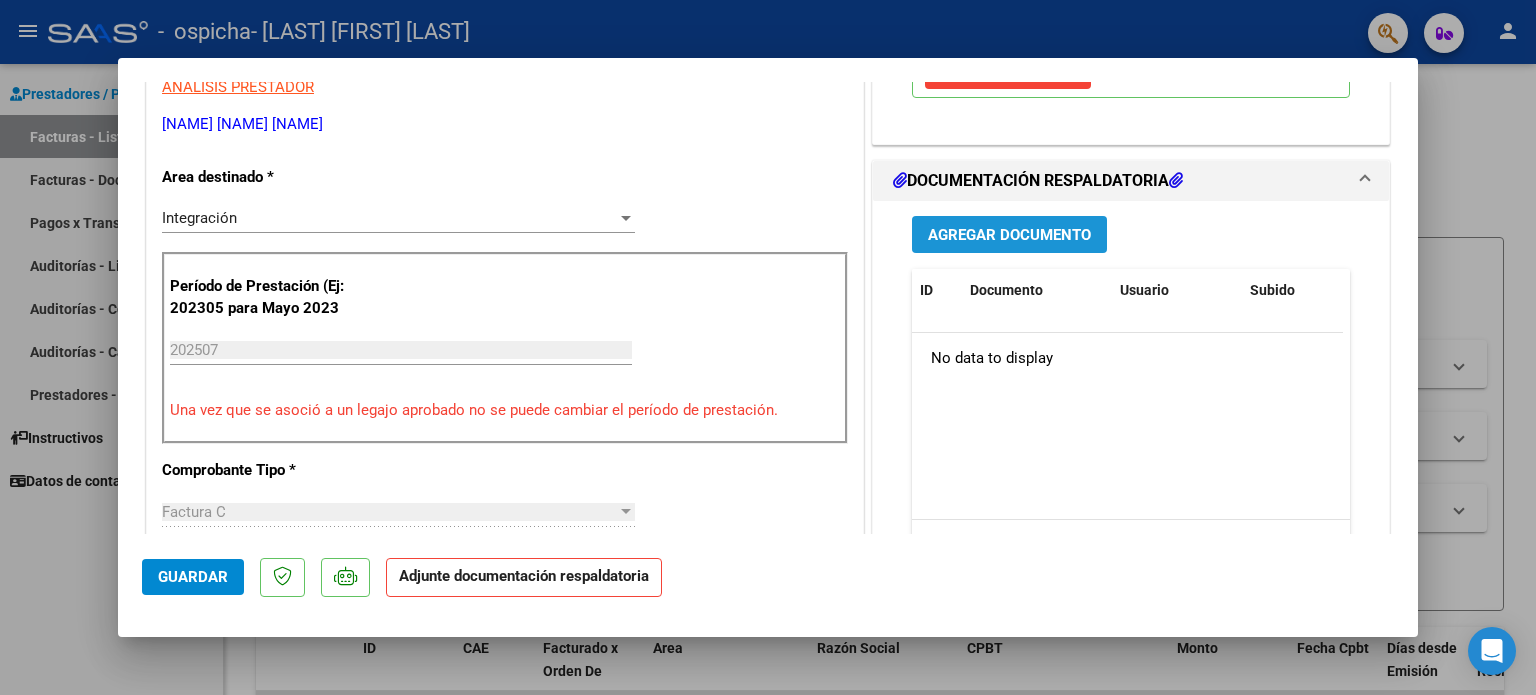 click on "Agregar Documento" at bounding box center [1009, 235] 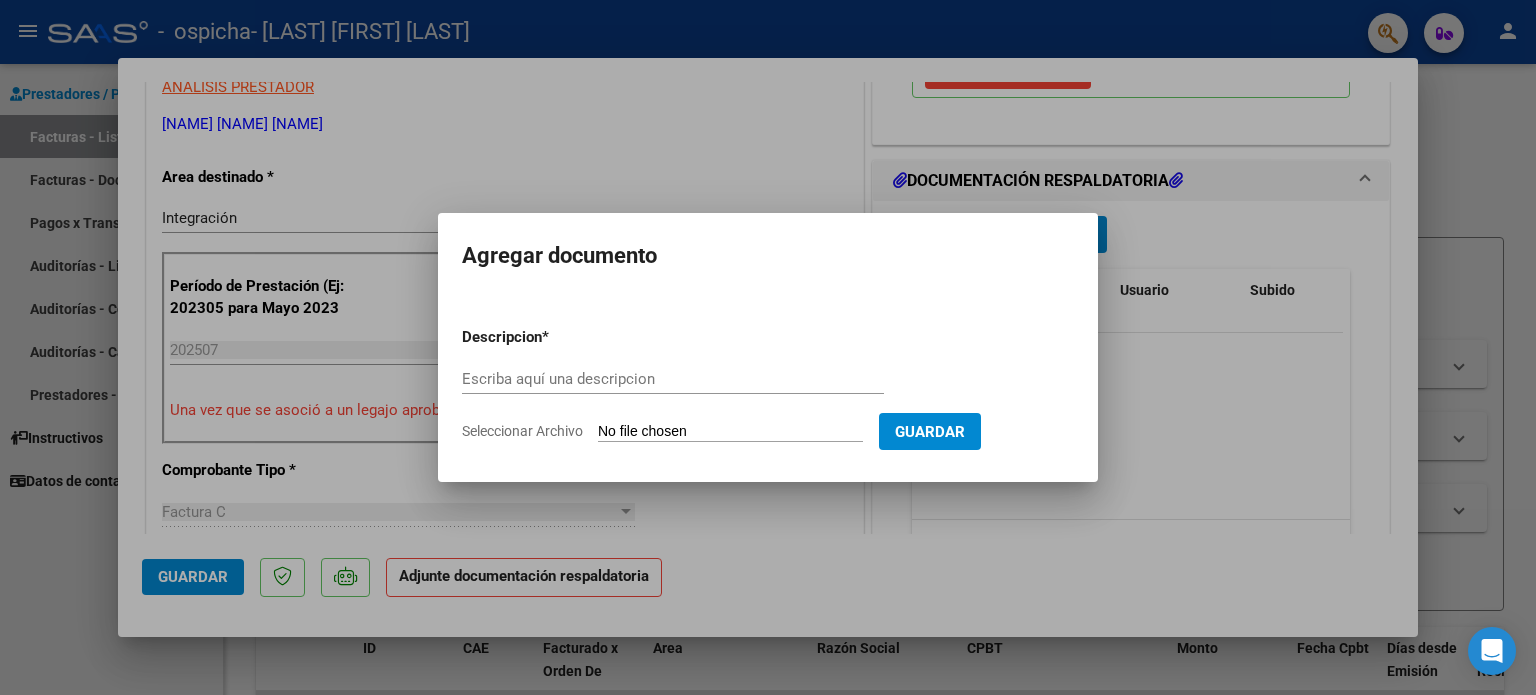 click on "Agregar documento Descripcion  *   Escriba aquí una descripcion  Seleccionar Archivo Guardar" at bounding box center [768, 347] 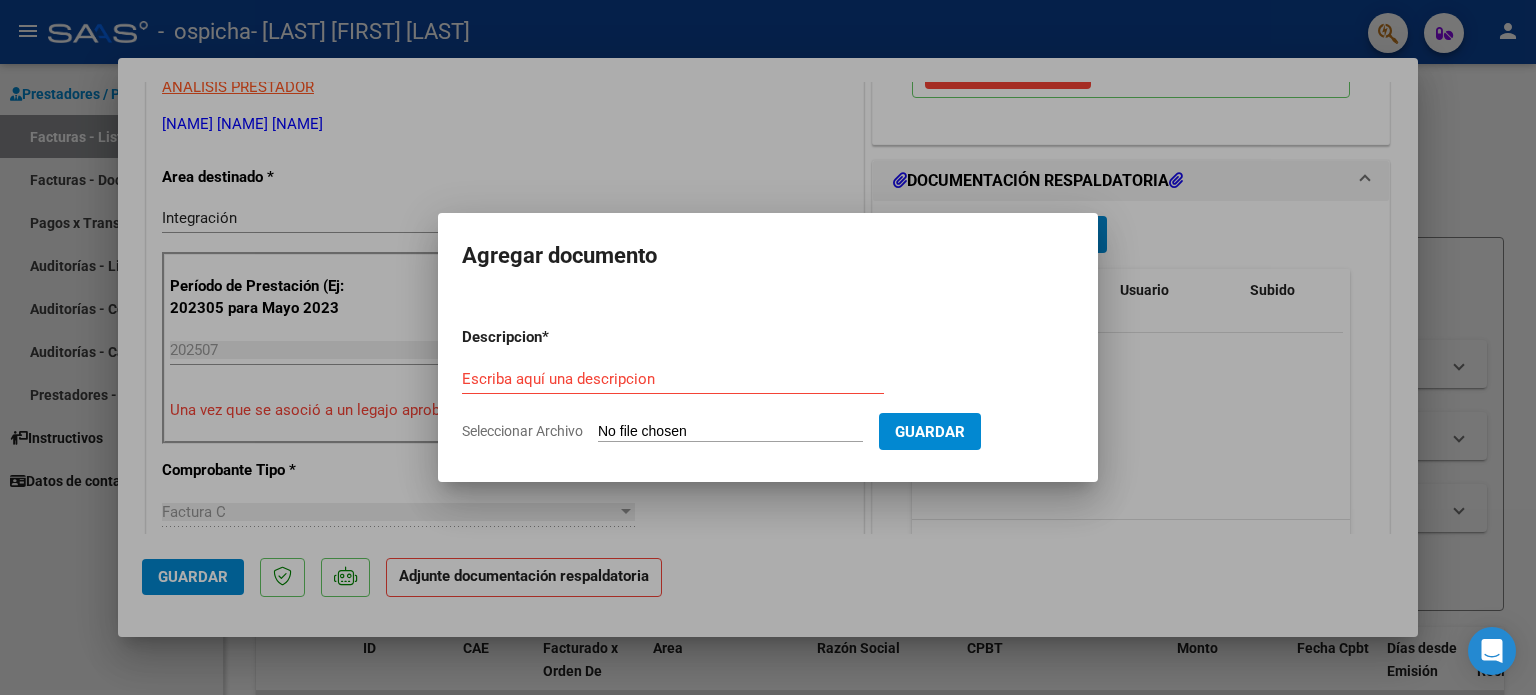 click on "Seleccionar Archivo" at bounding box center [730, 432] 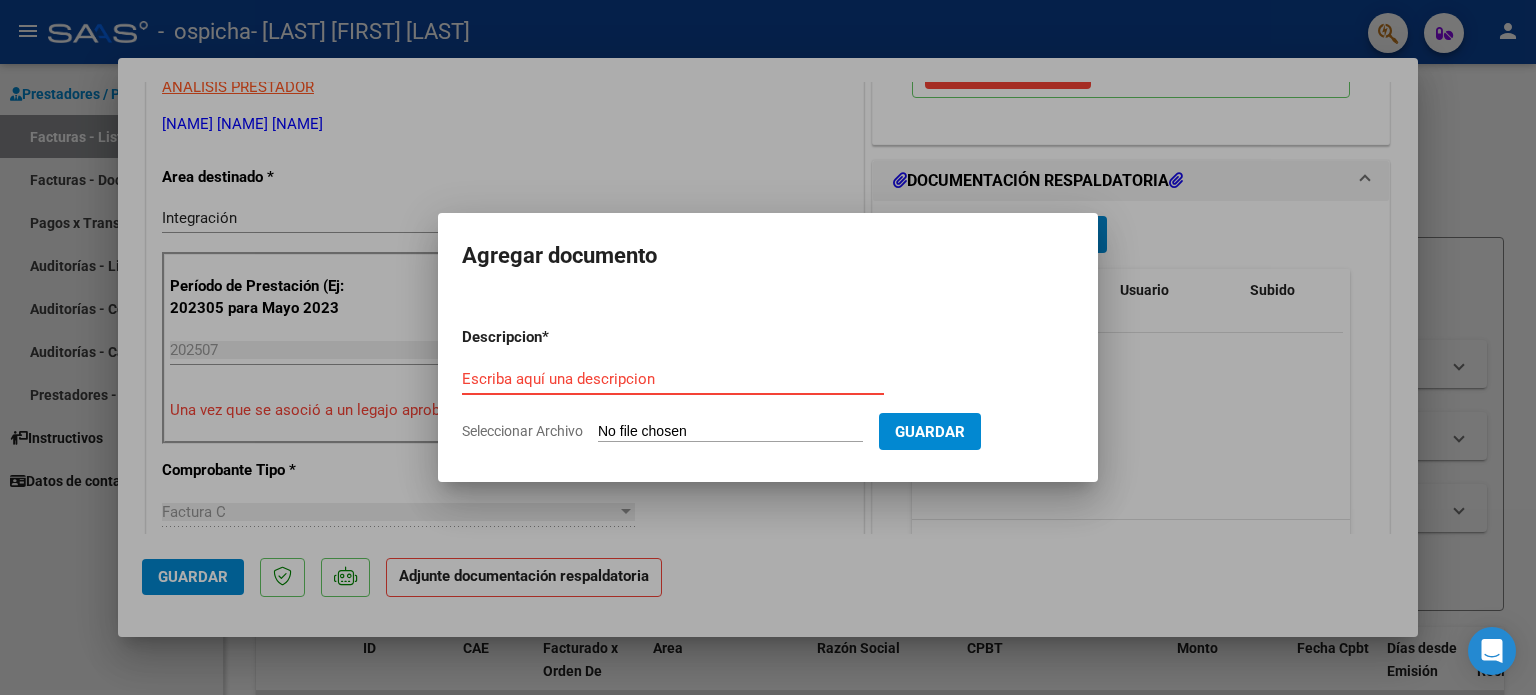 click on "Escriba aquí una descripcion" at bounding box center (673, 379) 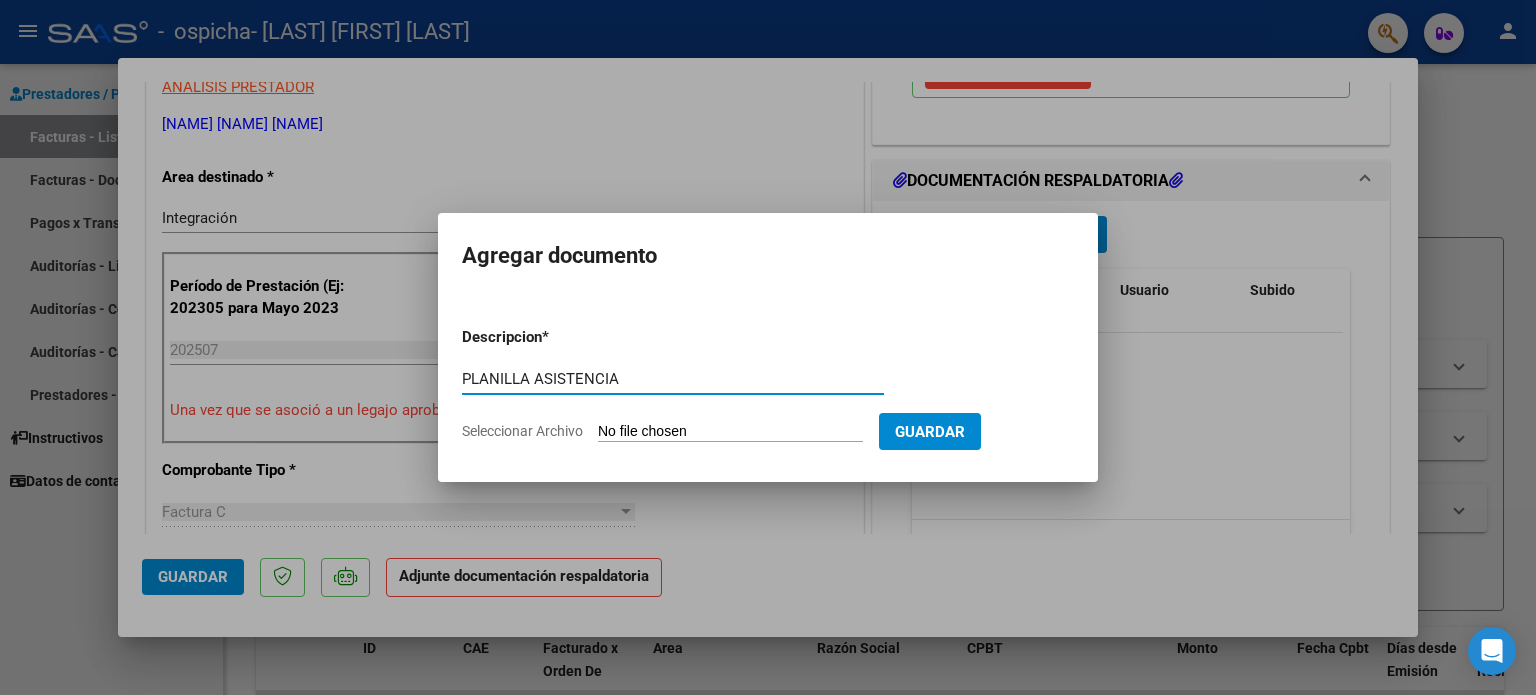 type on "PLANILLA ASISTENCIA" 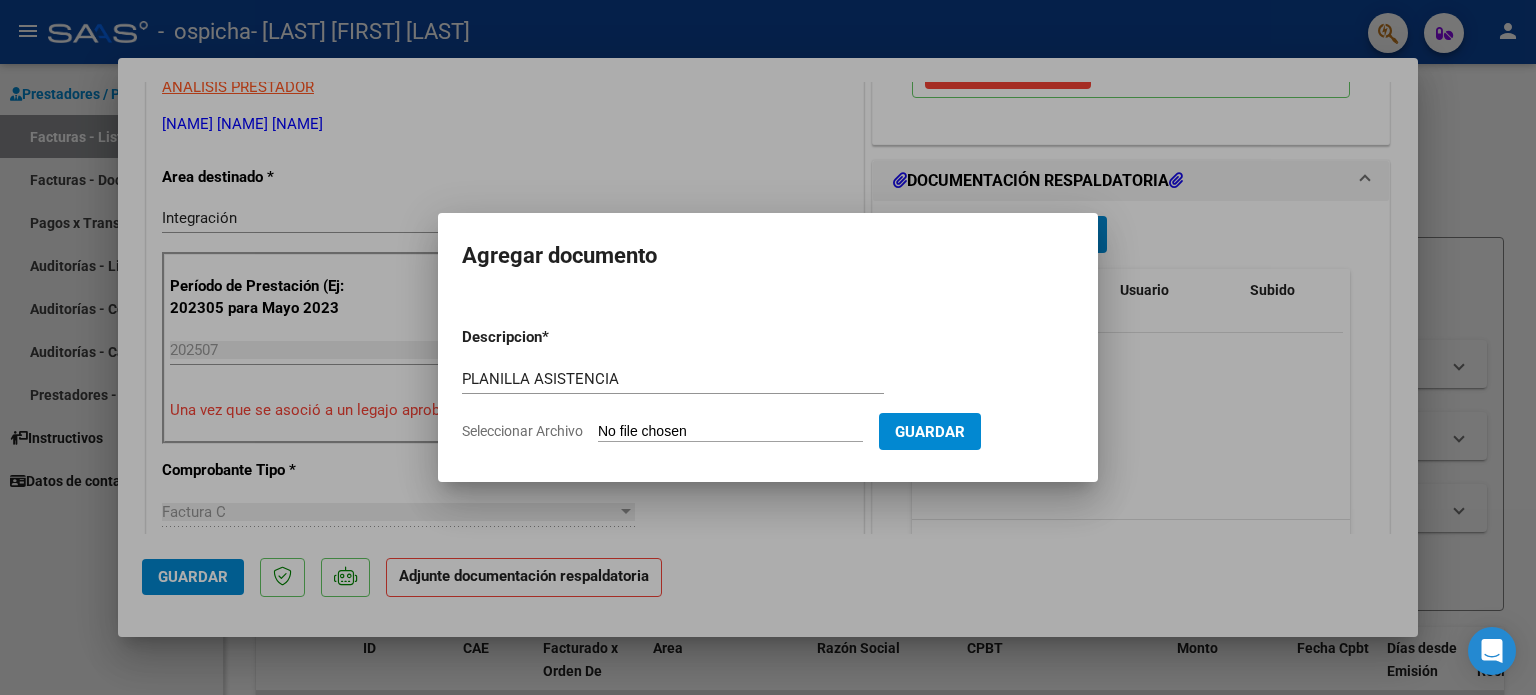 click on "Seleccionar Archivo" at bounding box center (730, 432) 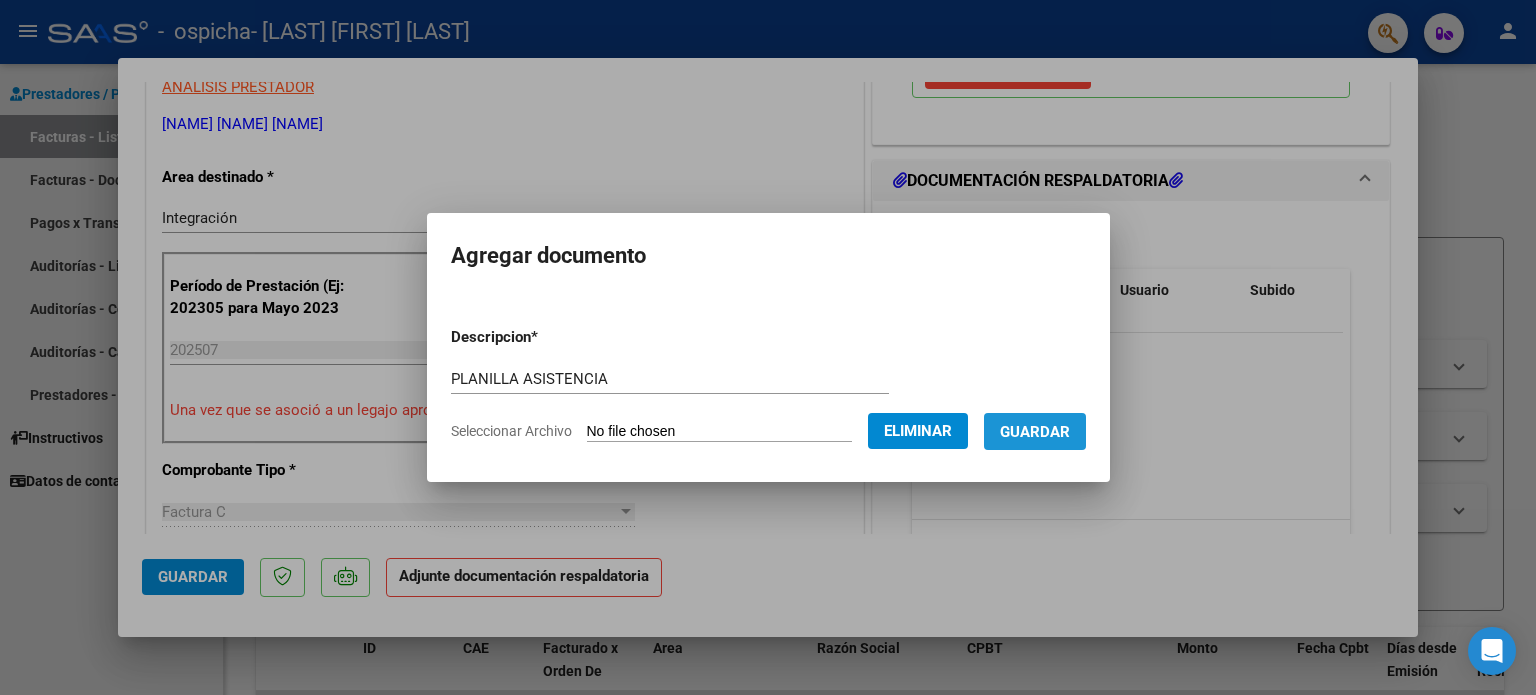 click on "Guardar" at bounding box center [1035, 431] 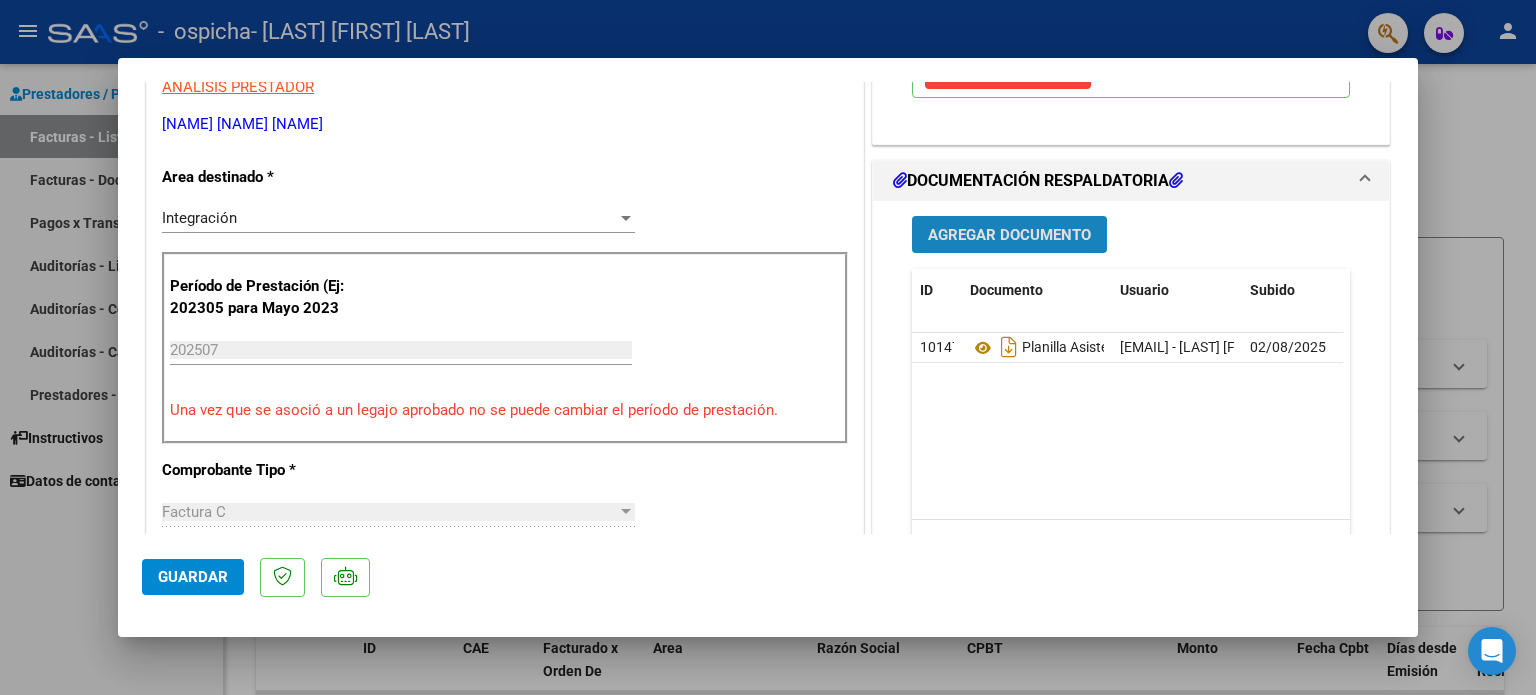 click on "Agregar Documento" at bounding box center (1009, 235) 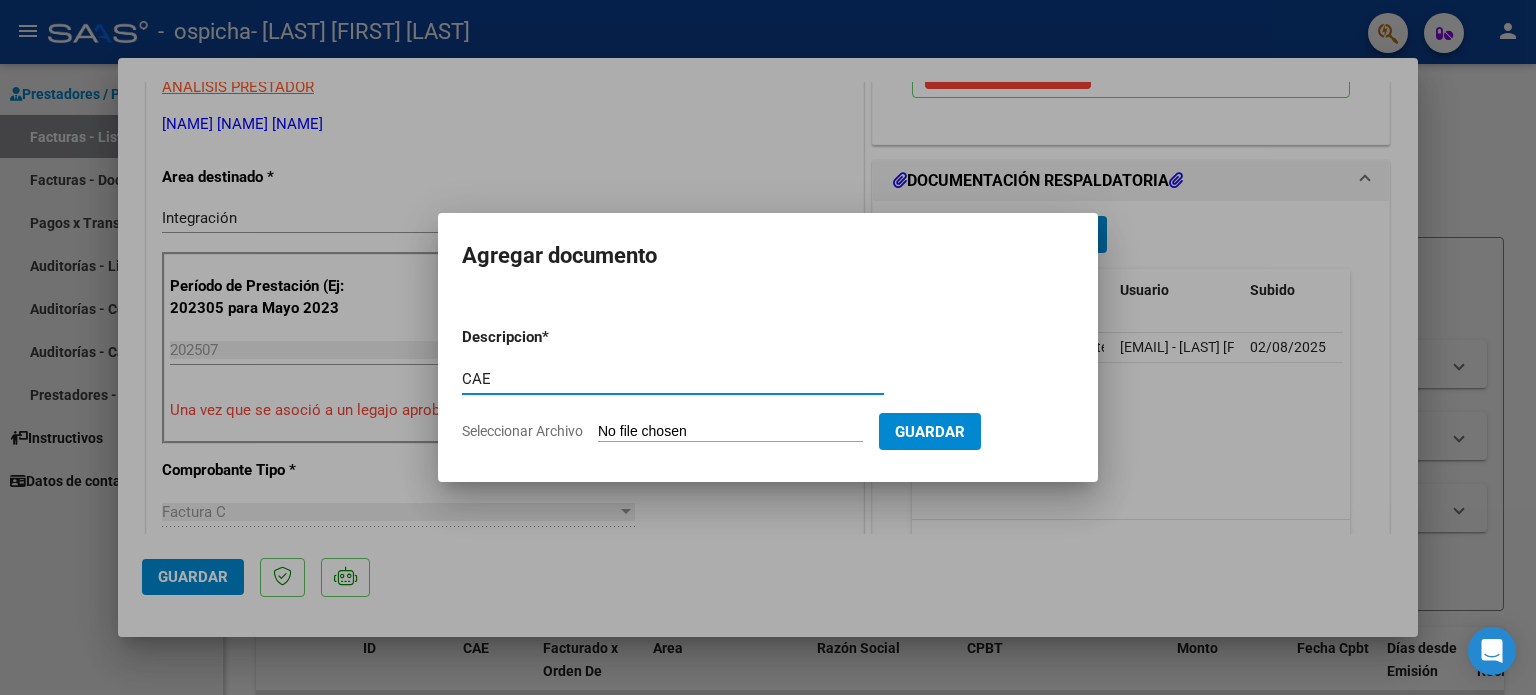 type on "CAE" 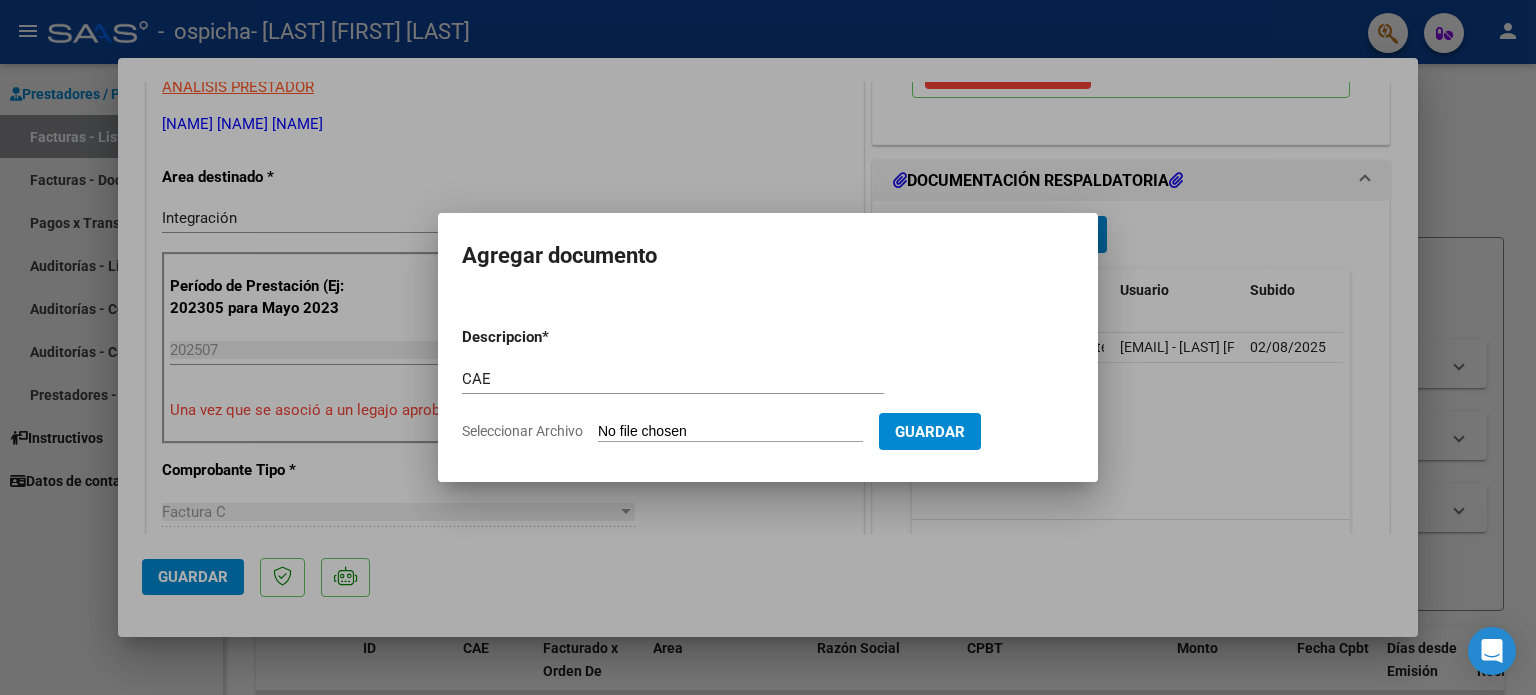 click on "Seleccionar Archivo" 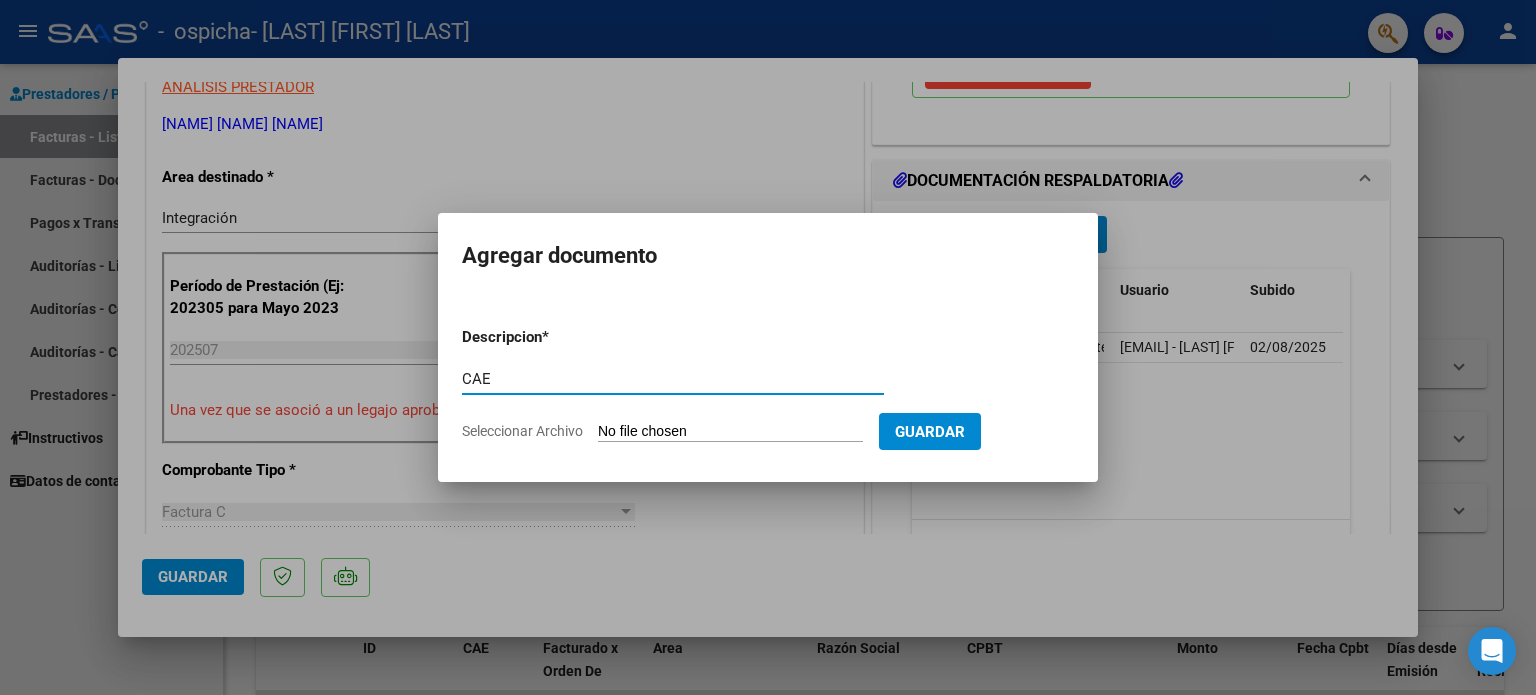 click on "CAE" at bounding box center [673, 379] 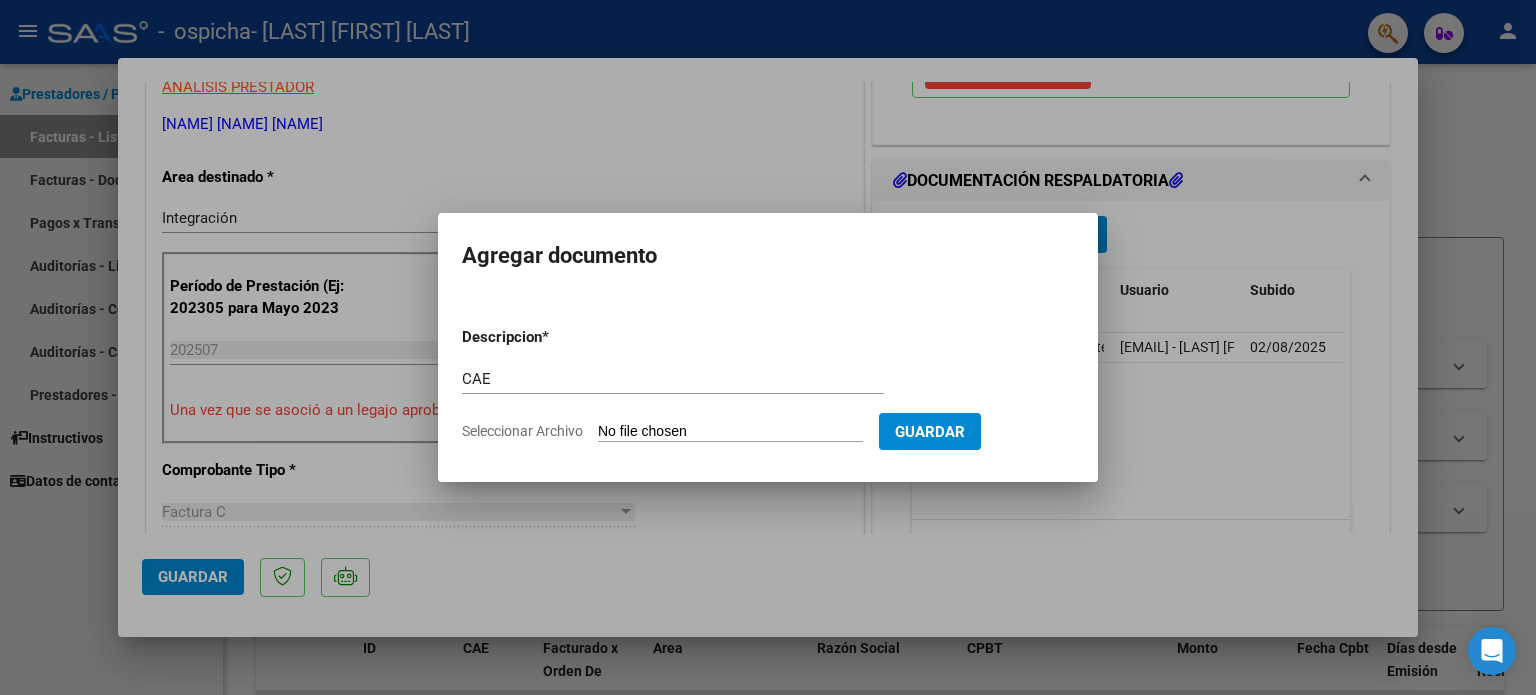 click on "Seleccionar Archivo" at bounding box center (730, 432) 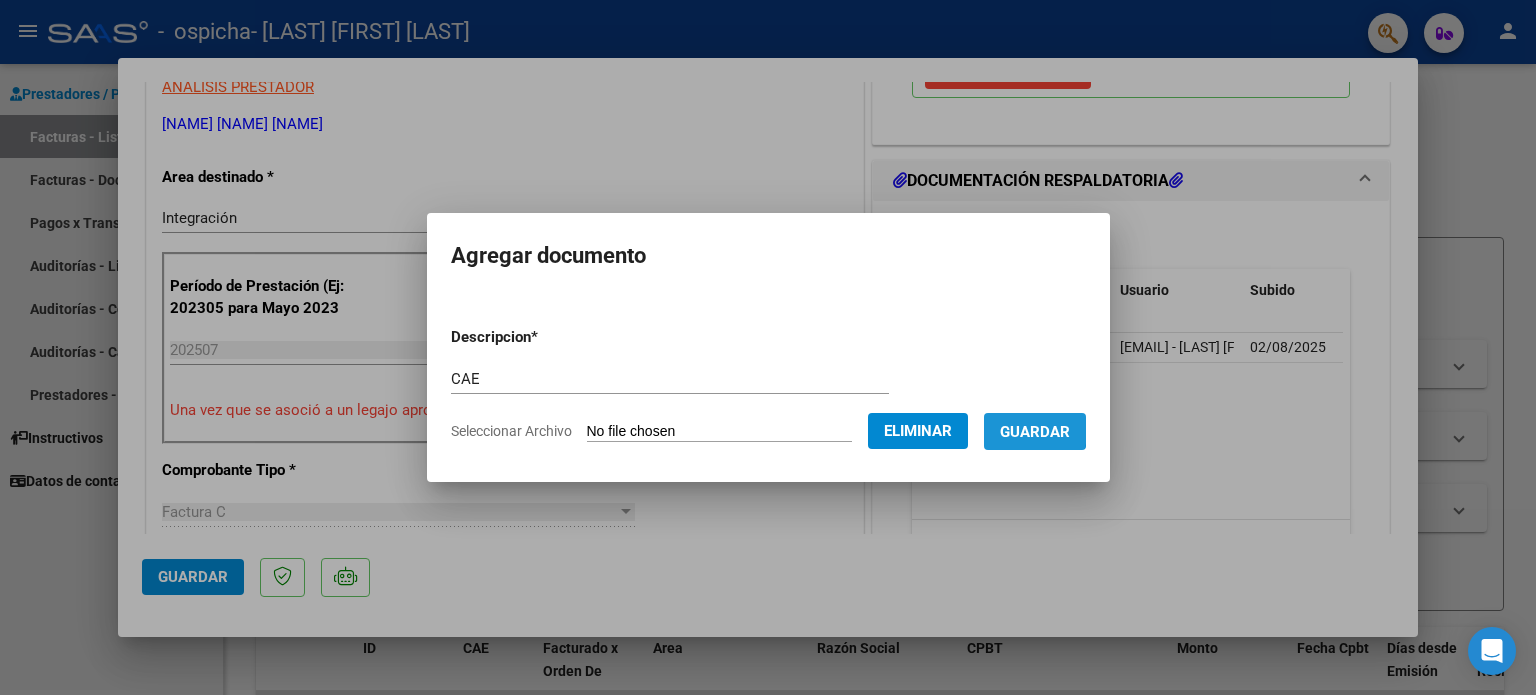 click on "Guardar" at bounding box center [1035, 432] 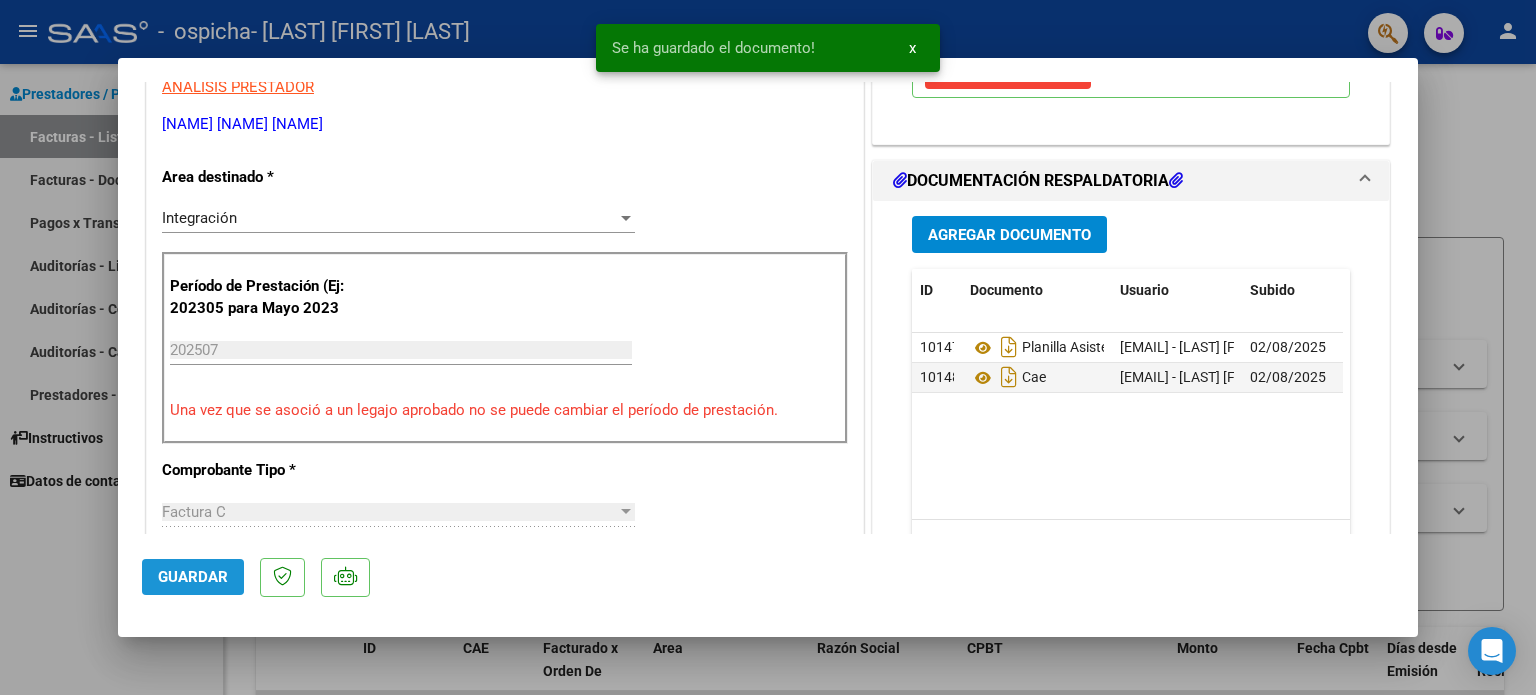 click on "Guardar" 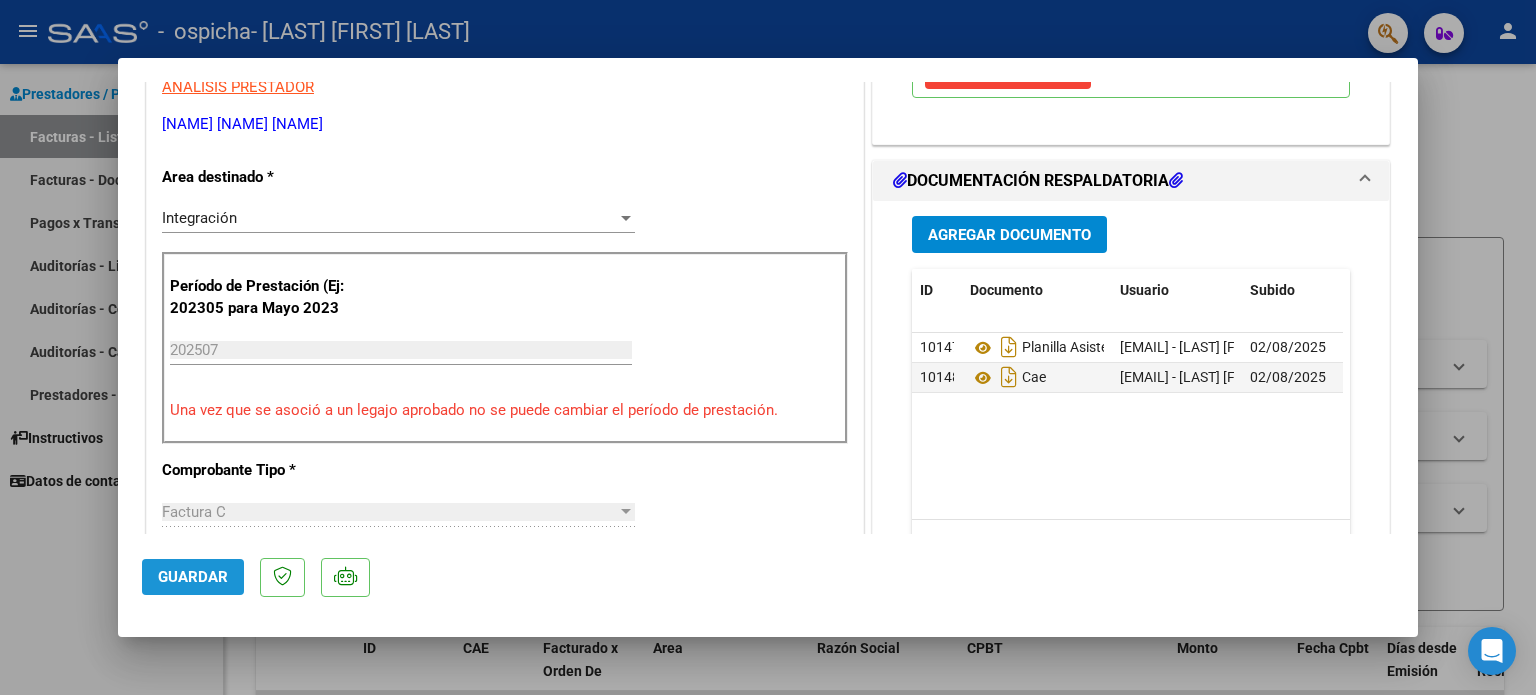 click on "Guardar" 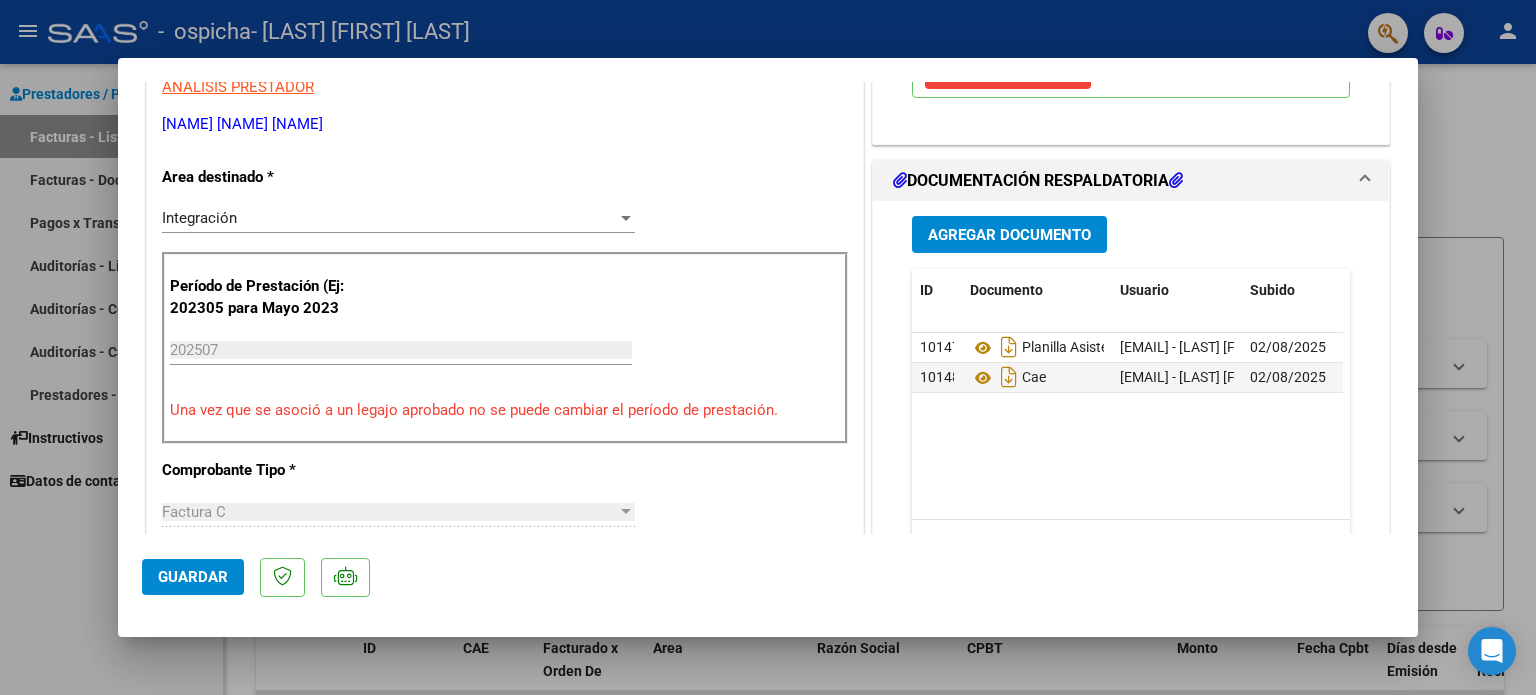 click at bounding box center [768, 347] 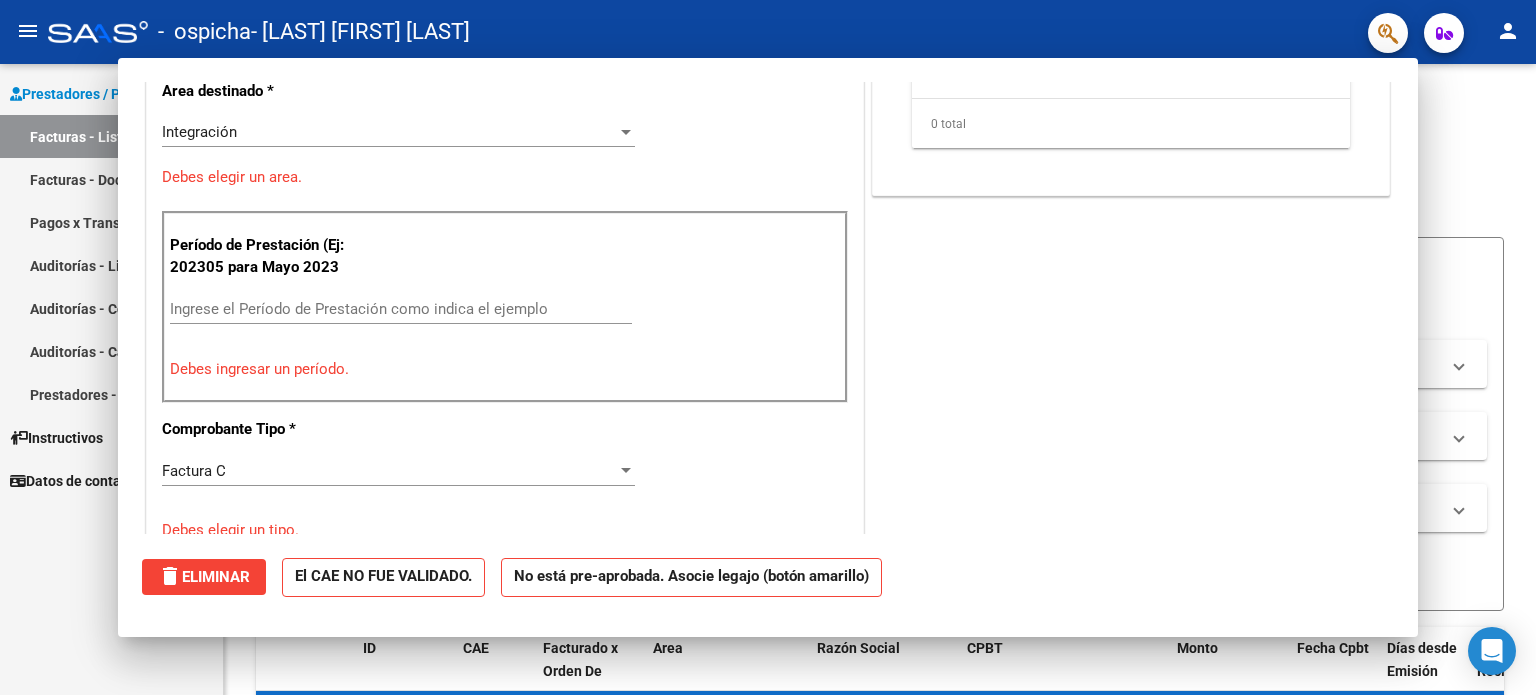 scroll, scrollTop: 0, scrollLeft: 0, axis: both 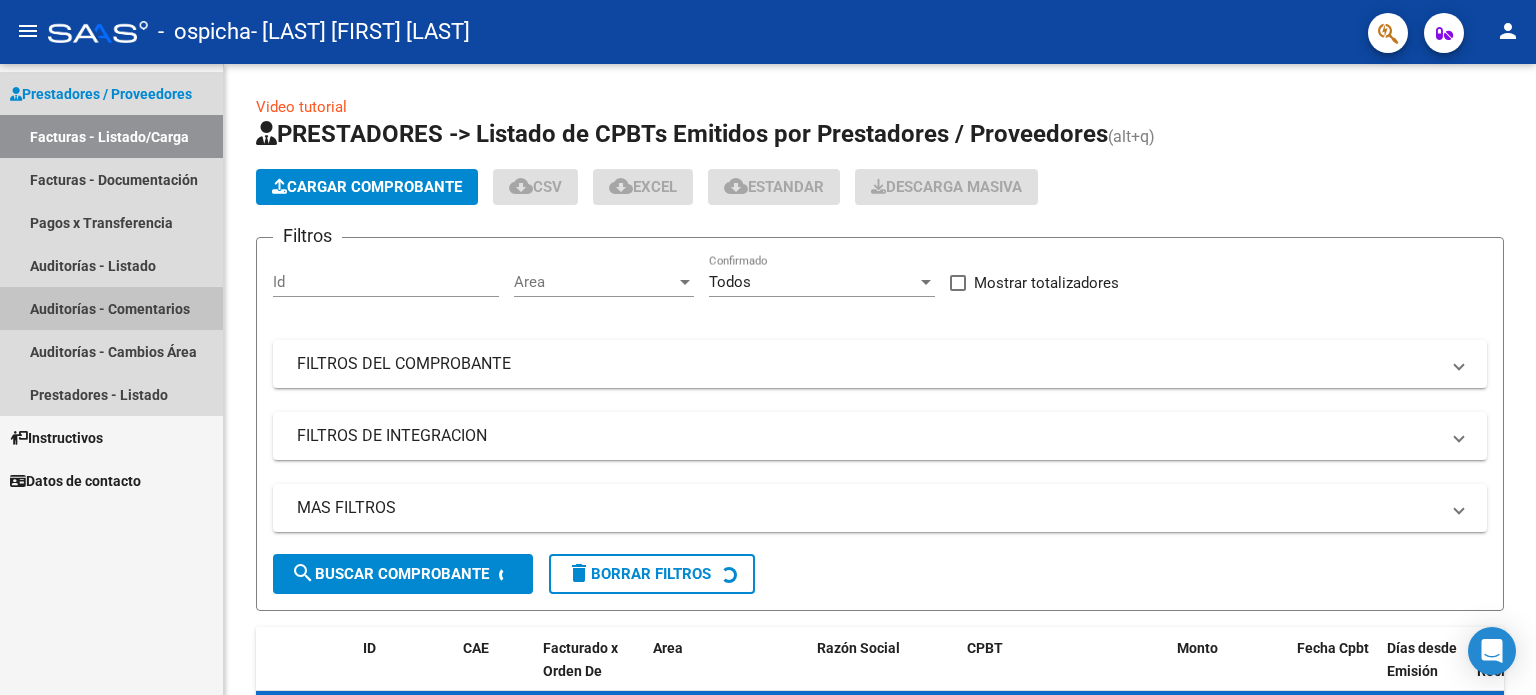 click on "Auditorías - Comentarios" at bounding box center [111, 308] 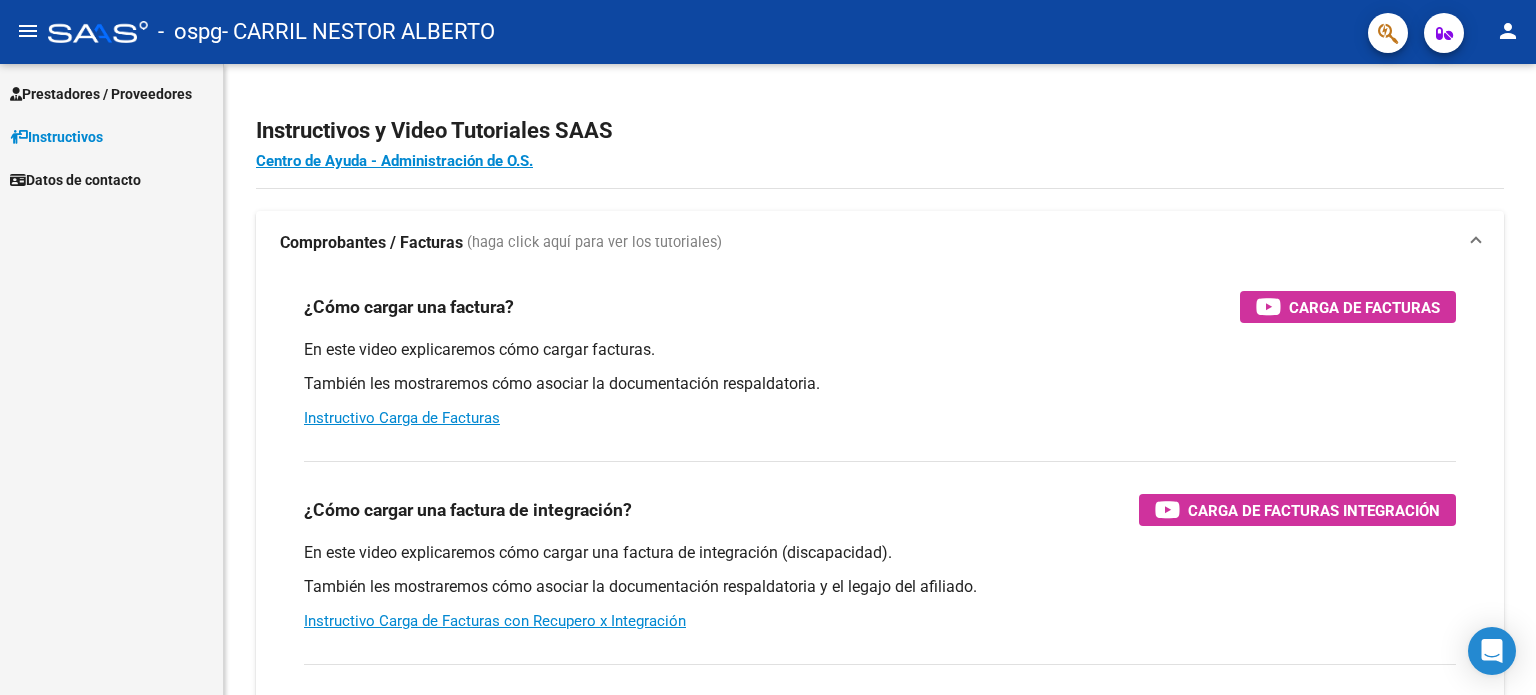 scroll, scrollTop: 0, scrollLeft: 0, axis: both 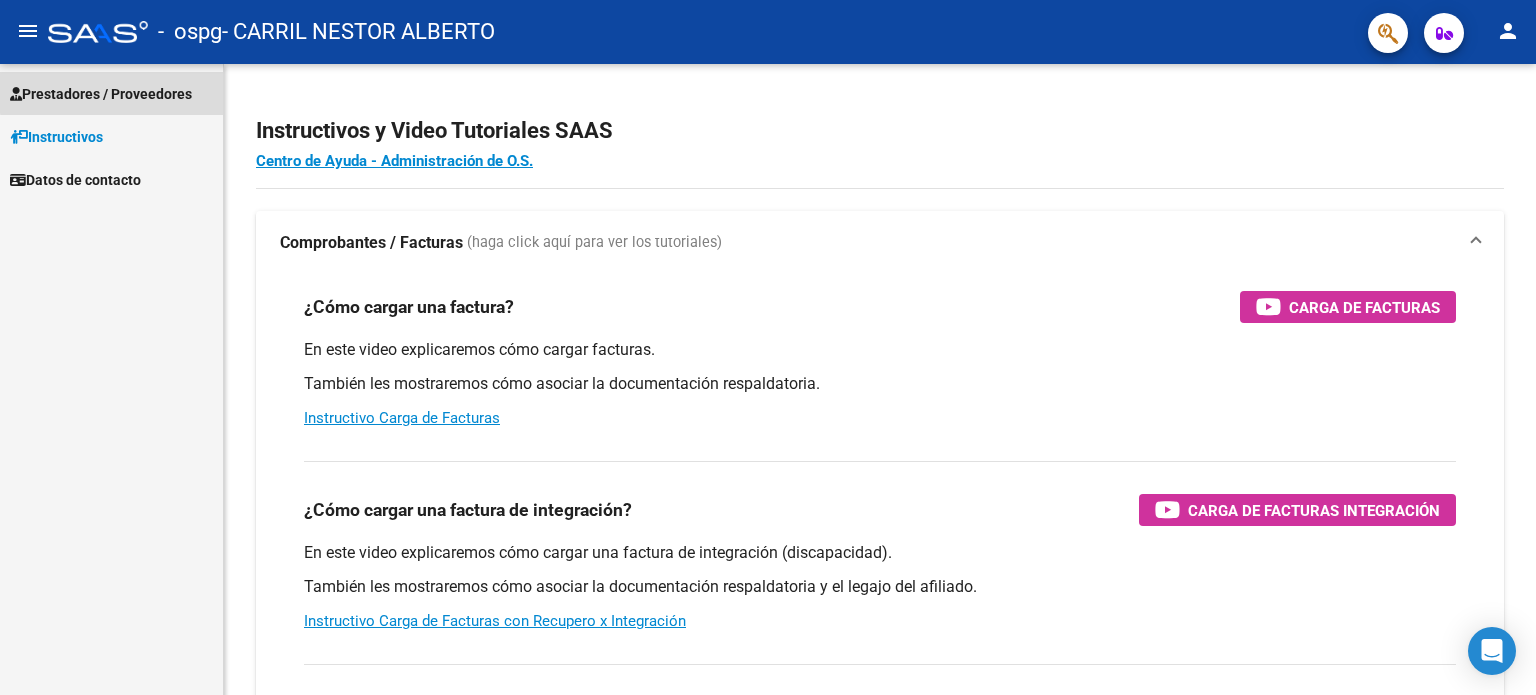 click on "Prestadores / Proveedores" at bounding box center (101, 94) 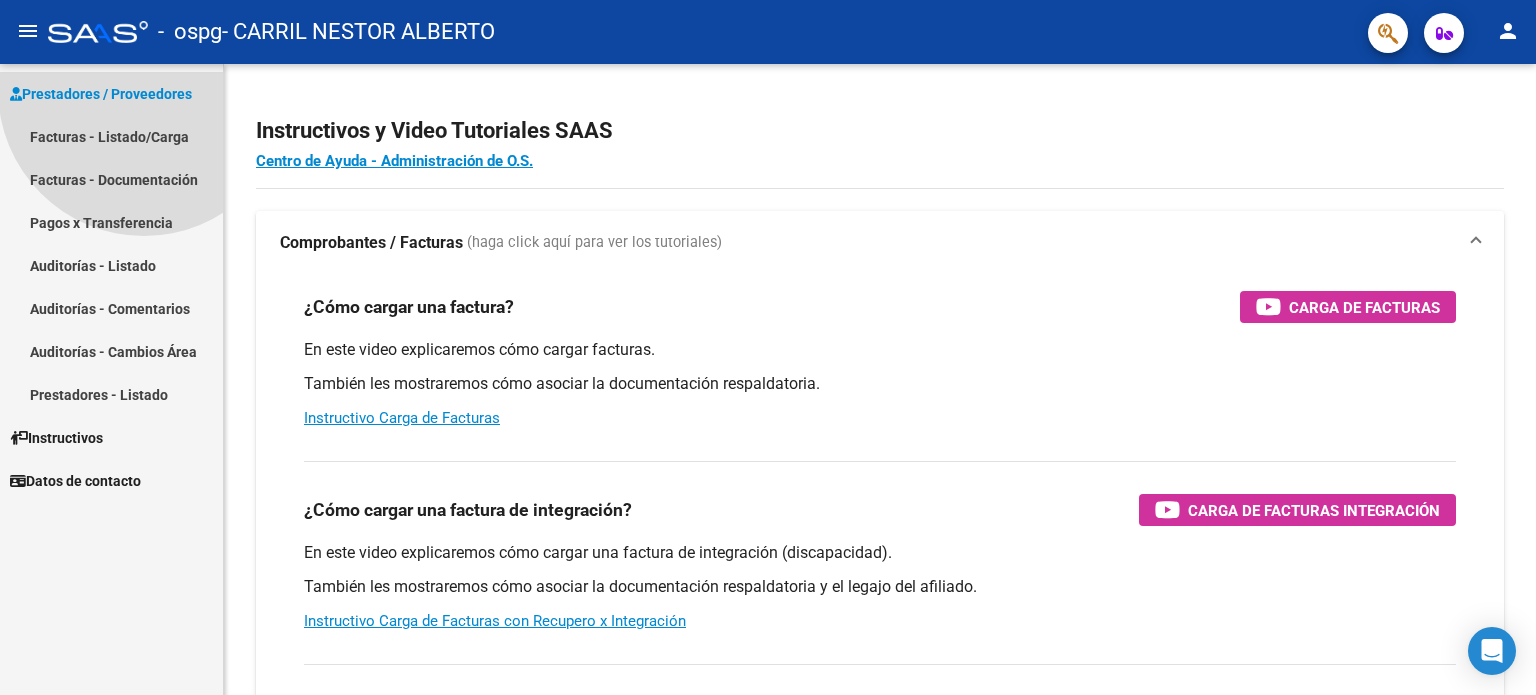 click on "Prestadores / Proveedores" at bounding box center [101, 94] 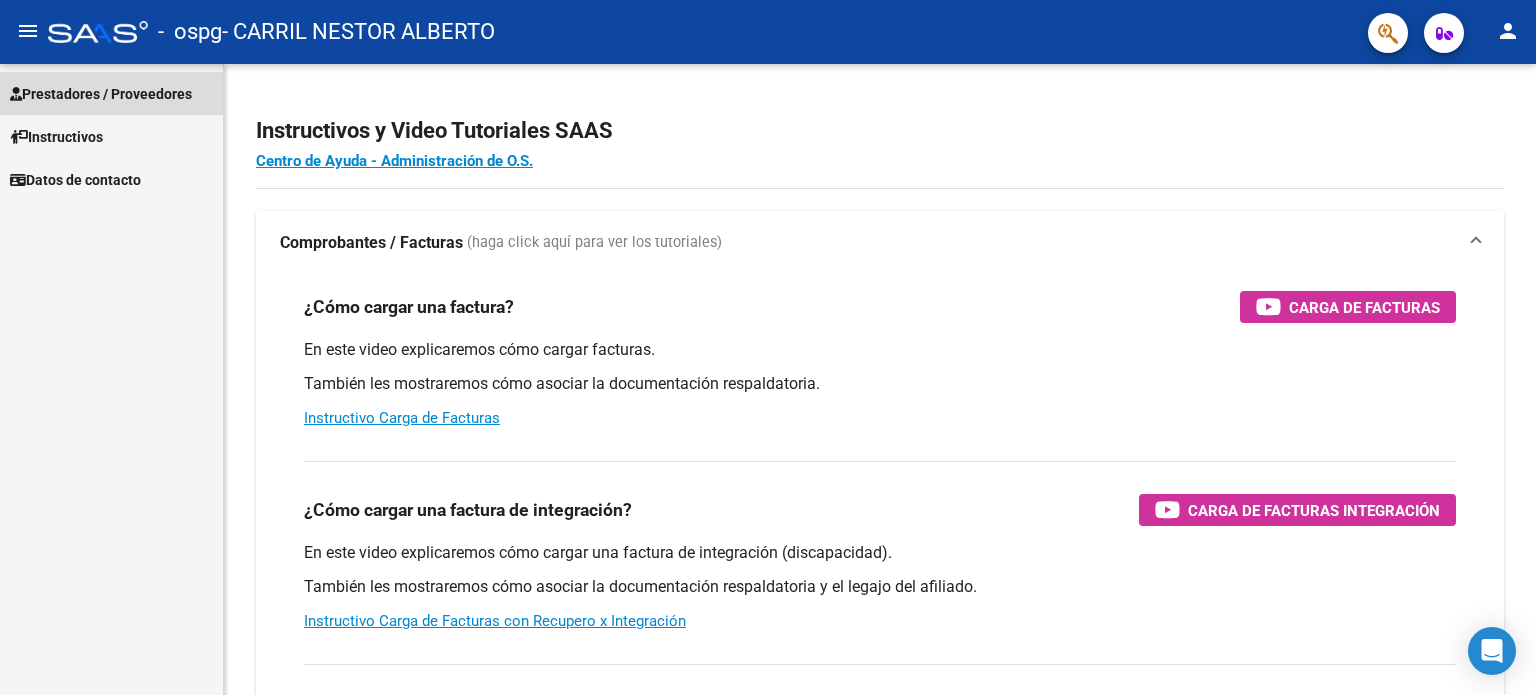 click on "Prestadores / Proveedores" at bounding box center [111, 93] 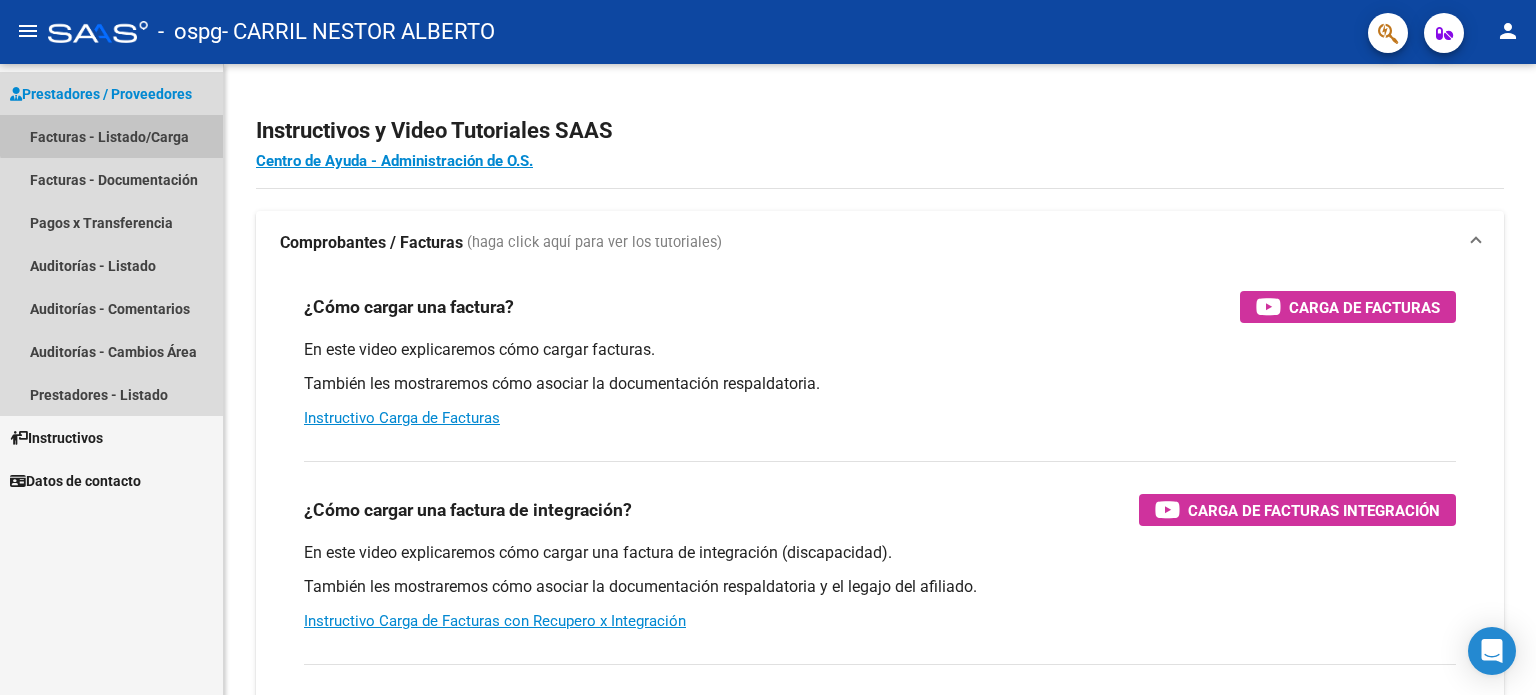 click on "Facturas - Listado/Carga" at bounding box center [111, 136] 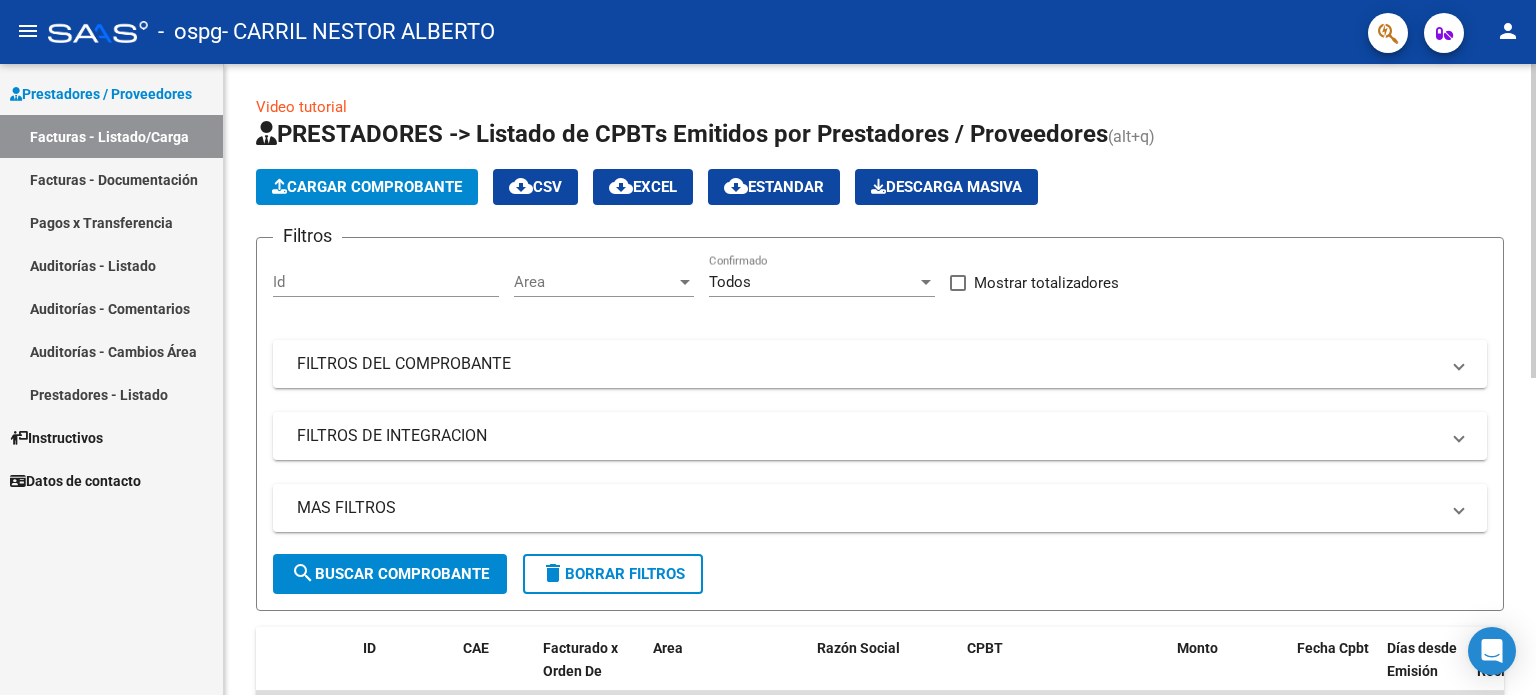 click on "Cargar Comprobante" 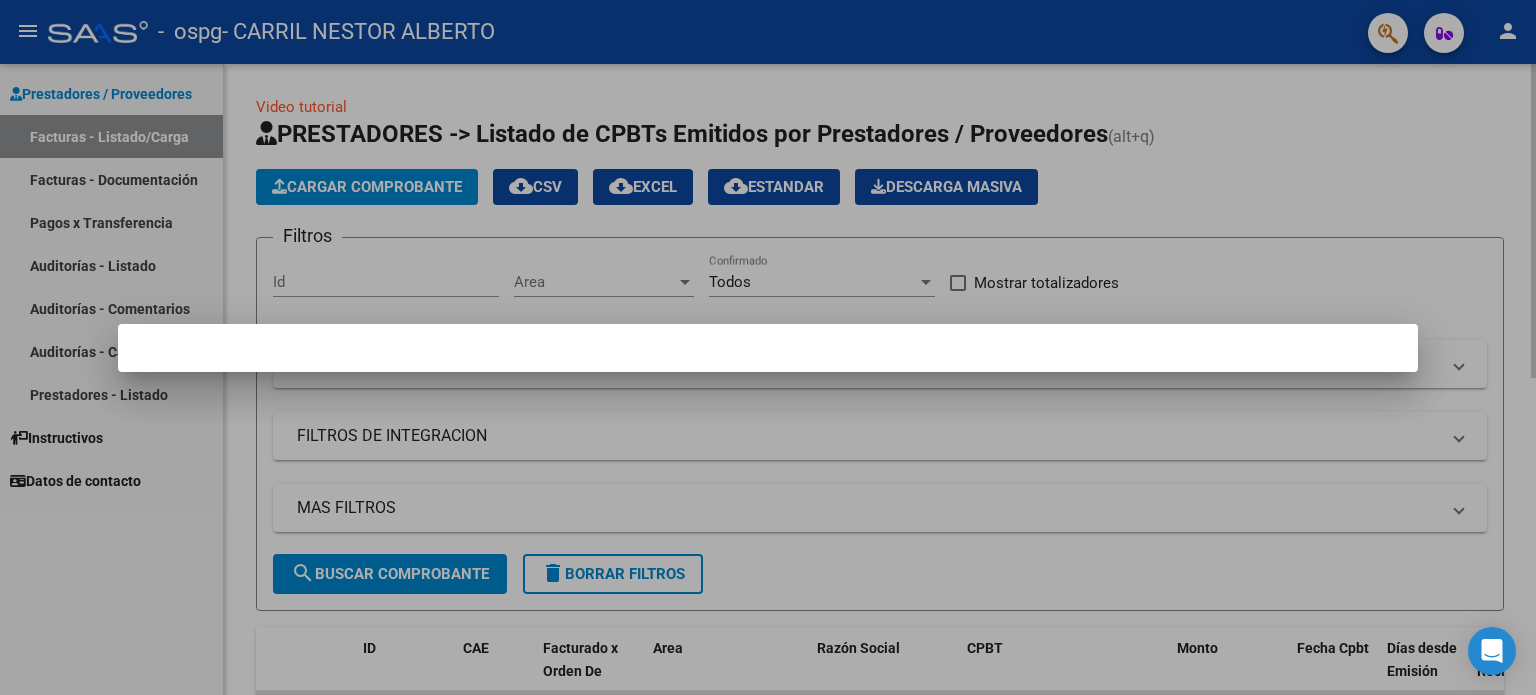 click at bounding box center [768, 347] 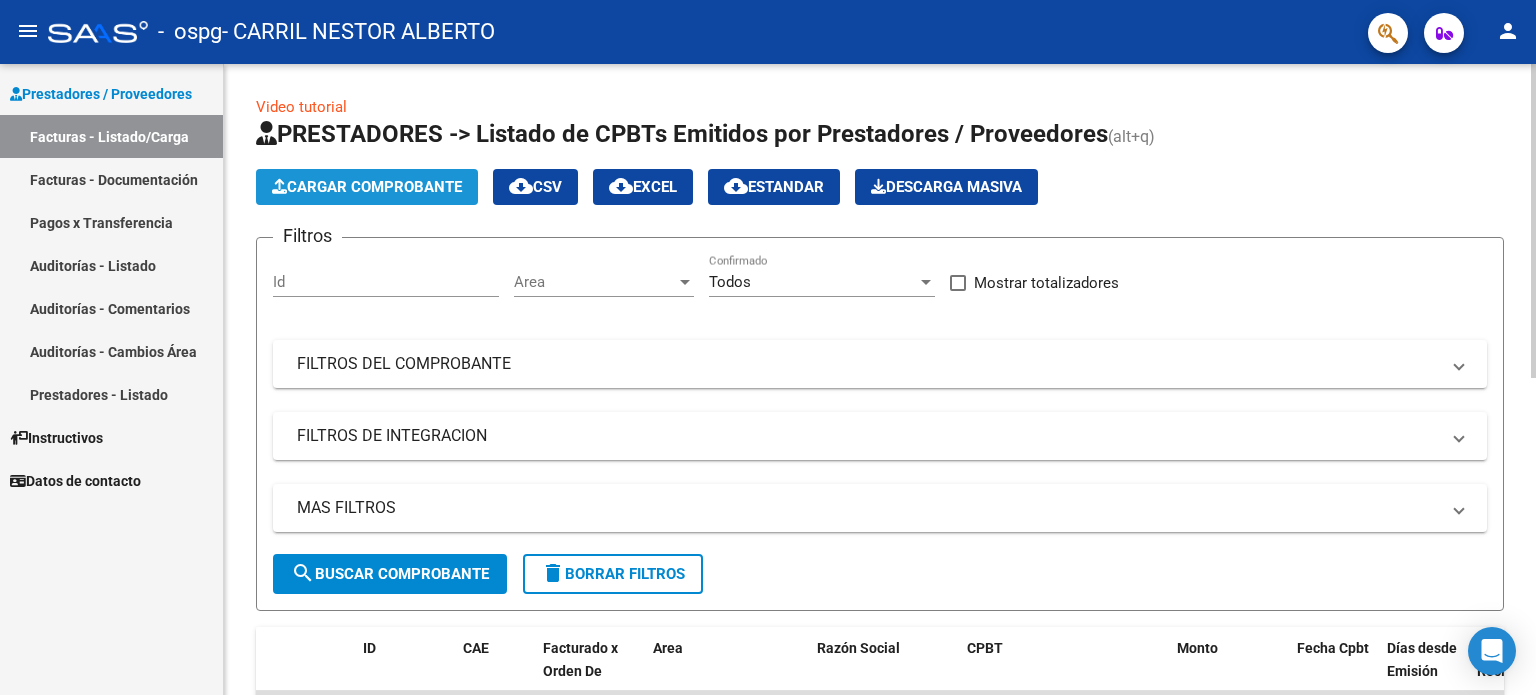 click on "Cargar Comprobante" 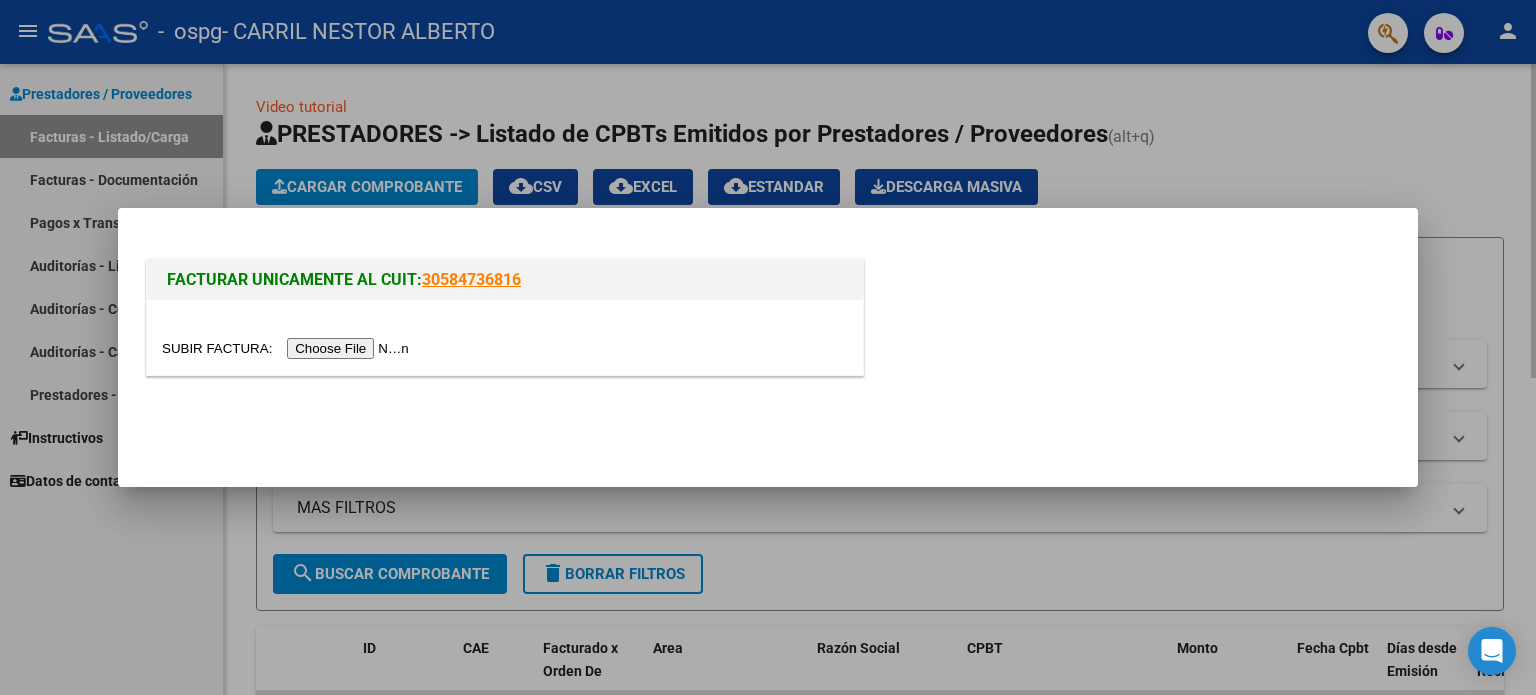 click at bounding box center (288, 348) 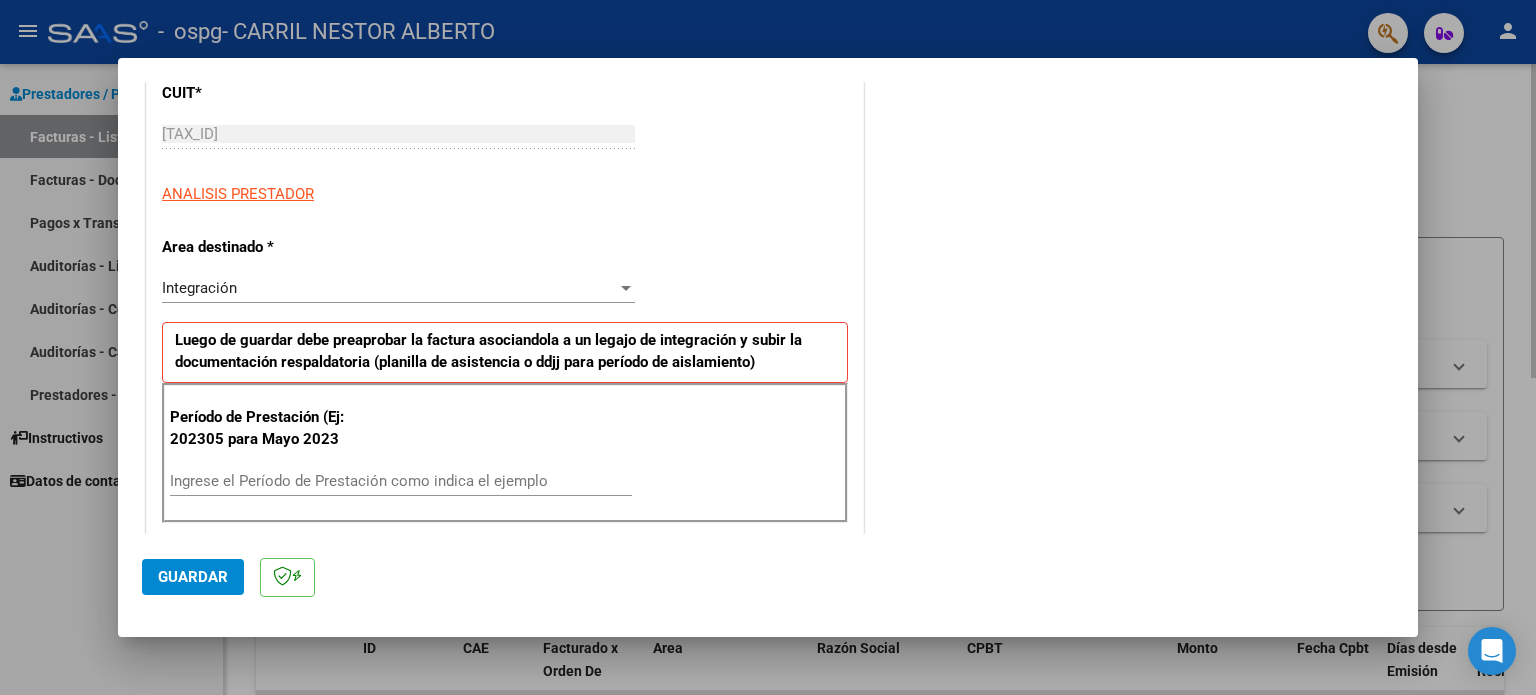 scroll, scrollTop: 307, scrollLeft: 0, axis: vertical 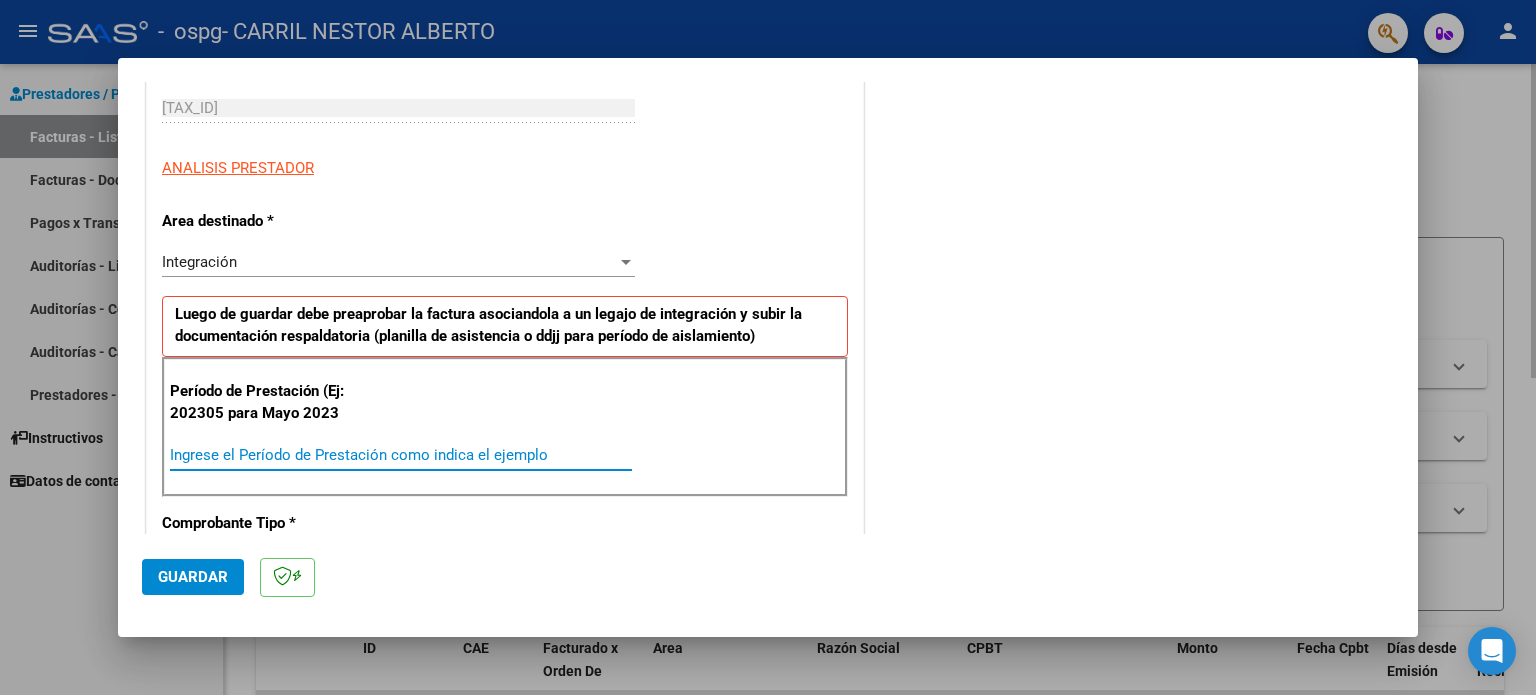 click on "Ingrese el Período de Prestación como indica el ejemplo" at bounding box center (401, 455) 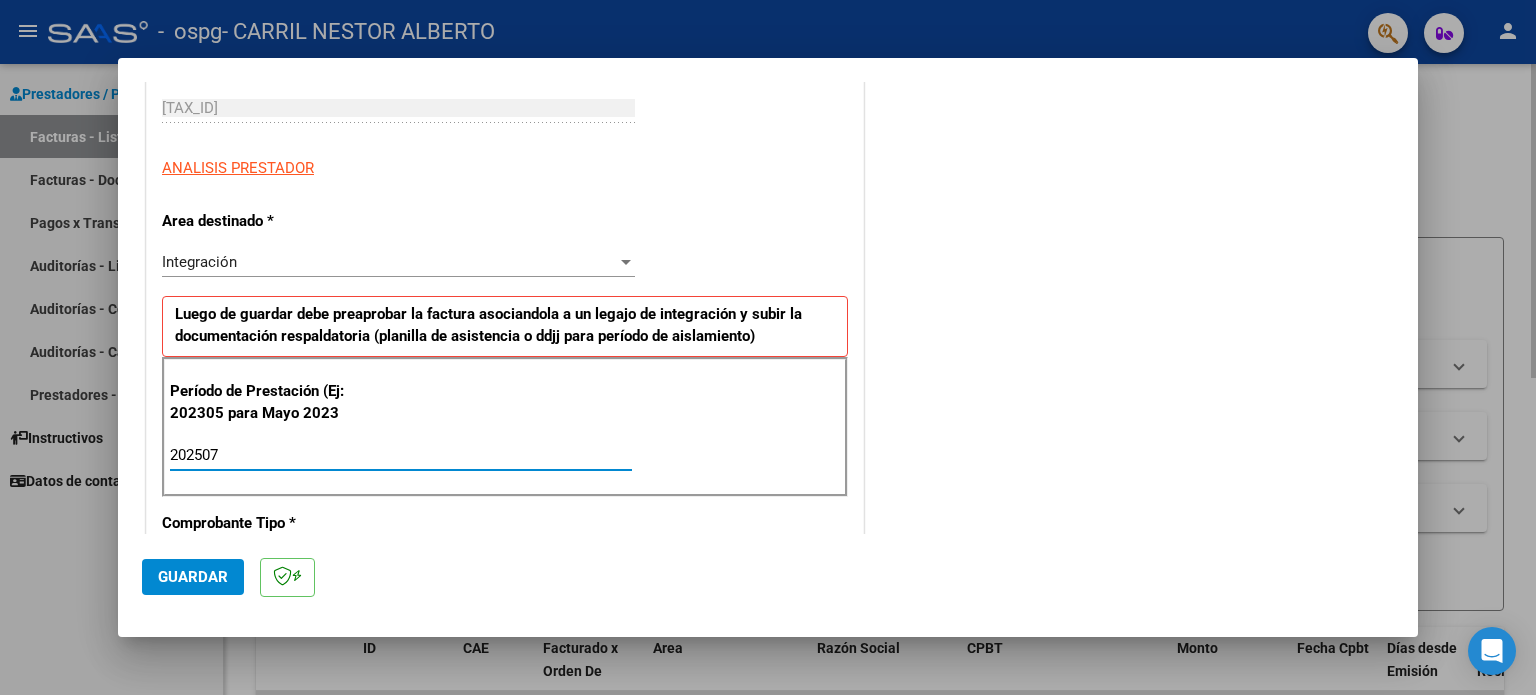 type on "202507" 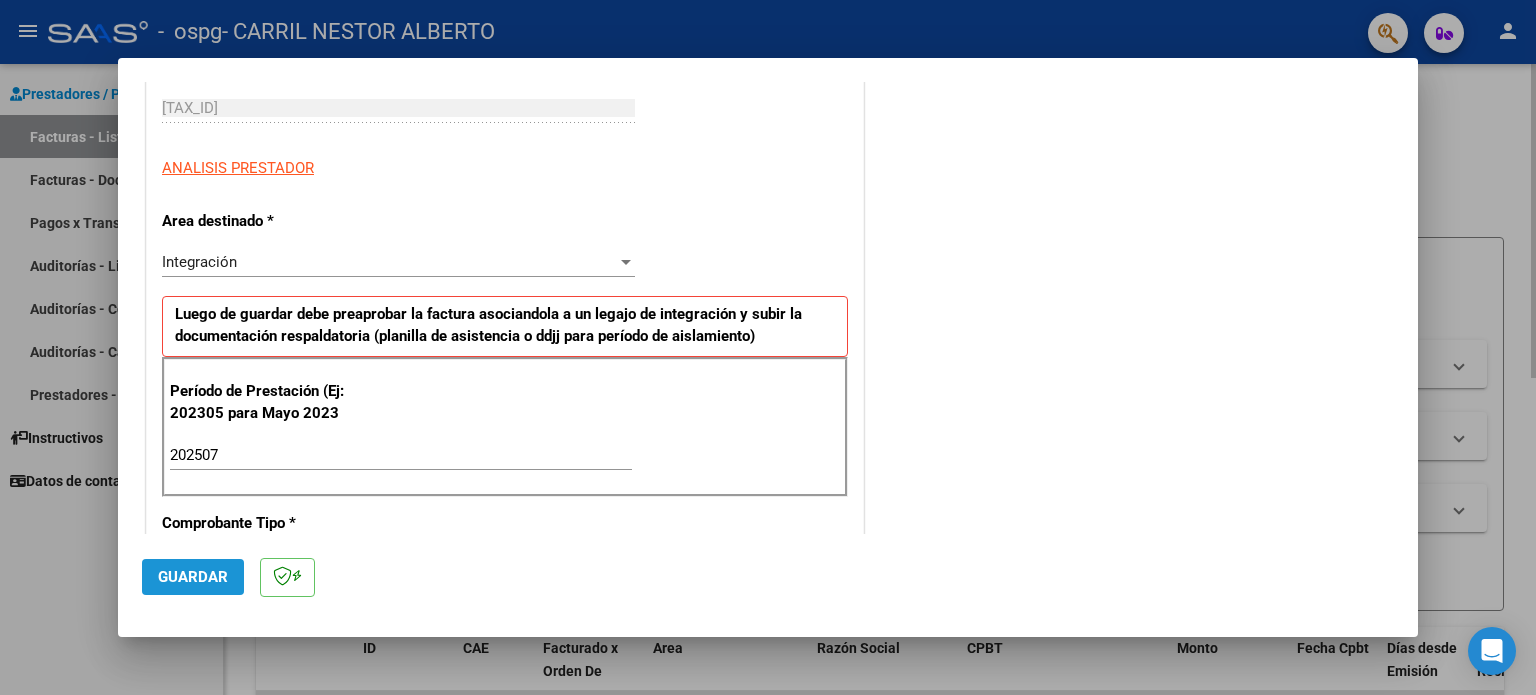click on "Guardar" 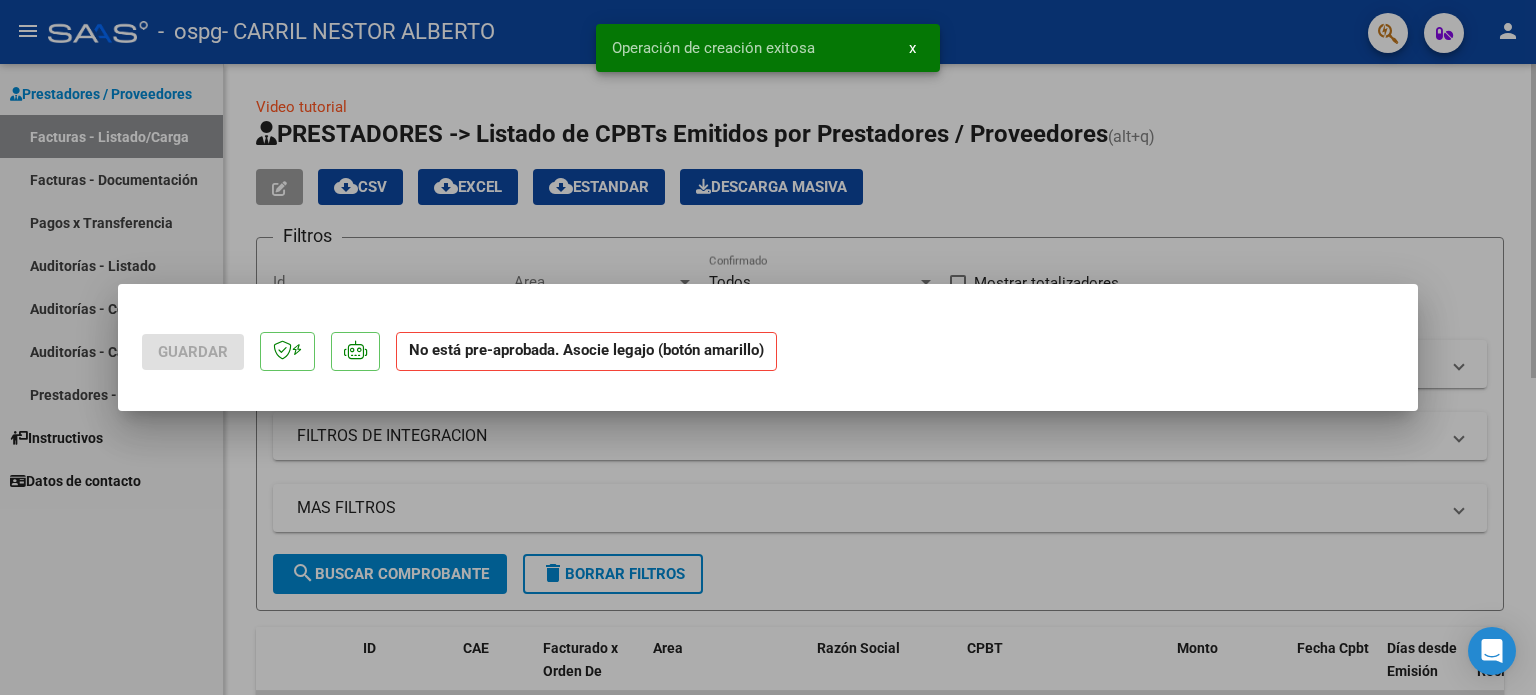 scroll, scrollTop: 0, scrollLeft: 0, axis: both 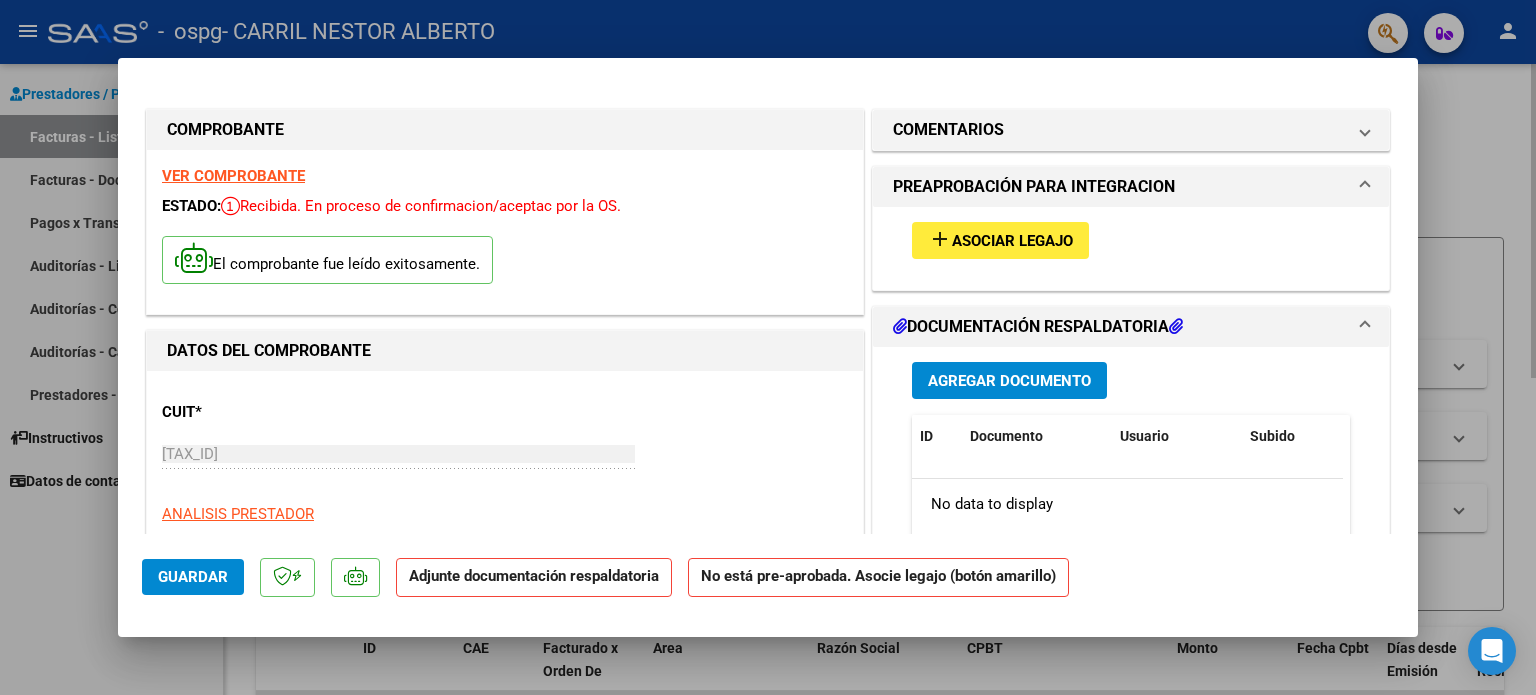click on "add Asociar Legajo" at bounding box center [1000, 240] 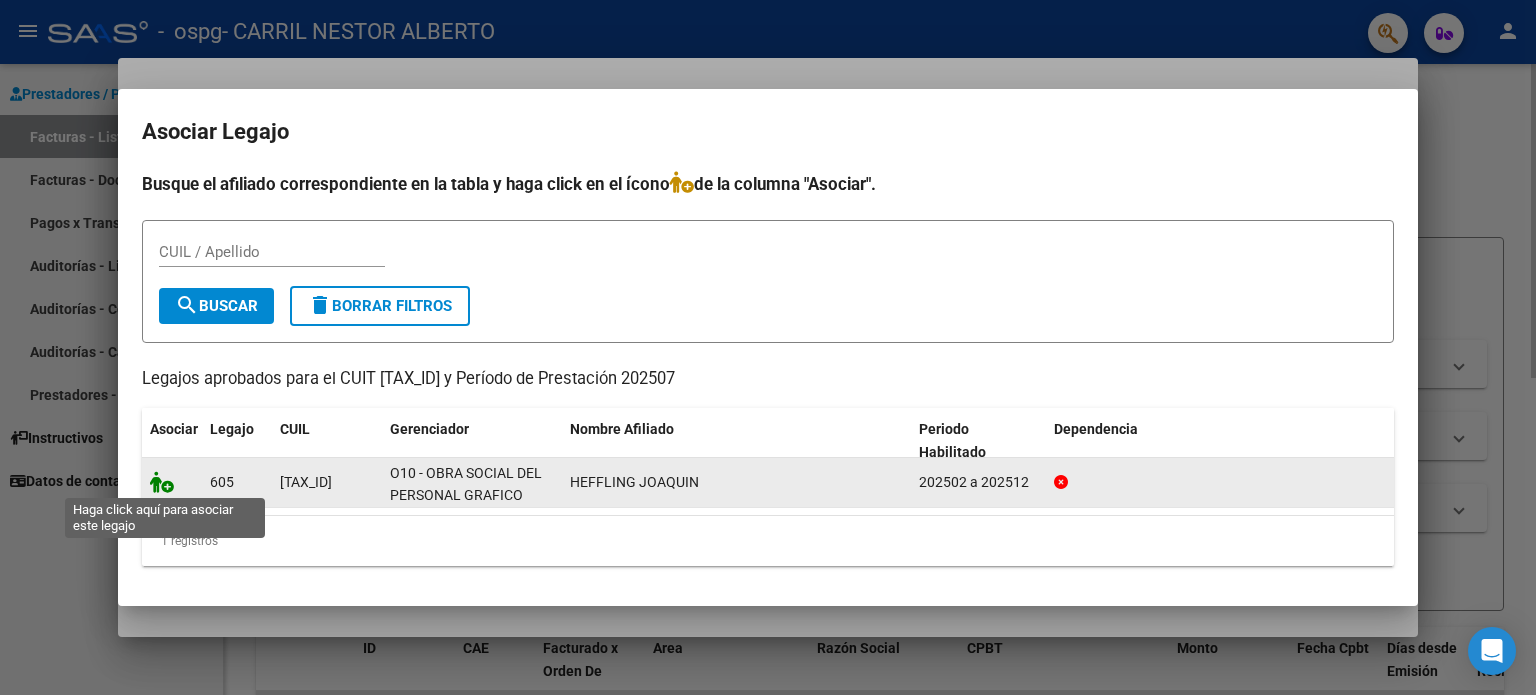 click 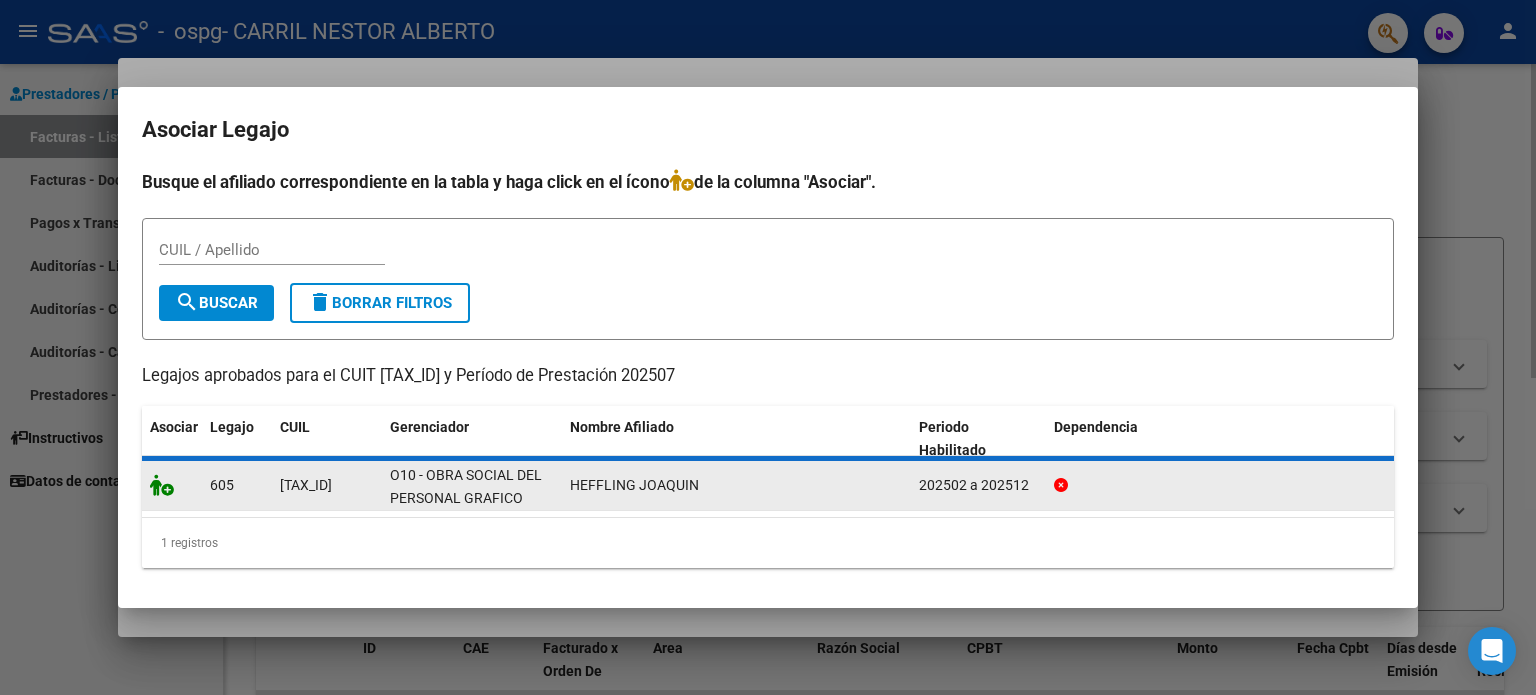 click 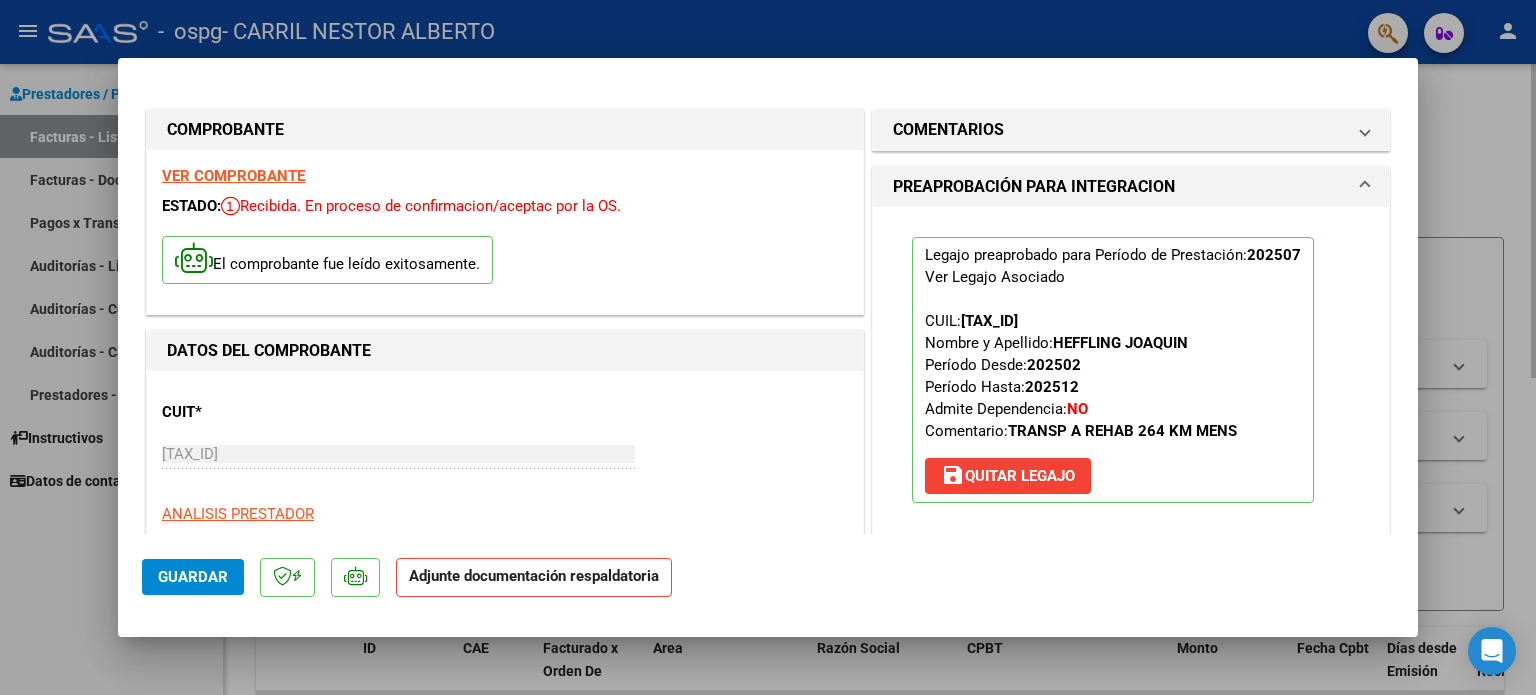 click on "Adjunte documentación respaldatoria" 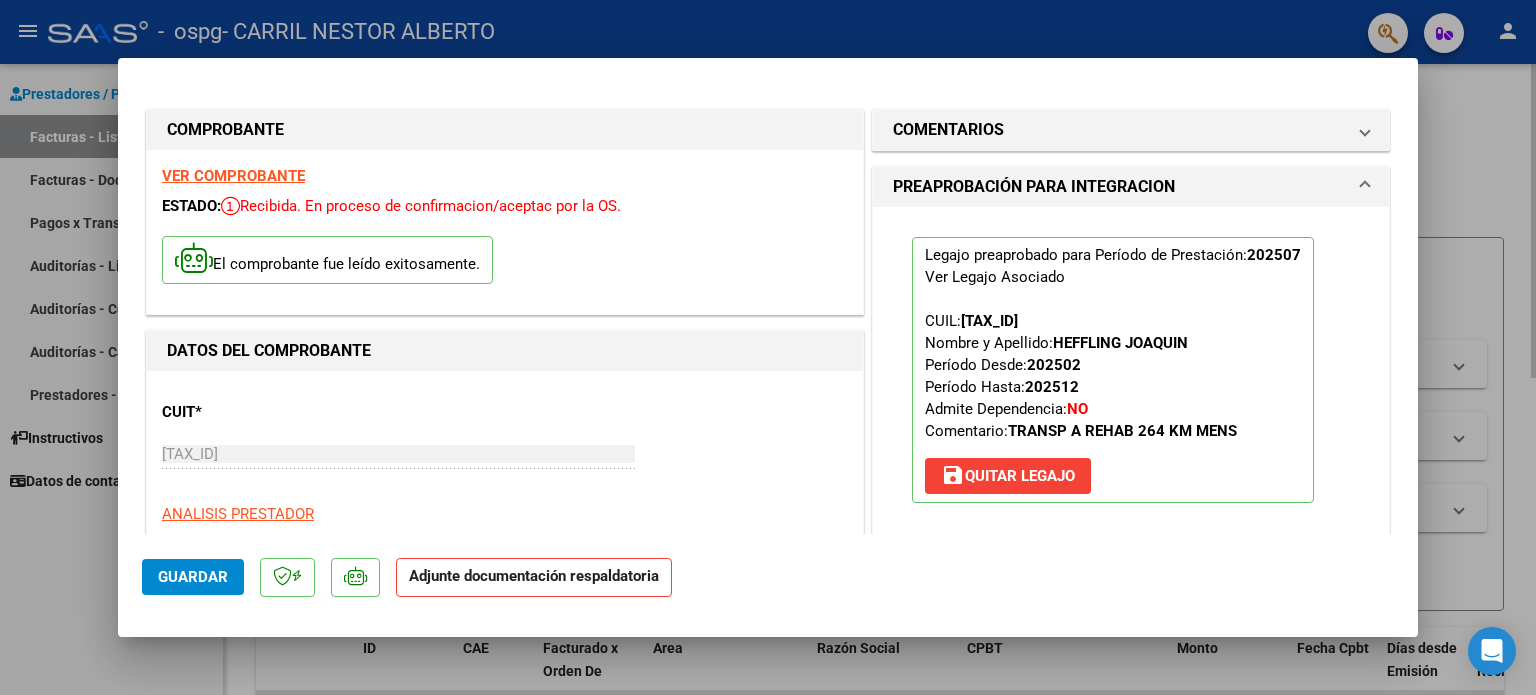 click on "COMPROBANTE VER COMPROBANTE       ESTADO:   Recibida. En proceso de confirmacion/aceptac por la OS.     El comprobante fue leído exitosamente.  DATOS DEL COMPROBANTE CUIT  *   20-25555046-3 Ingresar CUIT  ANALISIS PRESTADOR  CARRIL NESTOR ALBERTO  ARCA Padrón  Area destinado * Integración Seleccionar Area Período de Prestación (Ej: 202305 para Mayo 2023    202507 Ingrese el Período de Prestación como indica el ejemplo   Una vez que se asoció a un legajo aprobado no se puede cambiar el período de prestación.   Comprobante Tipo * Factura C Seleccionar Tipo Punto de Venta  *   1 Ingresar el Nro.  Número  *   215 Ingresar el Nro.  Monto  *   $ 143.024,64 Ingresar el monto  Fecha del Cpbt.  *   2025-08-01 Ingresar la fecha  CAE / CAEA (no ingrese CAI)    75313506298252 Ingresar el CAE o CAEA (no ingrese CAI)  Fecha de Vencimiento    Ingresar la fecha  Ref. Externa    Ingresar la ref.  N° Liquidación    Ingresar el N° Liquidación  COMENTARIOS Comentarios del Prestador / Gerenciador:  202507 202502" at bounding box center [768, 308] 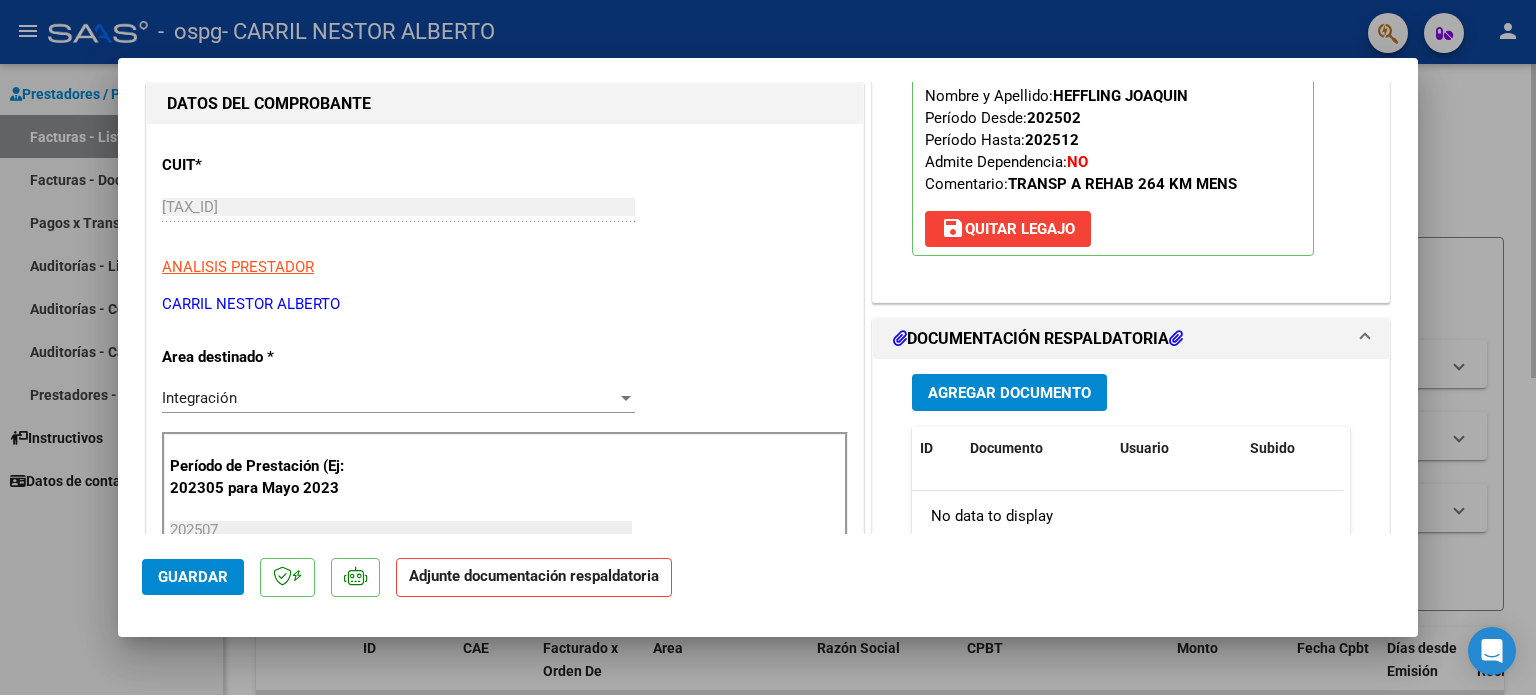 drag, startPoint x: 1399, startPoint y: 517, endPoint x: 1408, endPoint y: 523, distance: 10.816654 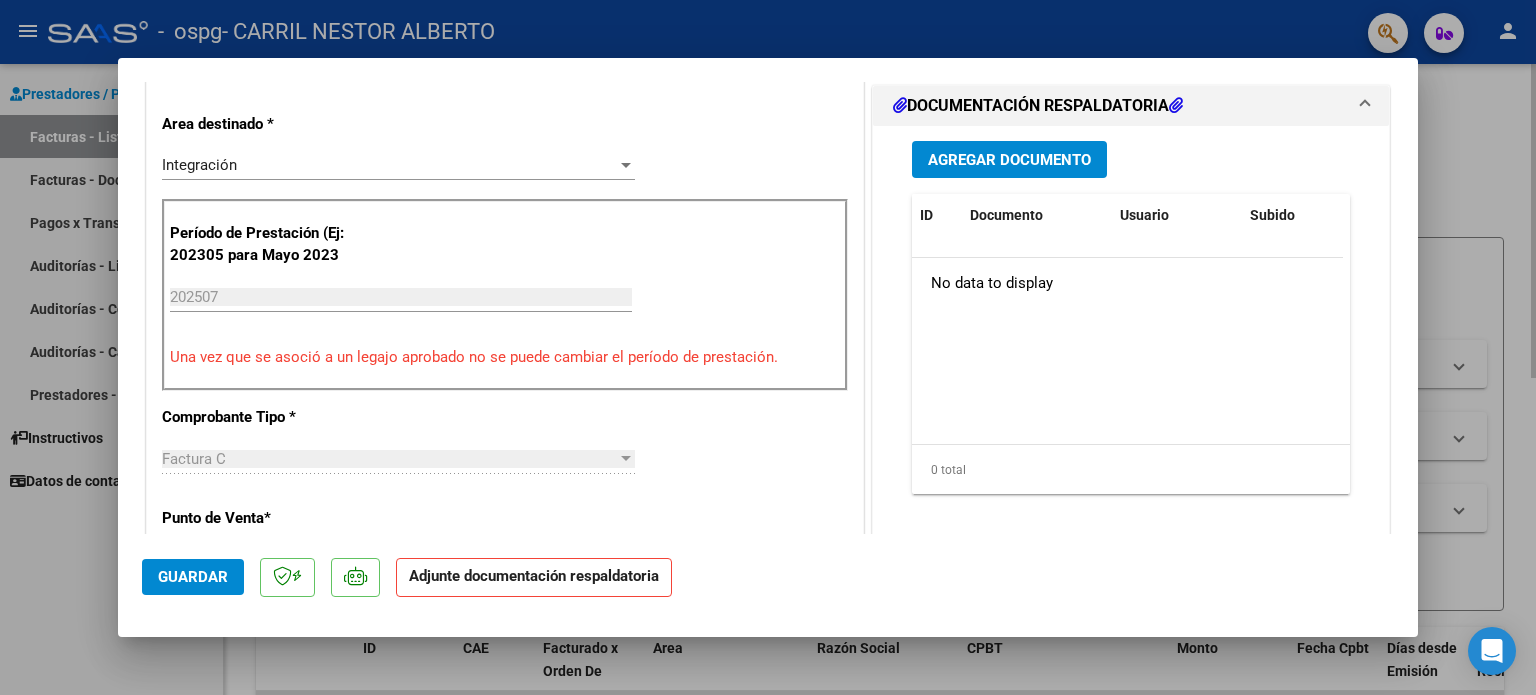 scroll, scrollTop: 492, scrollLeft: 0, axis: vertical 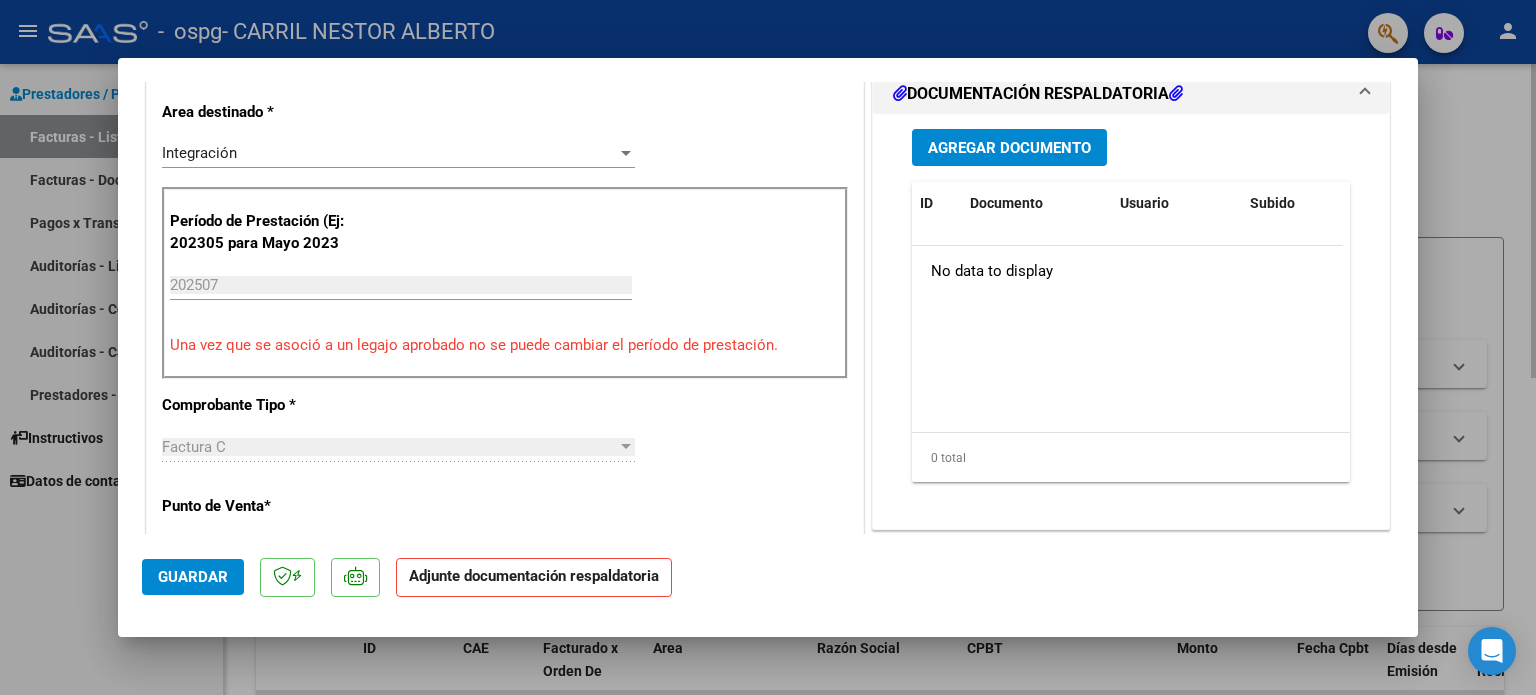 click on "COMENTARIOS Comentarios del Prestador / Gerenciador:  PREAPROBACIÓN PARA INTEGRACION  Legajo preaprobado para Período de Prestación:  202507 Ver Legajo Asociado  CUIL:  20559585875  Nombre y Apellido:  HEFFLING JOAQUIN  Período Desde:  202502  Período Hasta:  202512  Admite Dependencia:   NO  Comentario:  TRANSP A REHAB 264 KM MENS save  Quitar Legajo   DOCUMENTACIÓN RESPALDATORIA  Agregar Documento ID Documento Usuario Subido Acción No data to display  0 total   1" at bounding box center (1131, 497) 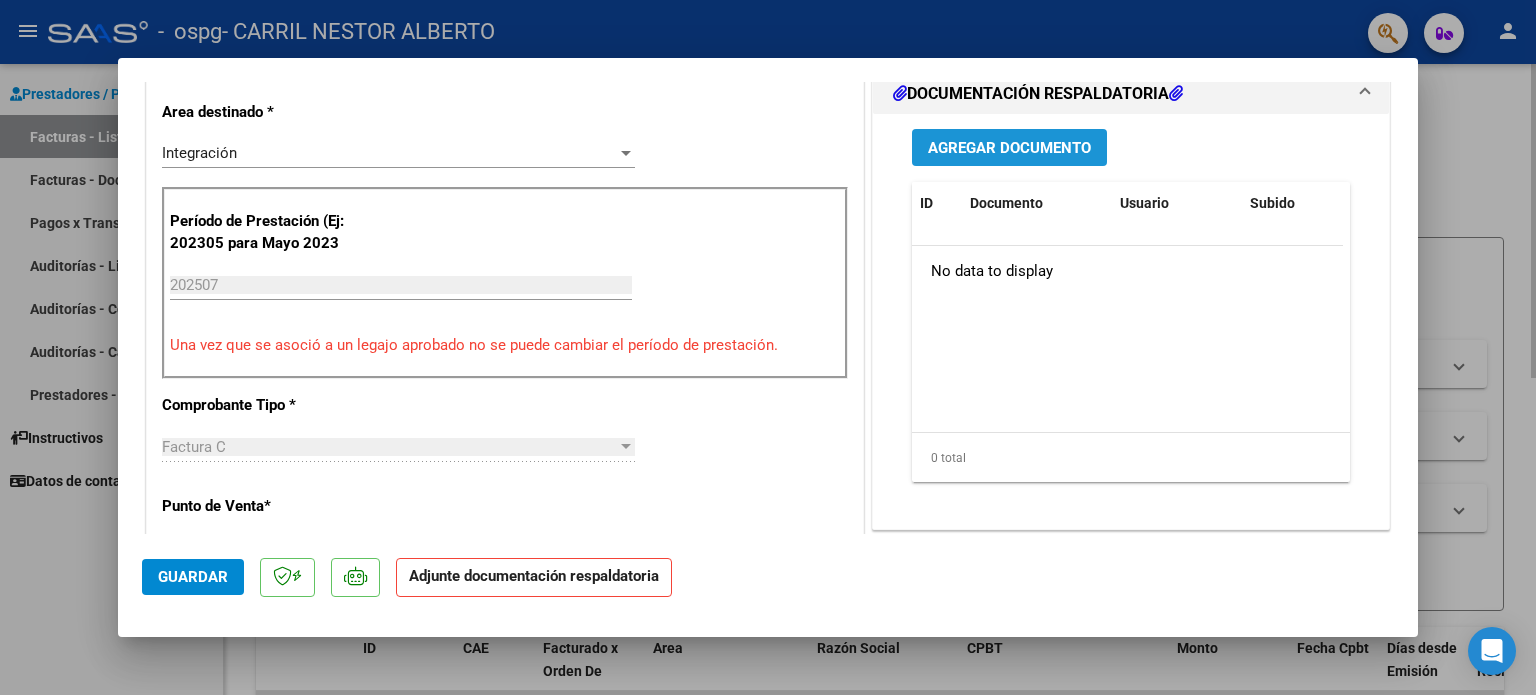 click on "Agregar Documento" at bounding box center [1009, 147] 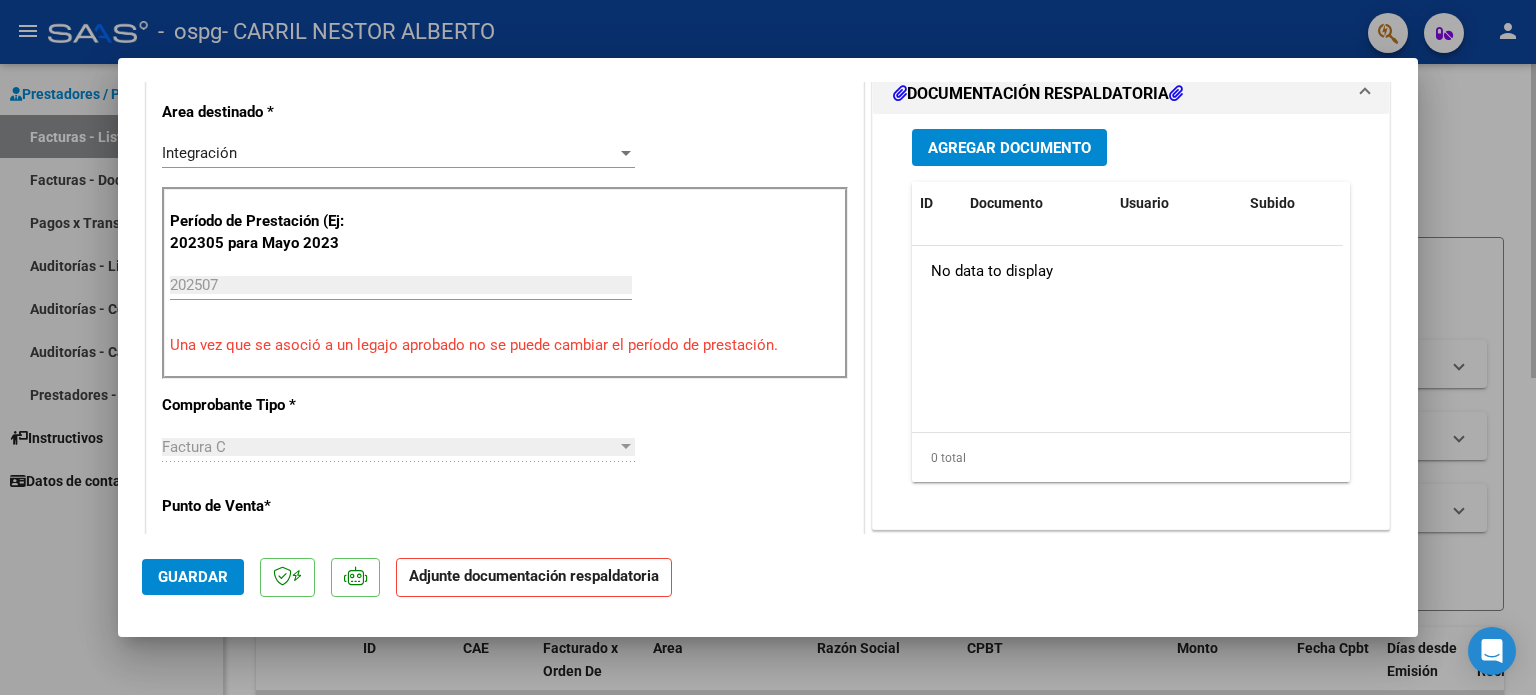 click on "Agregar Documento" at bounding box center [1009, 147] 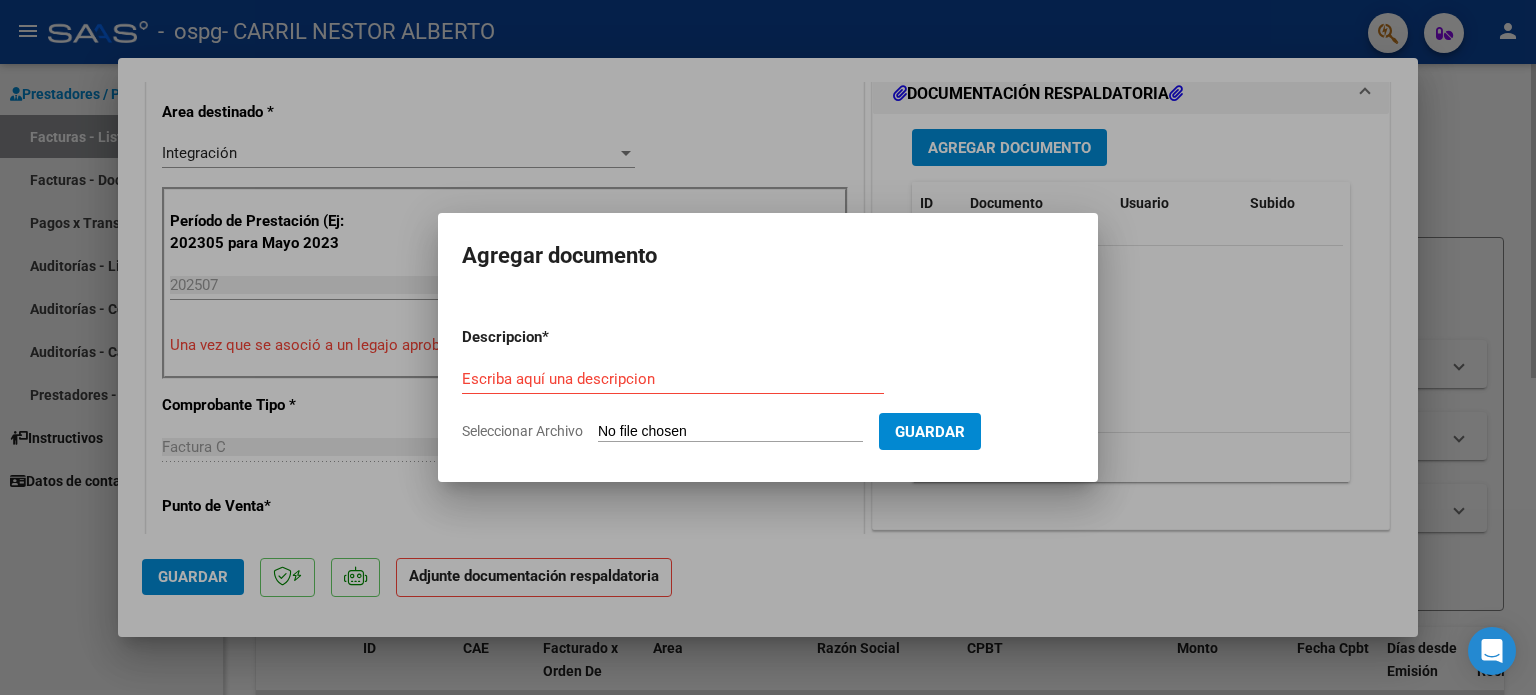 click on "Descripcion  *   Escriba aquí una descripcion  Seleccionar Archivo Guardar" at bounding box center (768, 384) 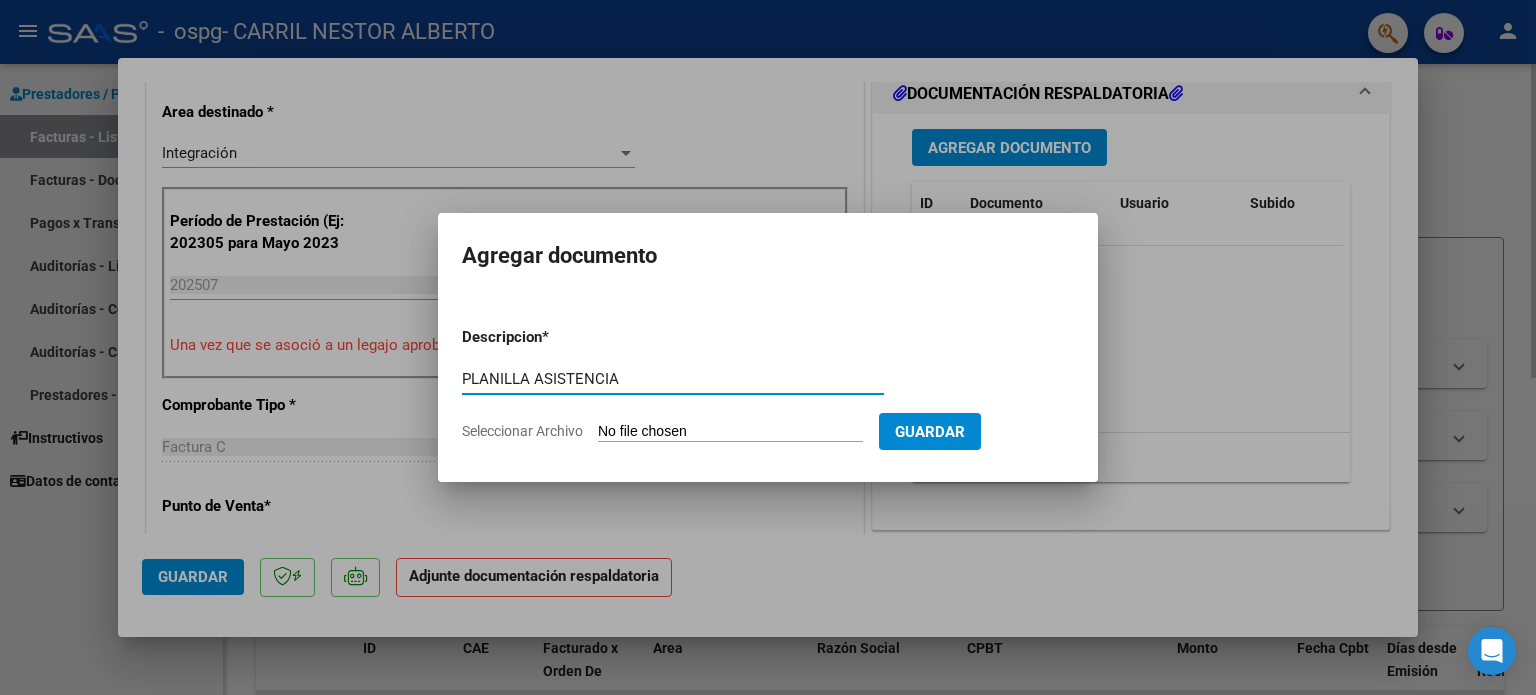 type on "PLANILLA ASISTENCIA" 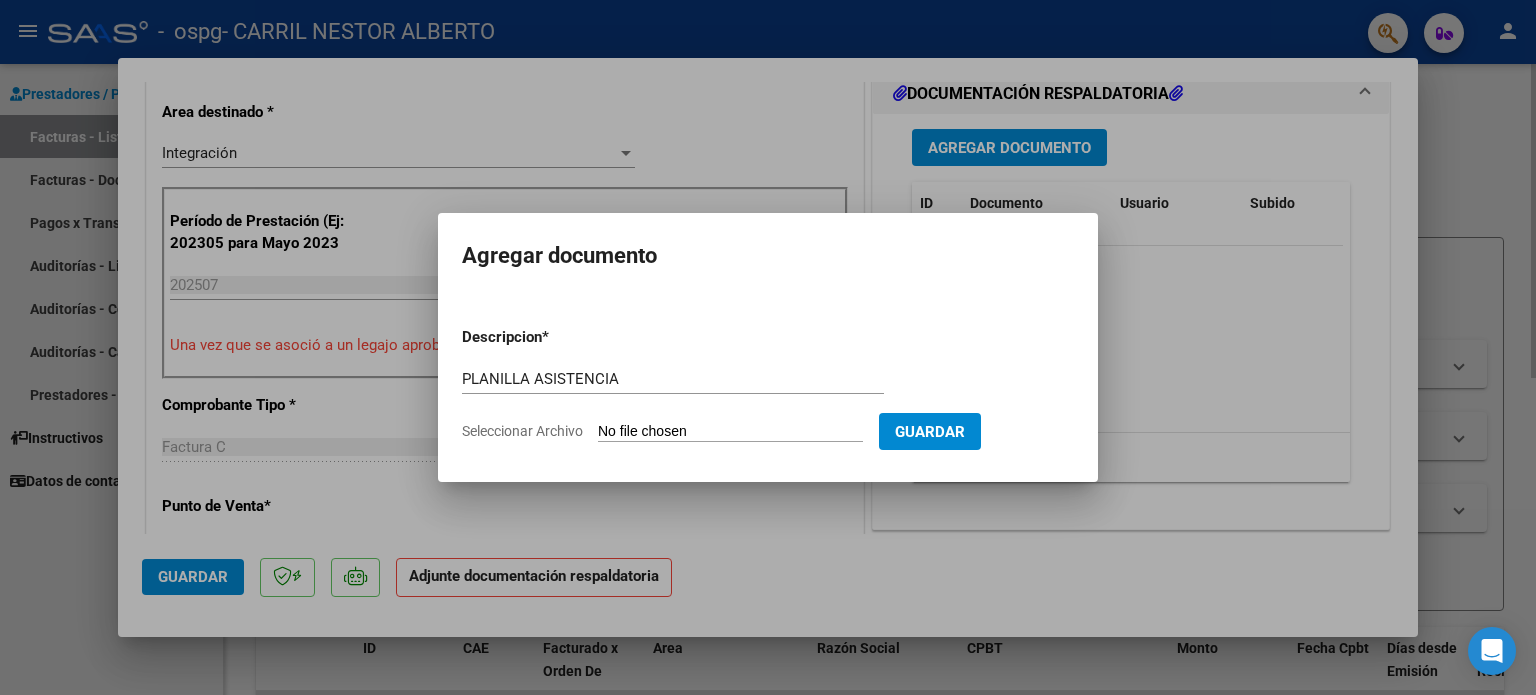 click on "Seleccionar Archivo" at bounding box center [730, 432] 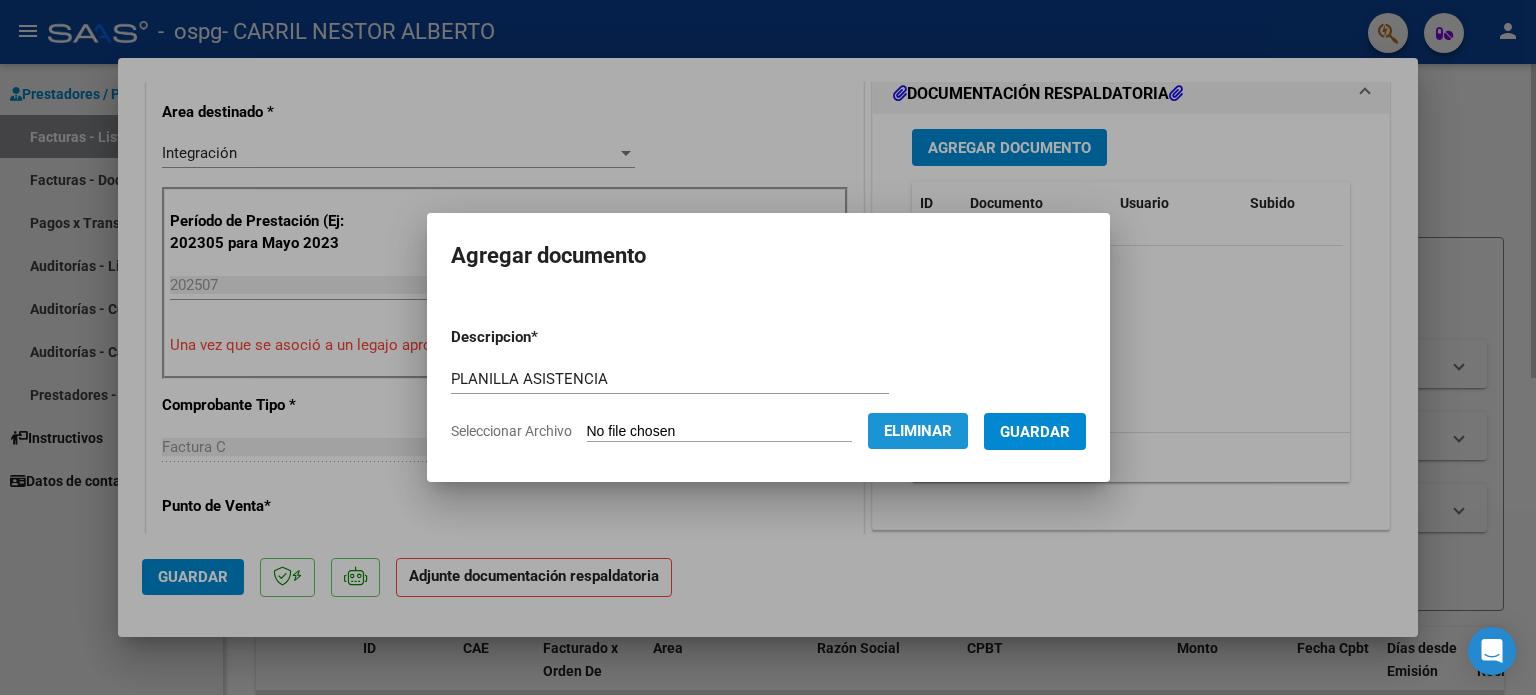 click on "Eliminar" 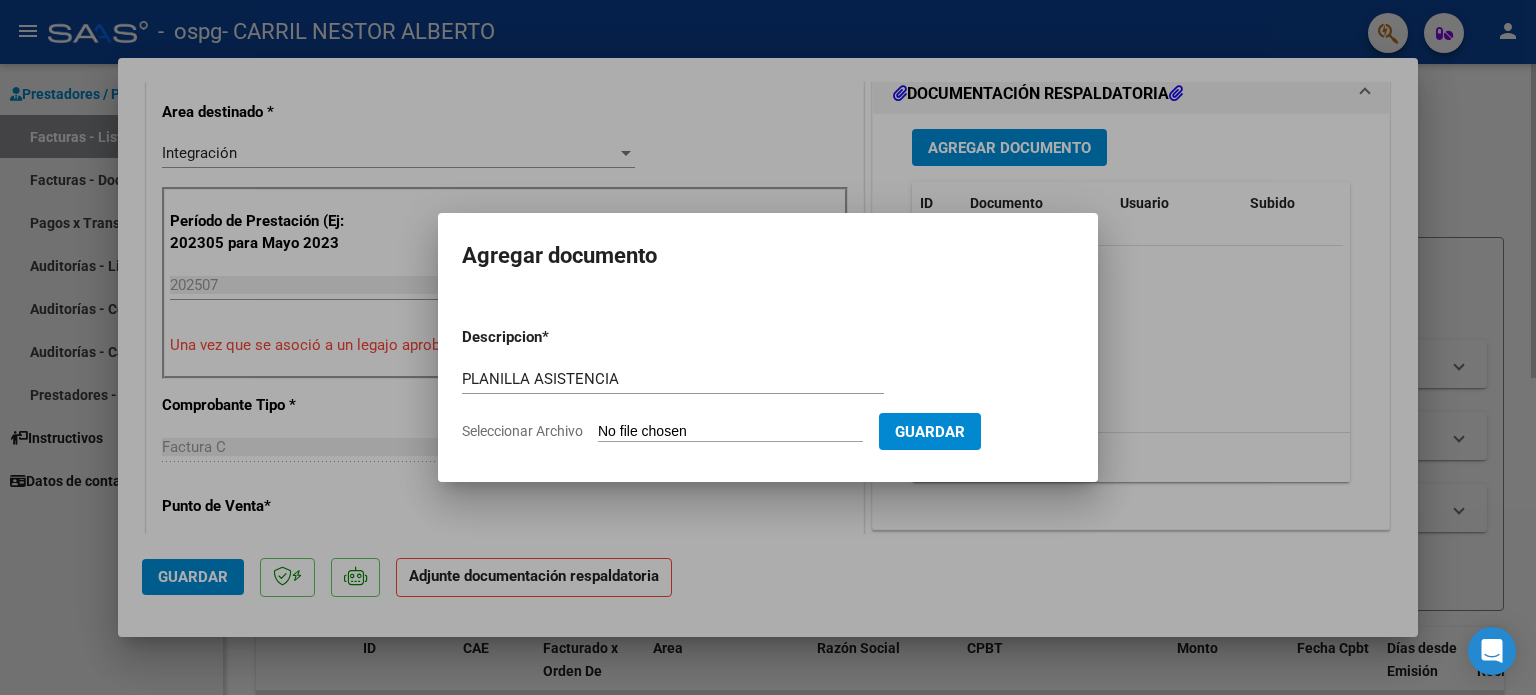 click on "Descripcion  *   PLANILLA ASISTENCIA Escriba aquí una descripcion  Seleccionar Archivo Guardar" at bounding box center (768, 384) 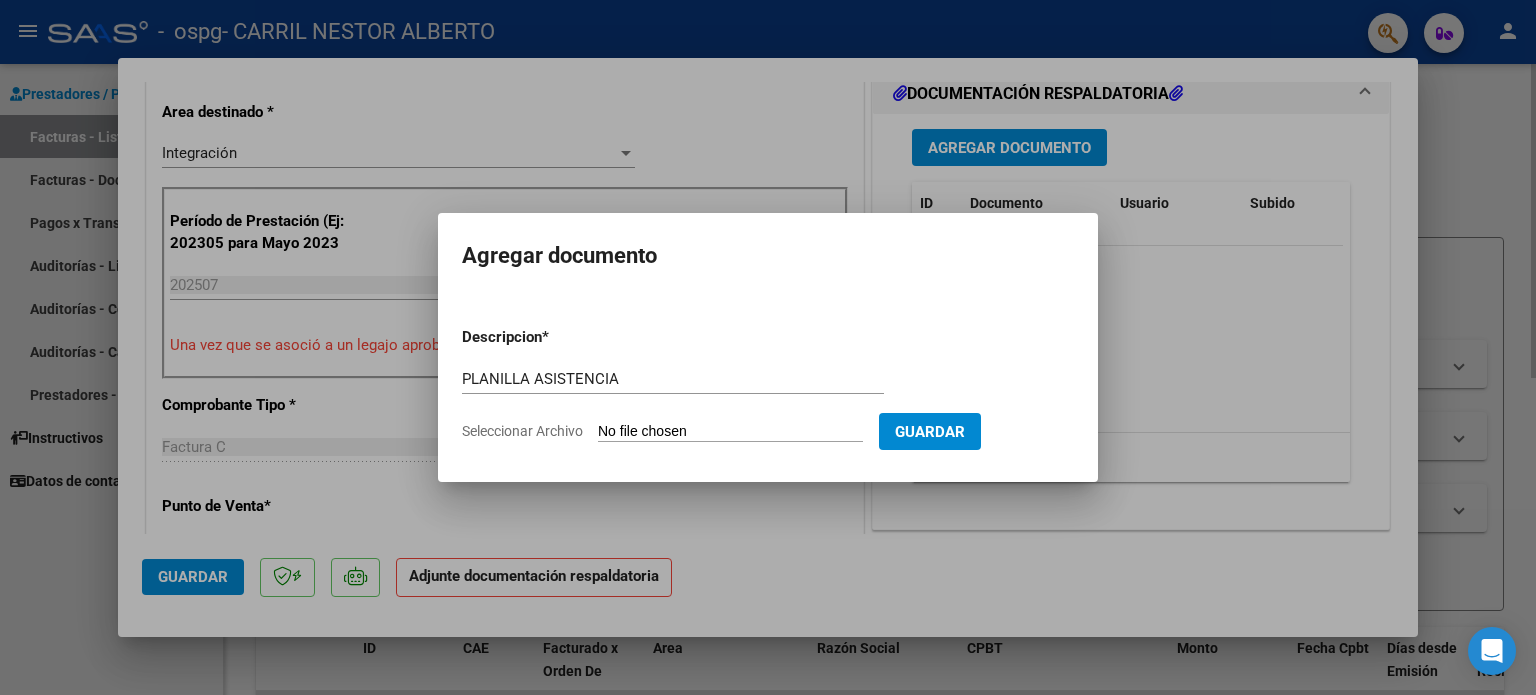 click on "Seleccionar Archivo" 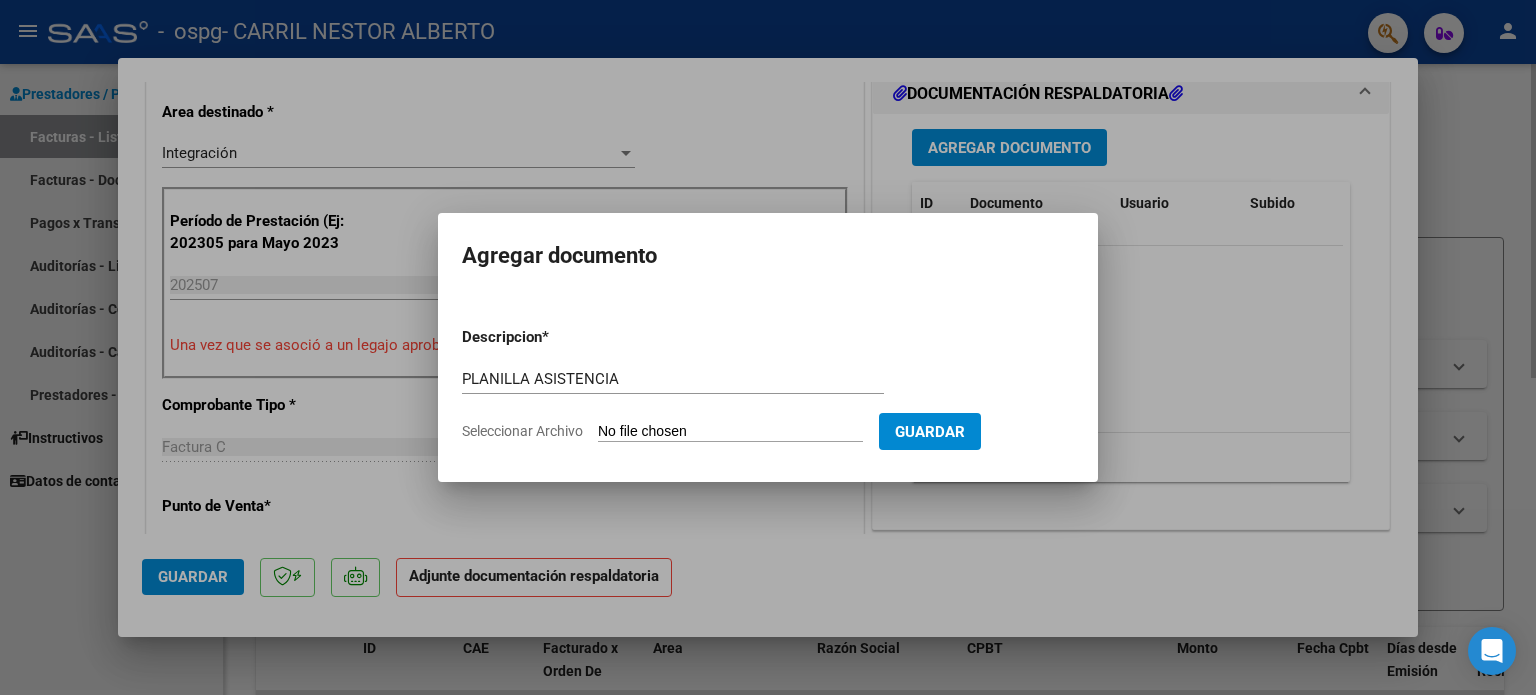 click on "Seleccionar Archivo" at bounding box center (730, 432) 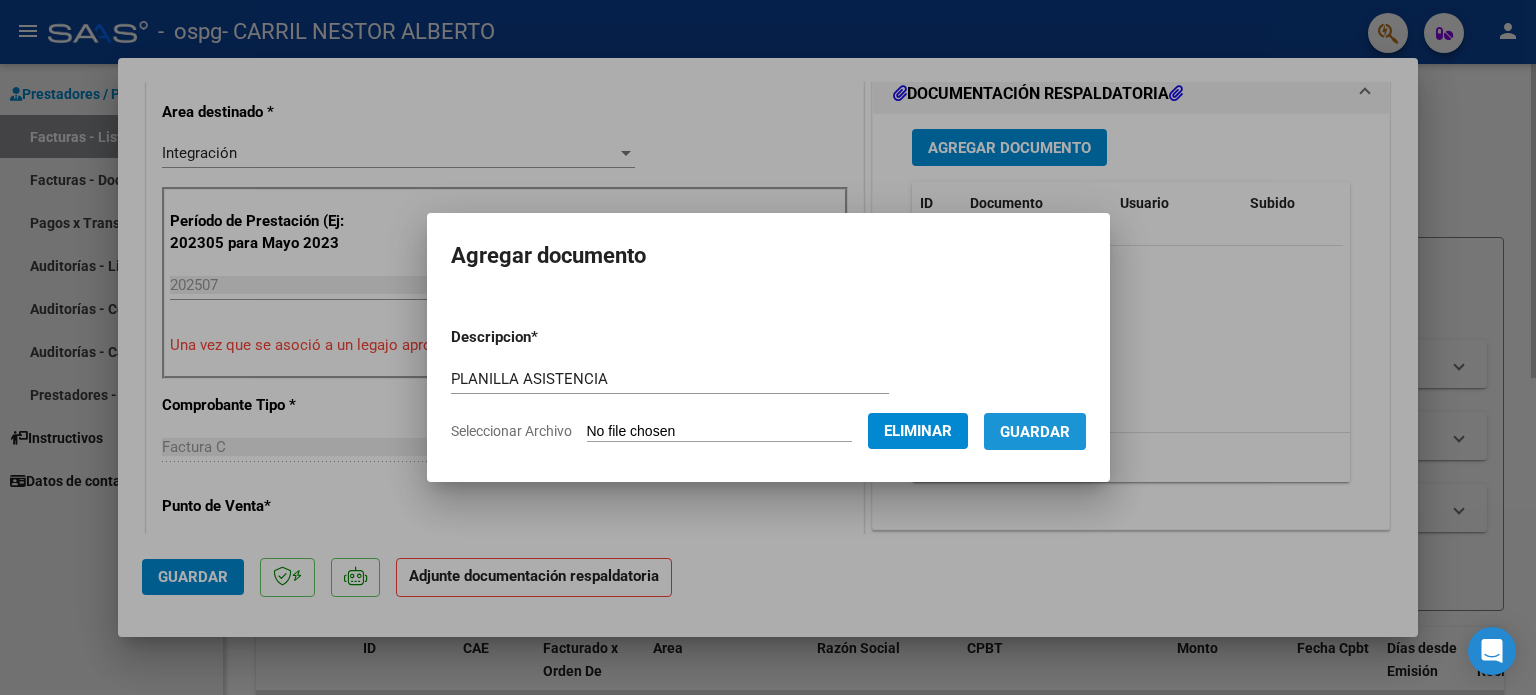 click on "Guardar" at bounding box center (1035, 432) 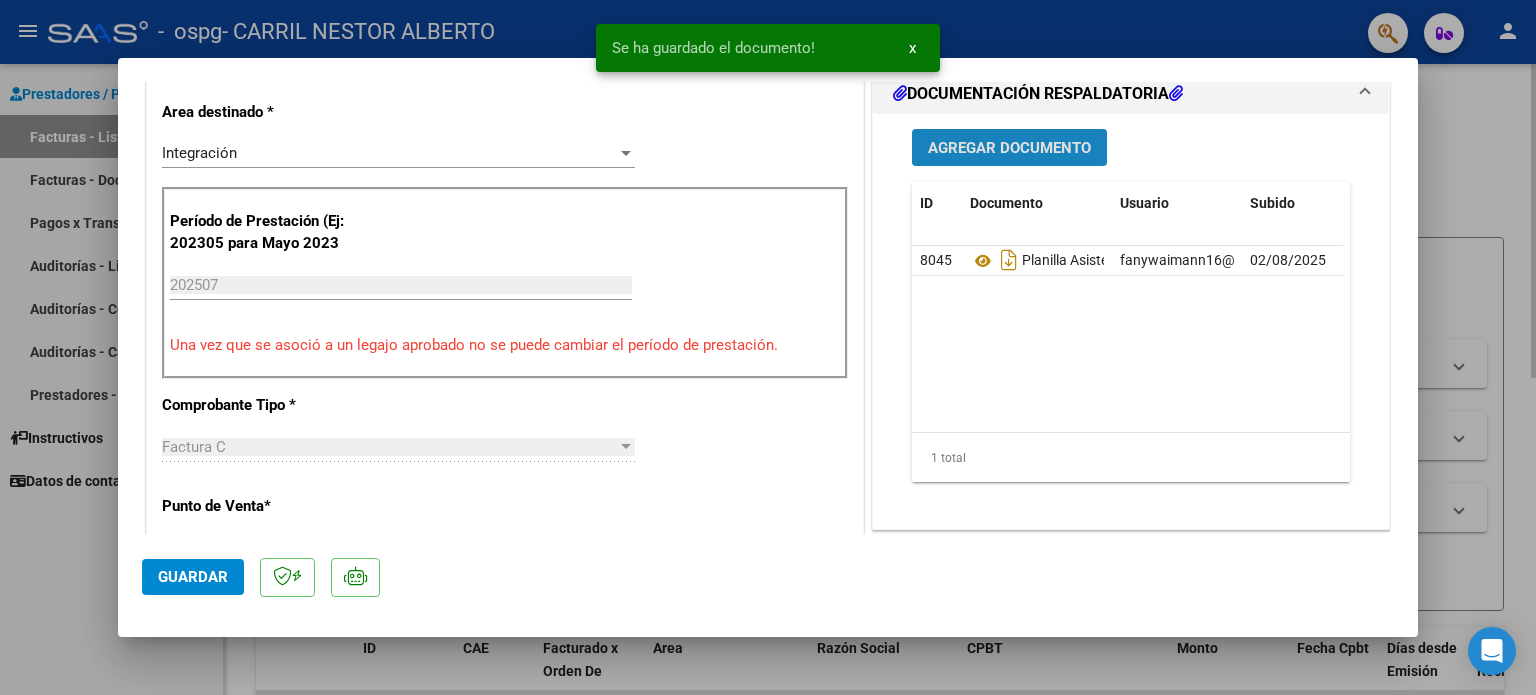 click on "Agregar Documento" at bounding box center (1009, 148) 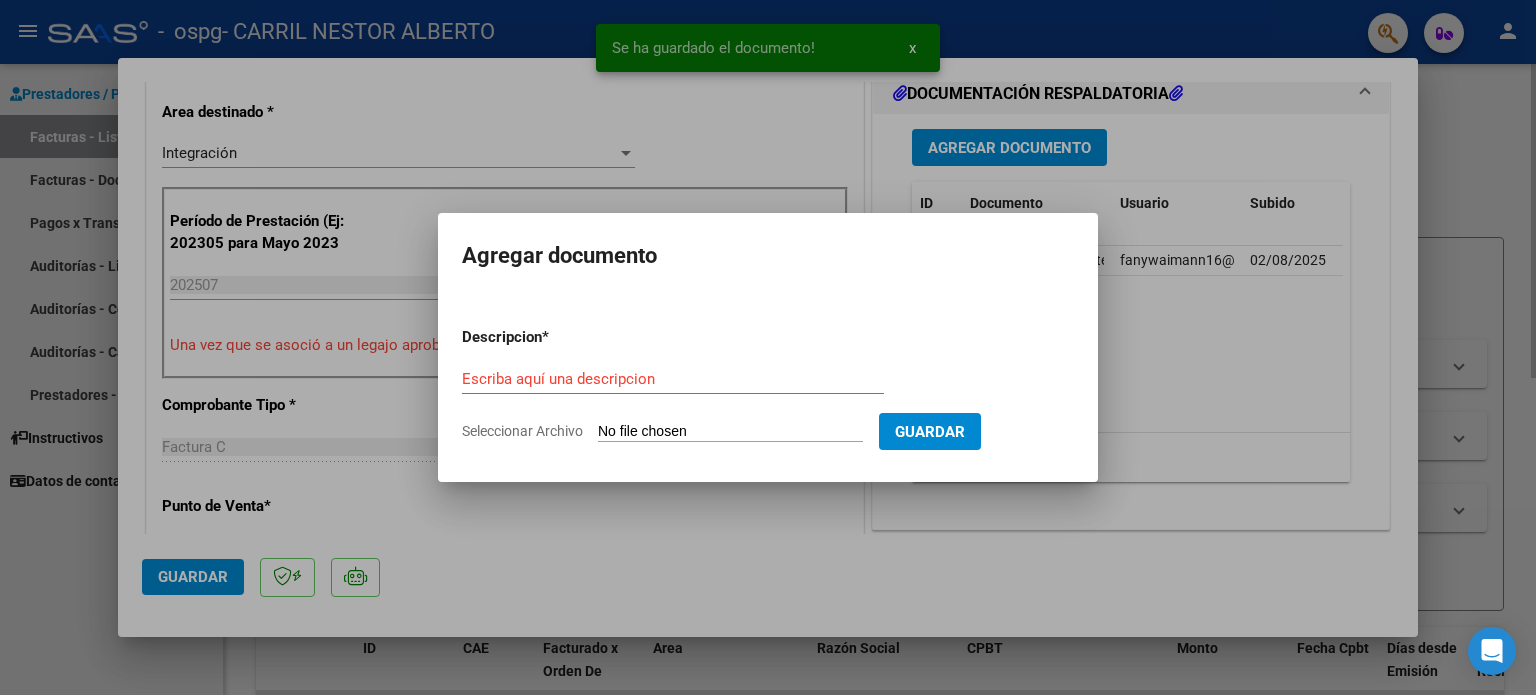 click on "Escriba aquí una descripcion" at bounding box center [673, 379] 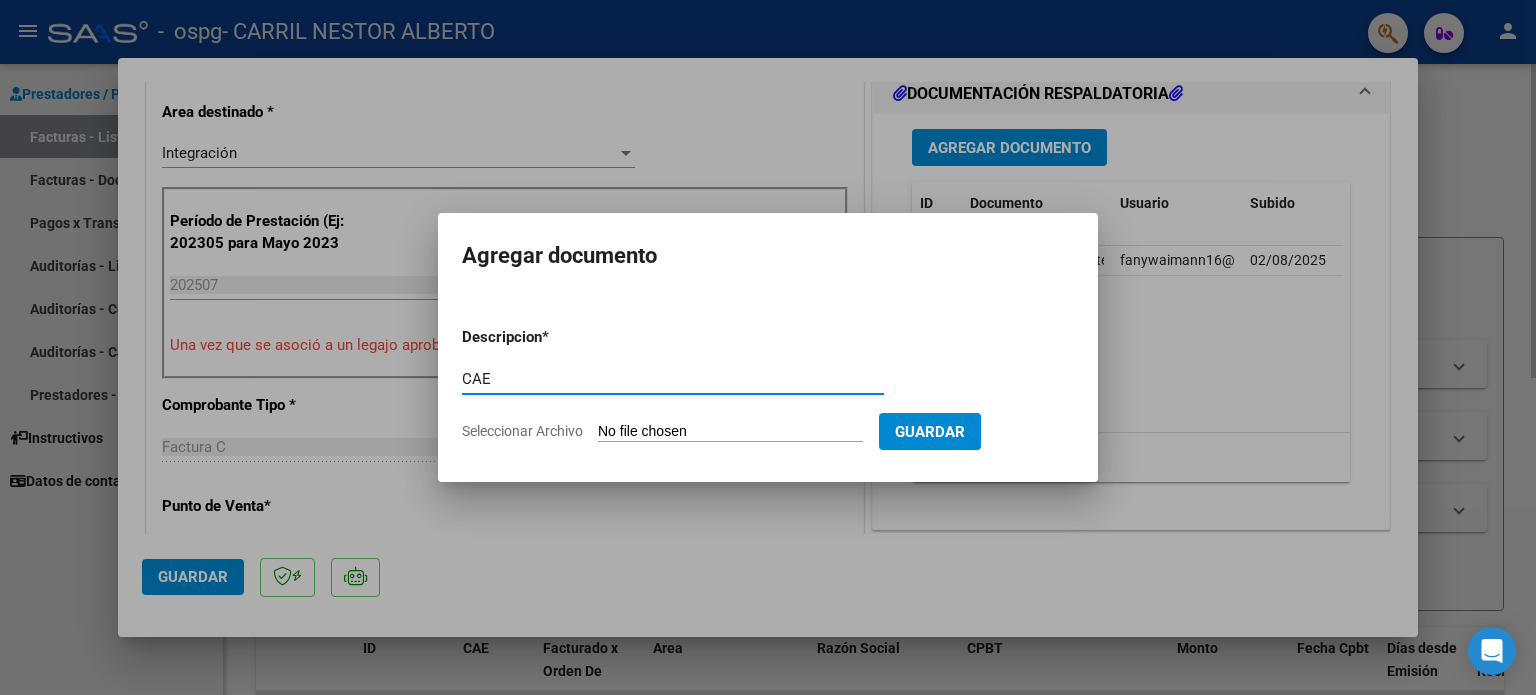 type on "CAE" 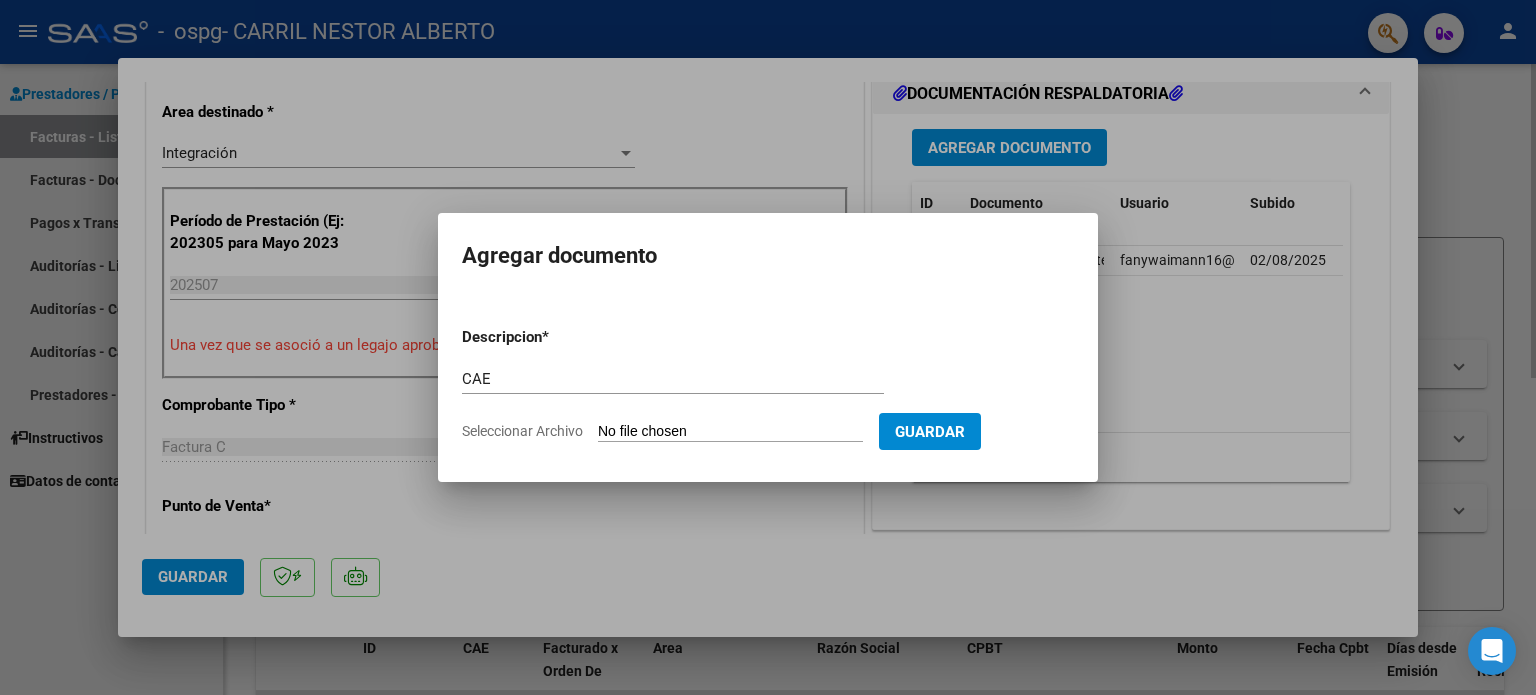 click on "Seleccionar Archivo" at bounding box center (730, 432) 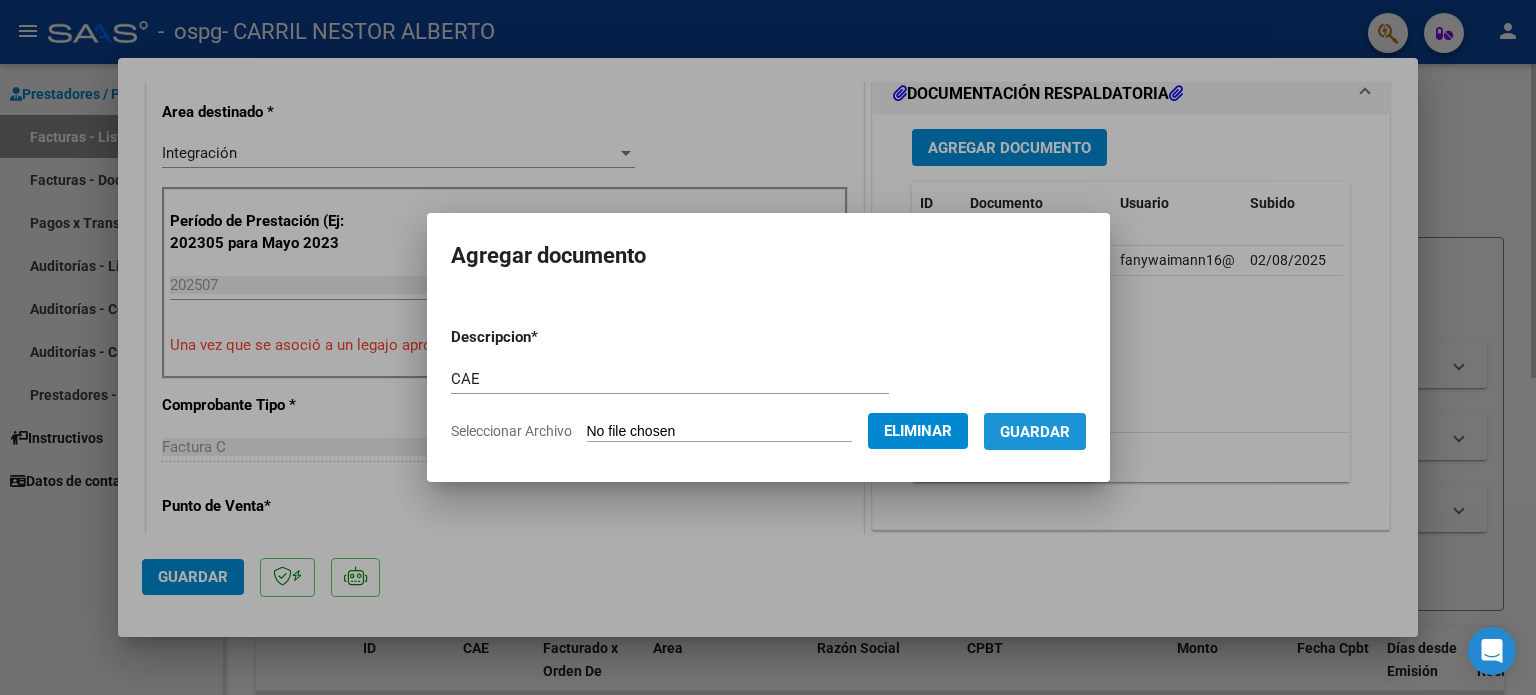 click on "Guardar" at bounding box center [1035, 432] 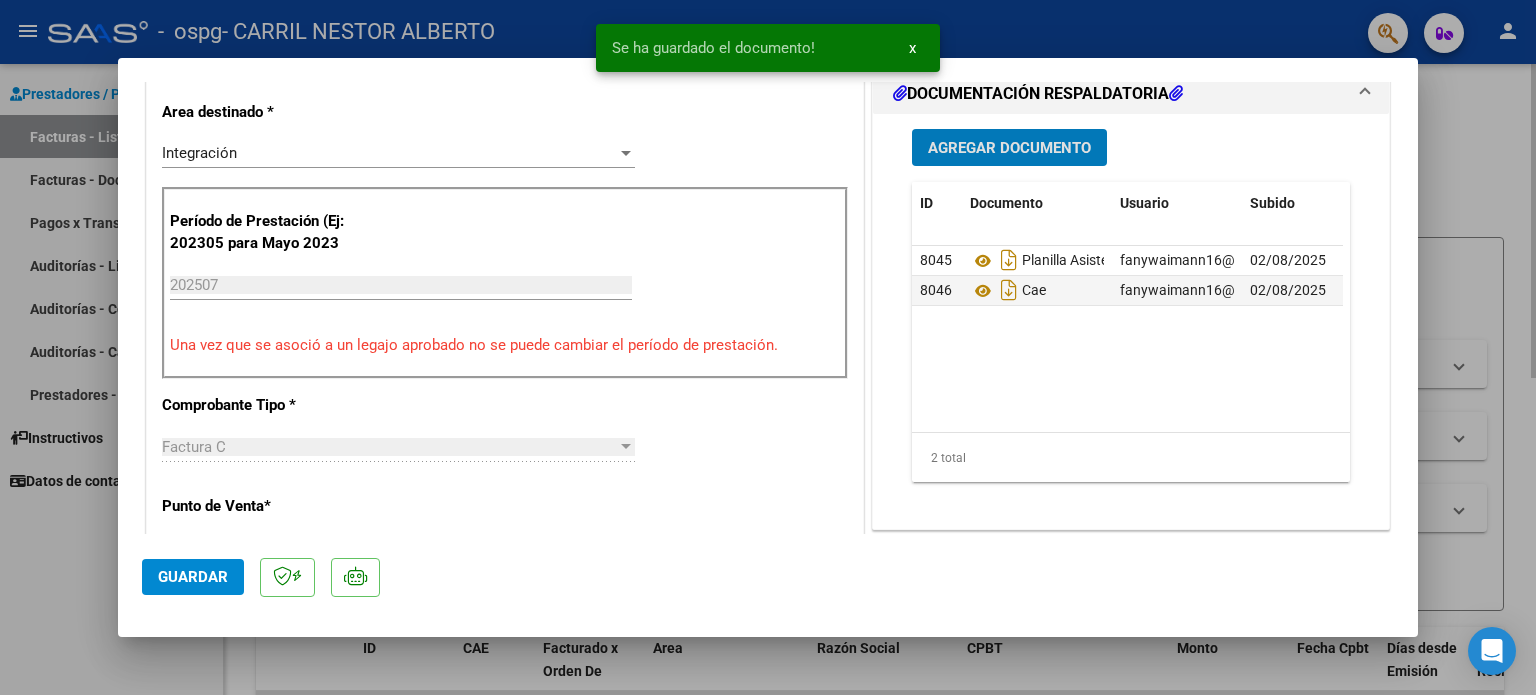 click on "Guardar" 